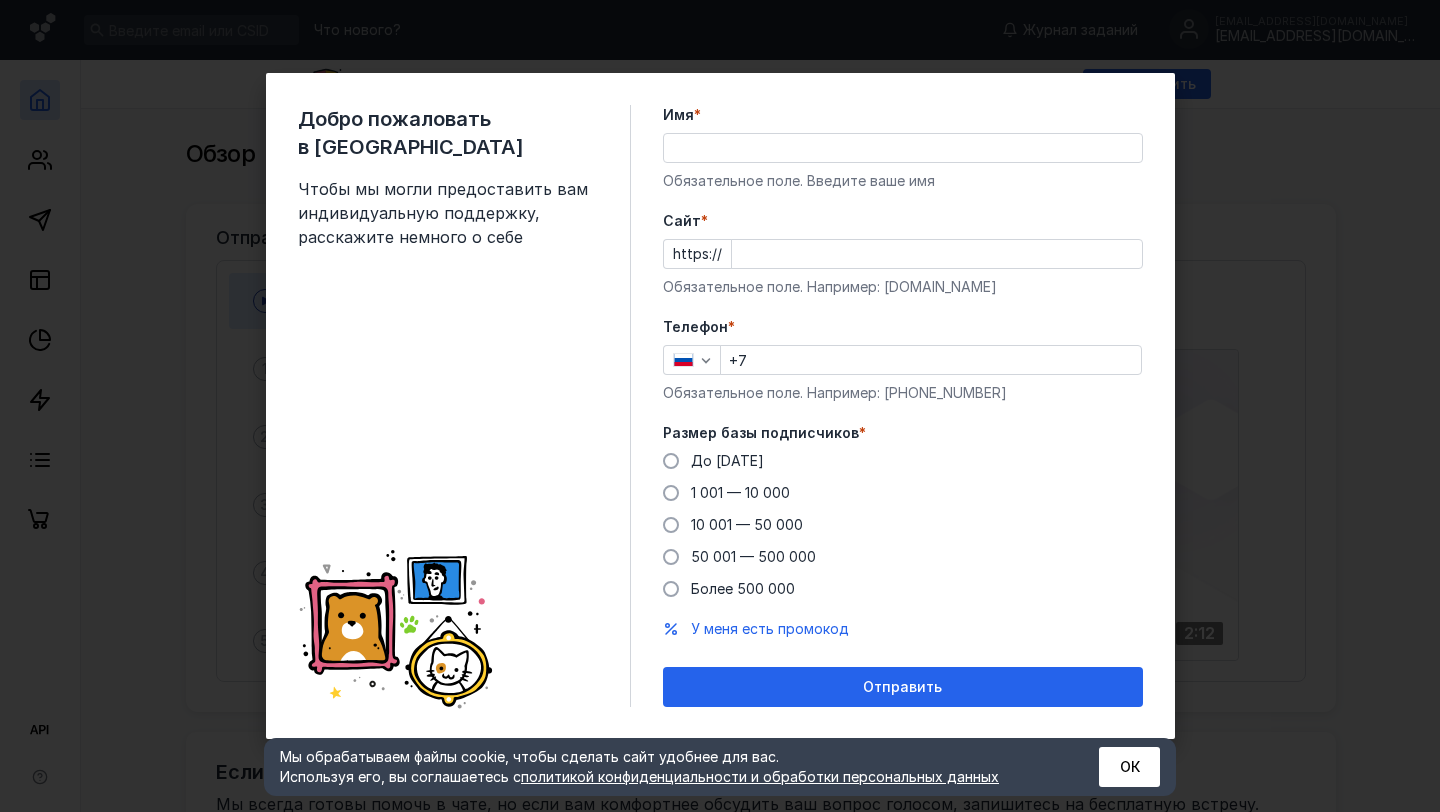 scroll, scrollTop: 0, scrollLeft: 0, axis: both 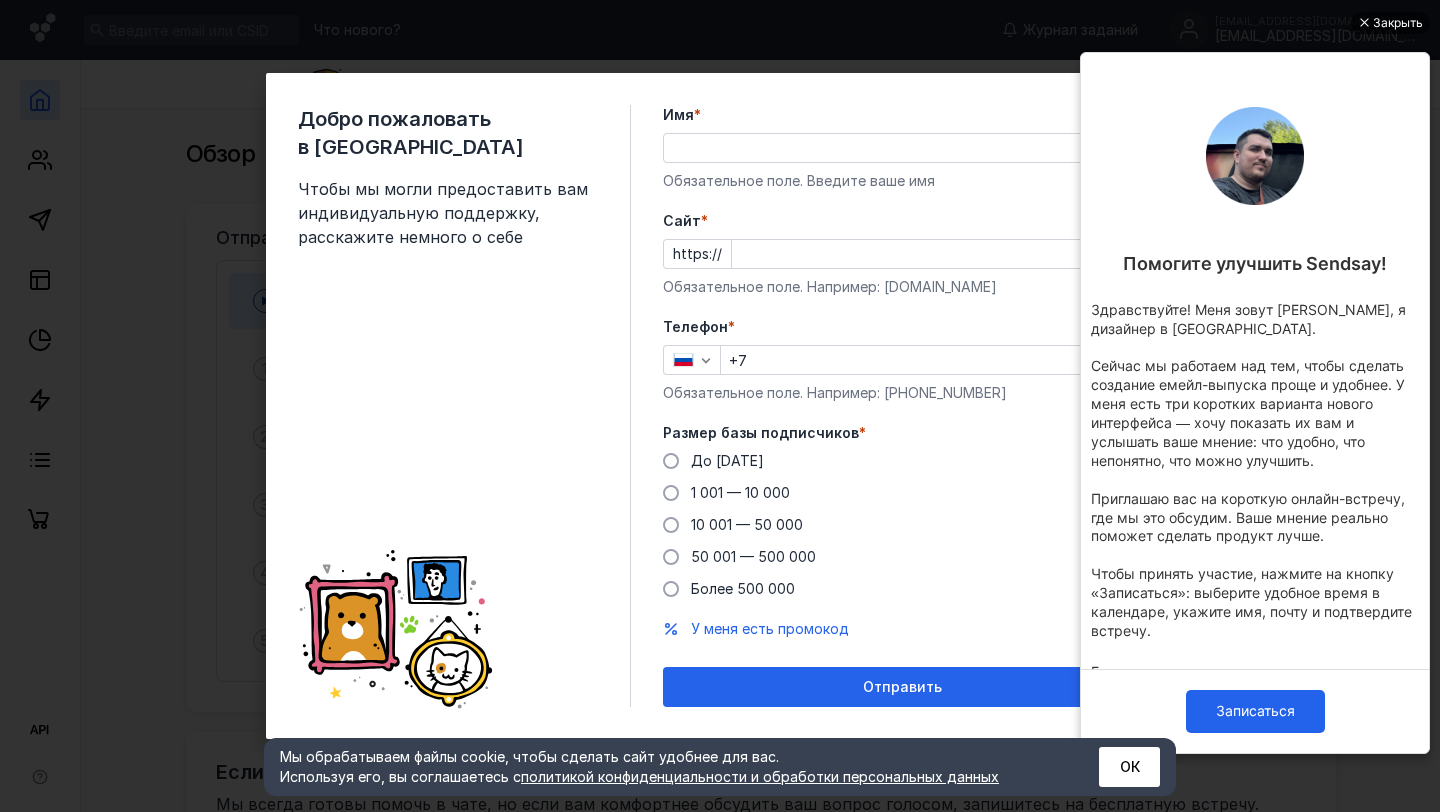 click on "Закрыть" at bounding box center [1398, 23] 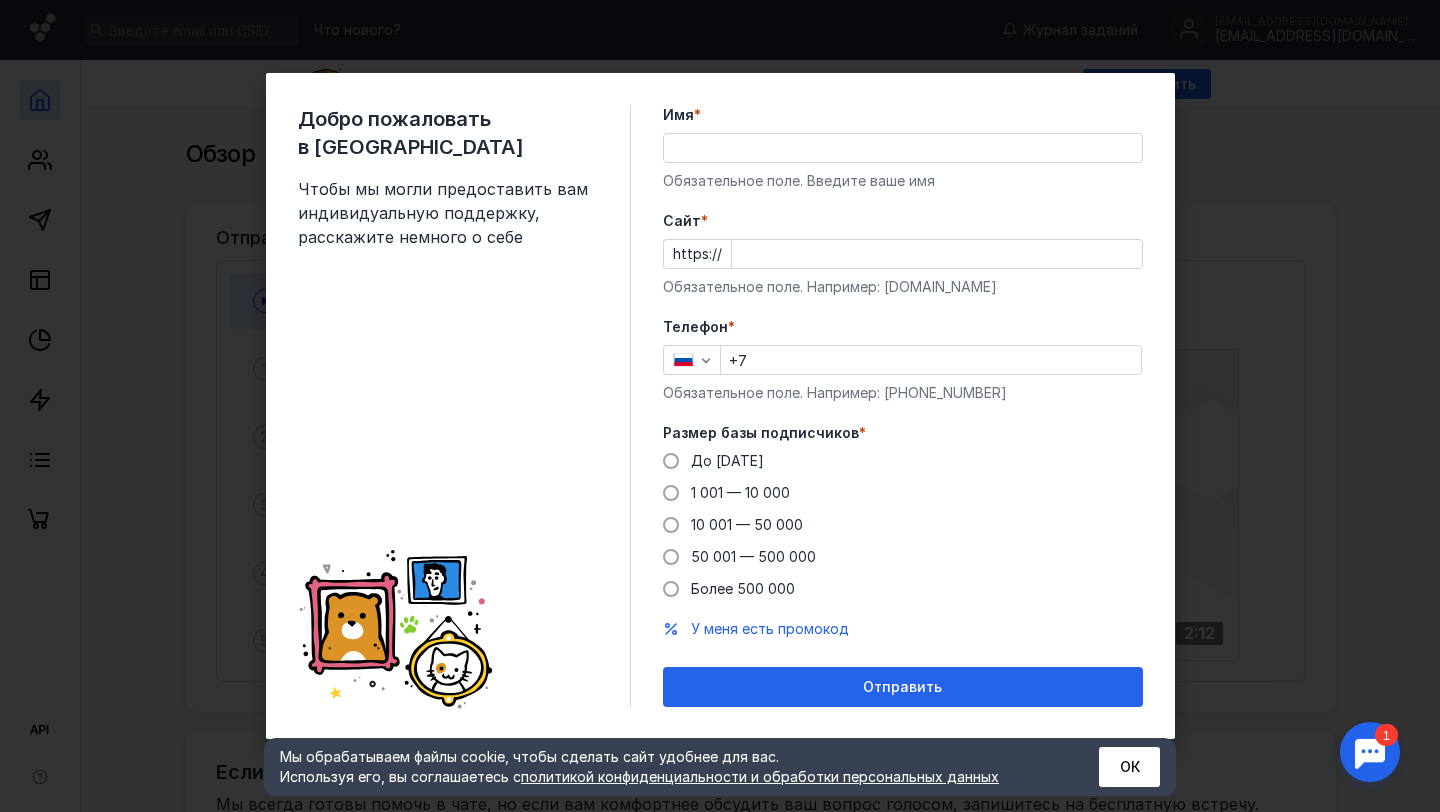 scroll, scrollTop: 0, scrollLeft: 0, axis: both 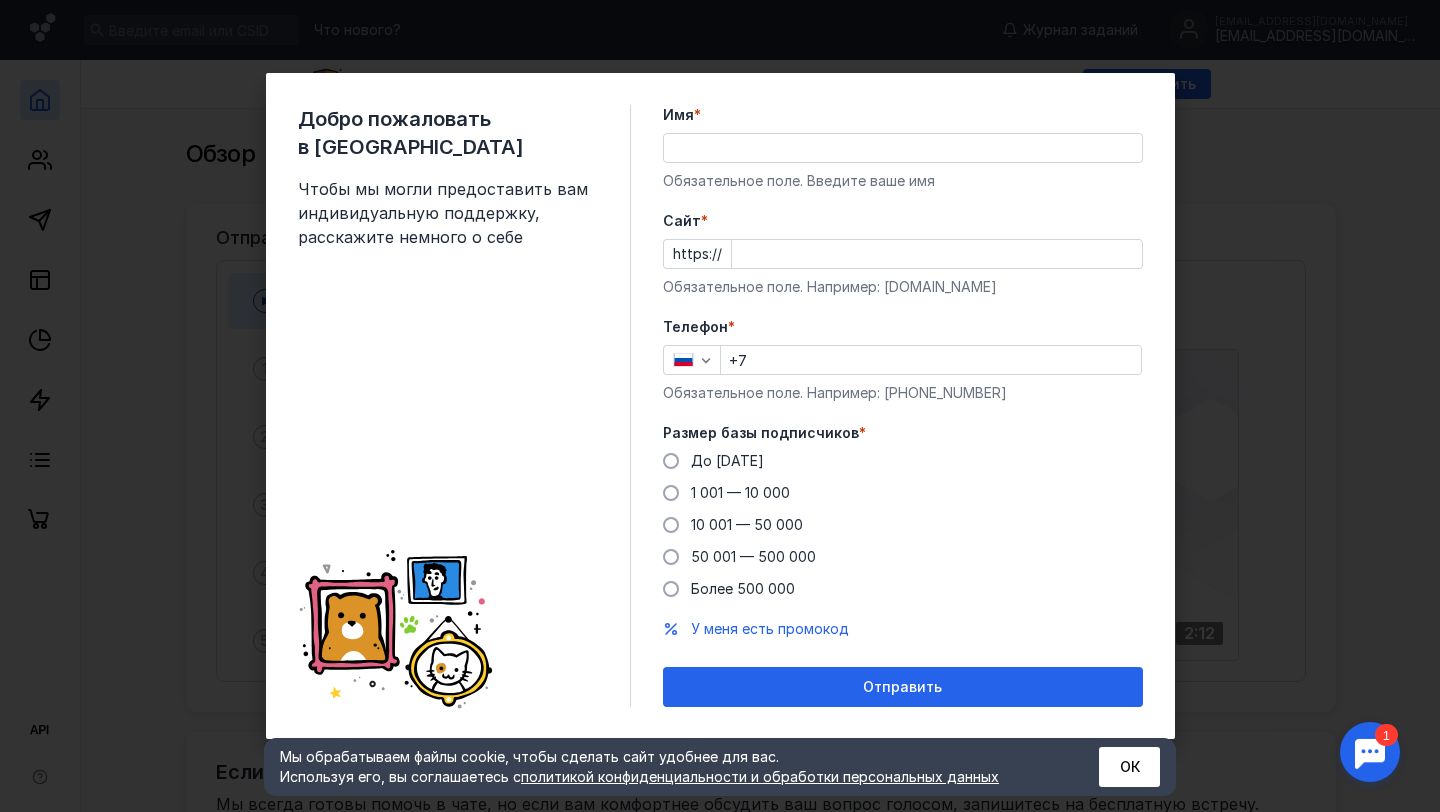 click on "Добро пожаловать в Sendsay Чтобы мы могли предоставить вам индивидуальную поддержку, расскажите немного о себе Имя  * Обязательное поле. Введите ваше имя [PERSON_NAME]  * https:// Обязательное поле. Например: [DOMAIN_NAME] Телефон  * +7 Обязательное поле. Например: [PHONE_NUMBER] Размер базы подписчиков  * До [DATE] 1 001 — 10 000 10 001 — 50 000 50 001 — 500 000 Более 500 000 У меня есть промокод Отправить" at bounding box center (720, 406) 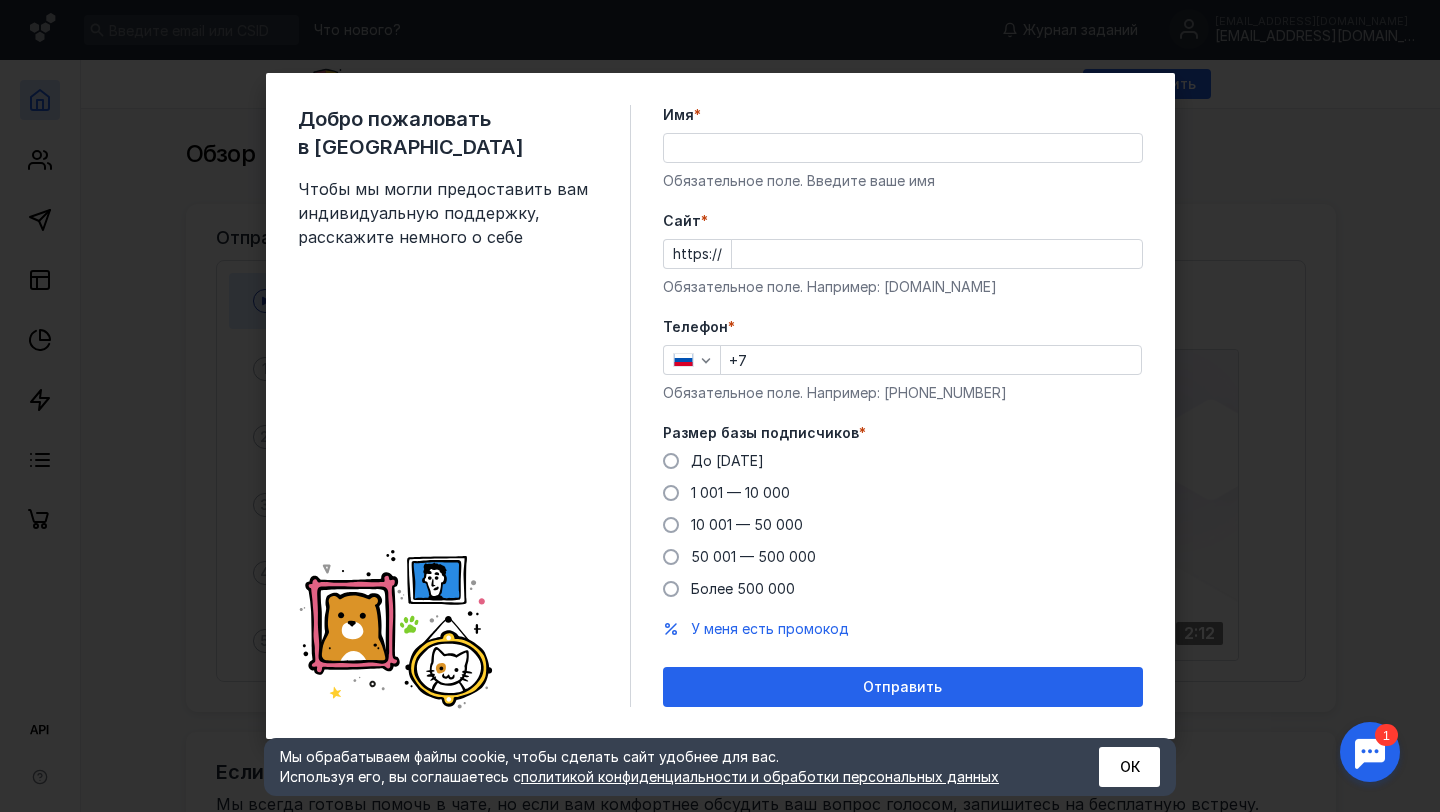 click on "Добро пожаловать в Sendsay Чтобы мы могли предоставить вам индивидуальную поддержку, расскажите немного о себе Имя  * Обязательное поле. Введите ваше имя [PERSON_NAME]  * https:// Обязательное поле. Например: [DOMAIN_NAME] Телефон  * +7 Обязательное поле. Например: [PHONE_NUMBER] Размер базы подписчиков  * До [DATE] 1 001 — 10 000 10 001 — 50 000 50 001 — 500 000 Более 500 000 У меня есть промокод Отправить" at bounding box center [720, 406] 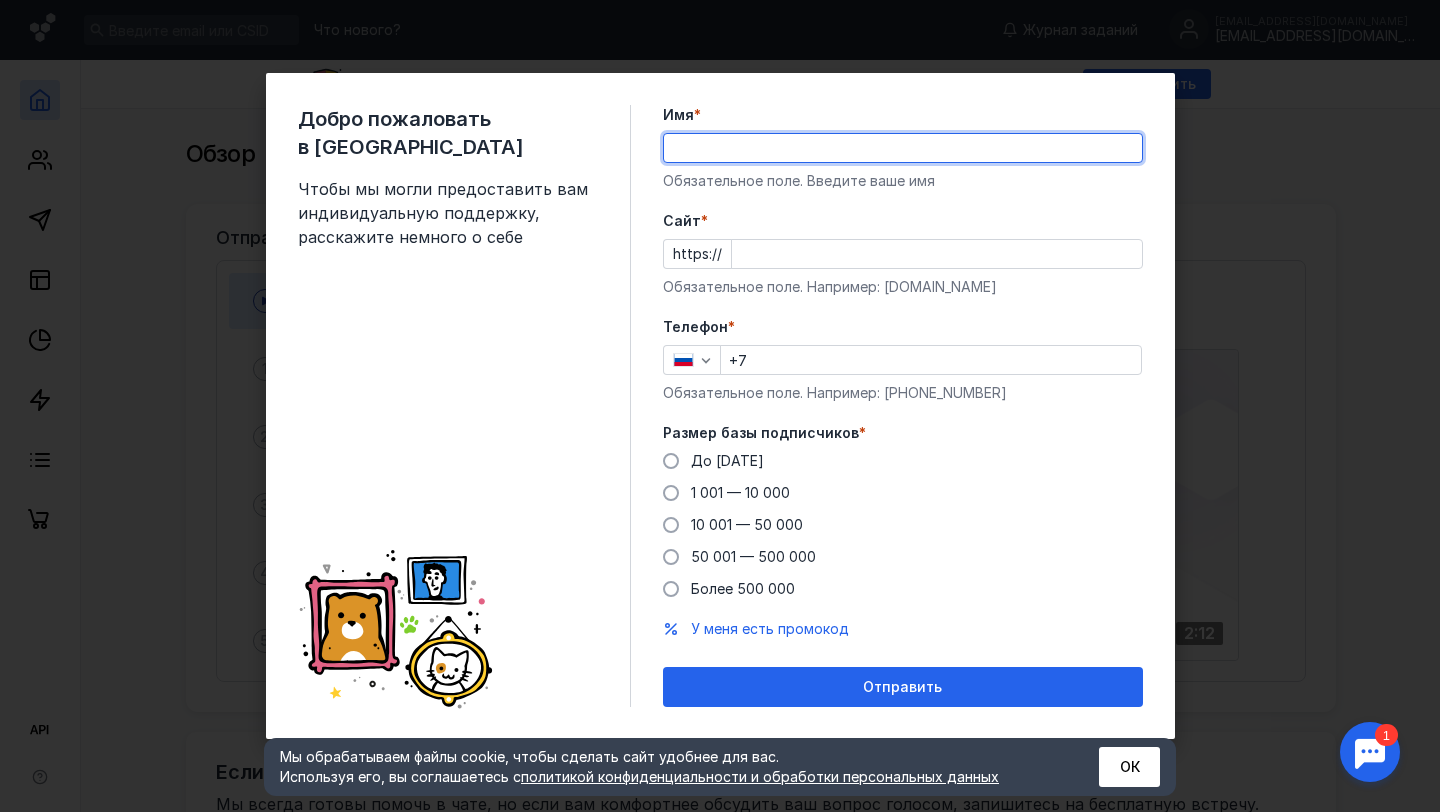 click on "Имя  *" at bounding box center (903, 148) 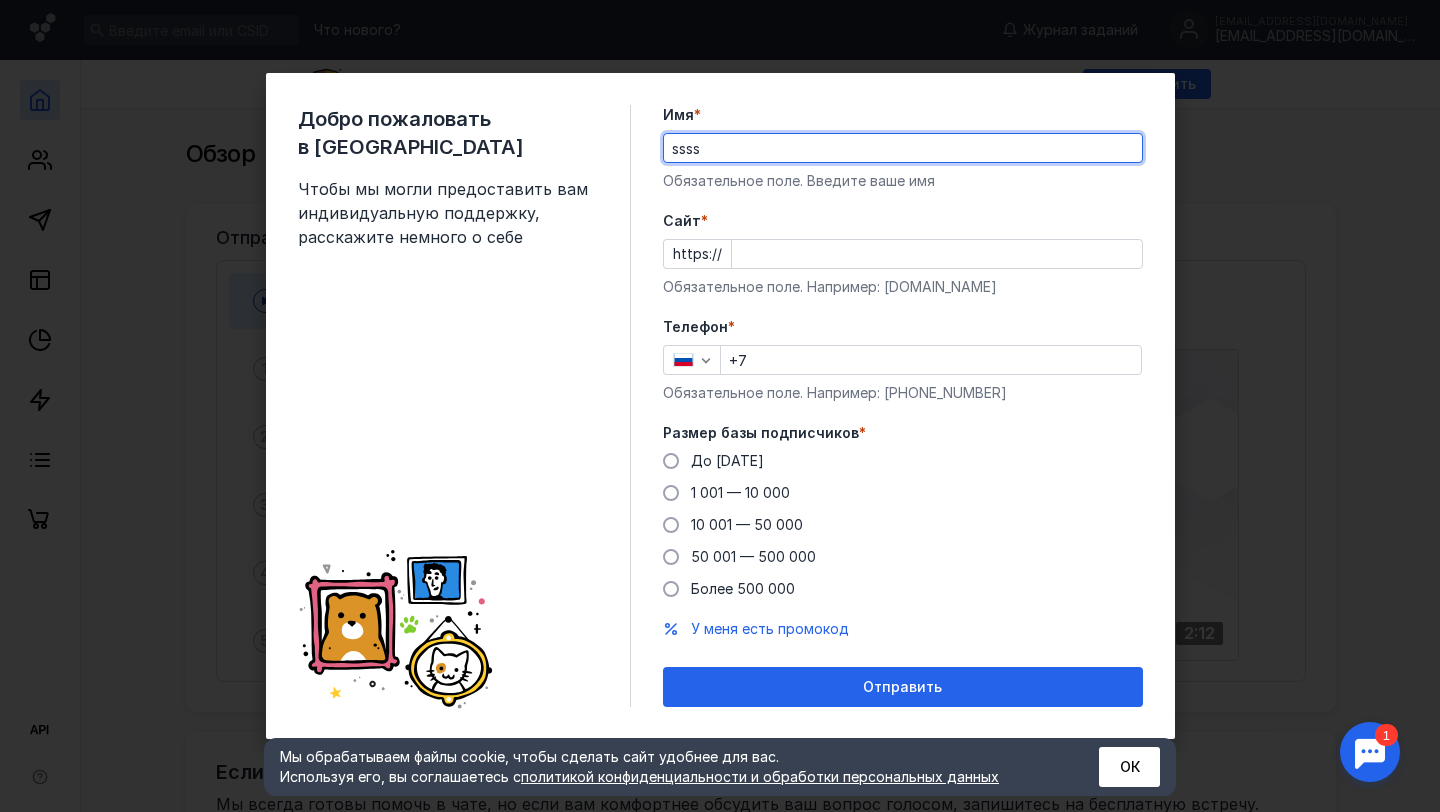 type on "ssss" 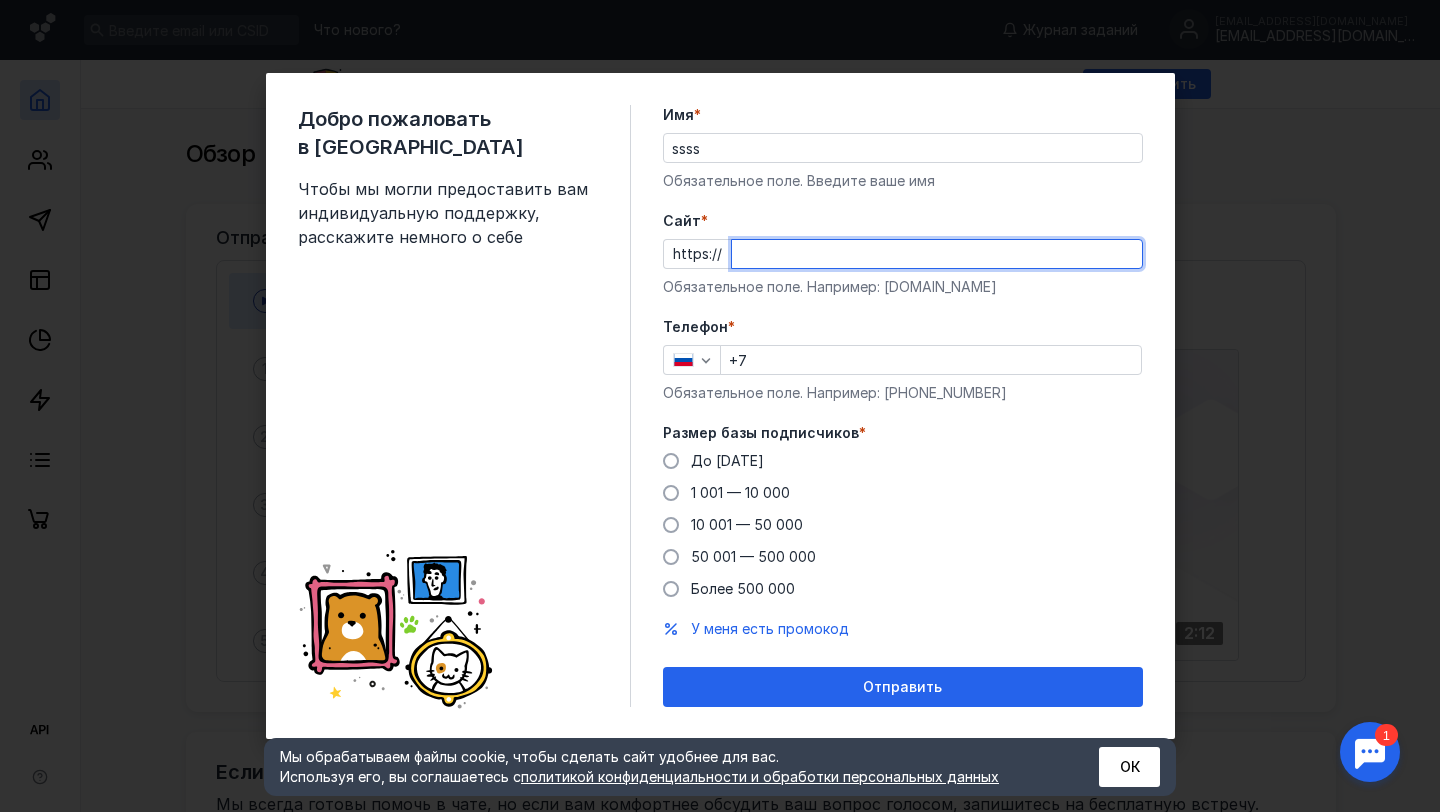 click on "Cайт  *" at bounding box center [937, 254] 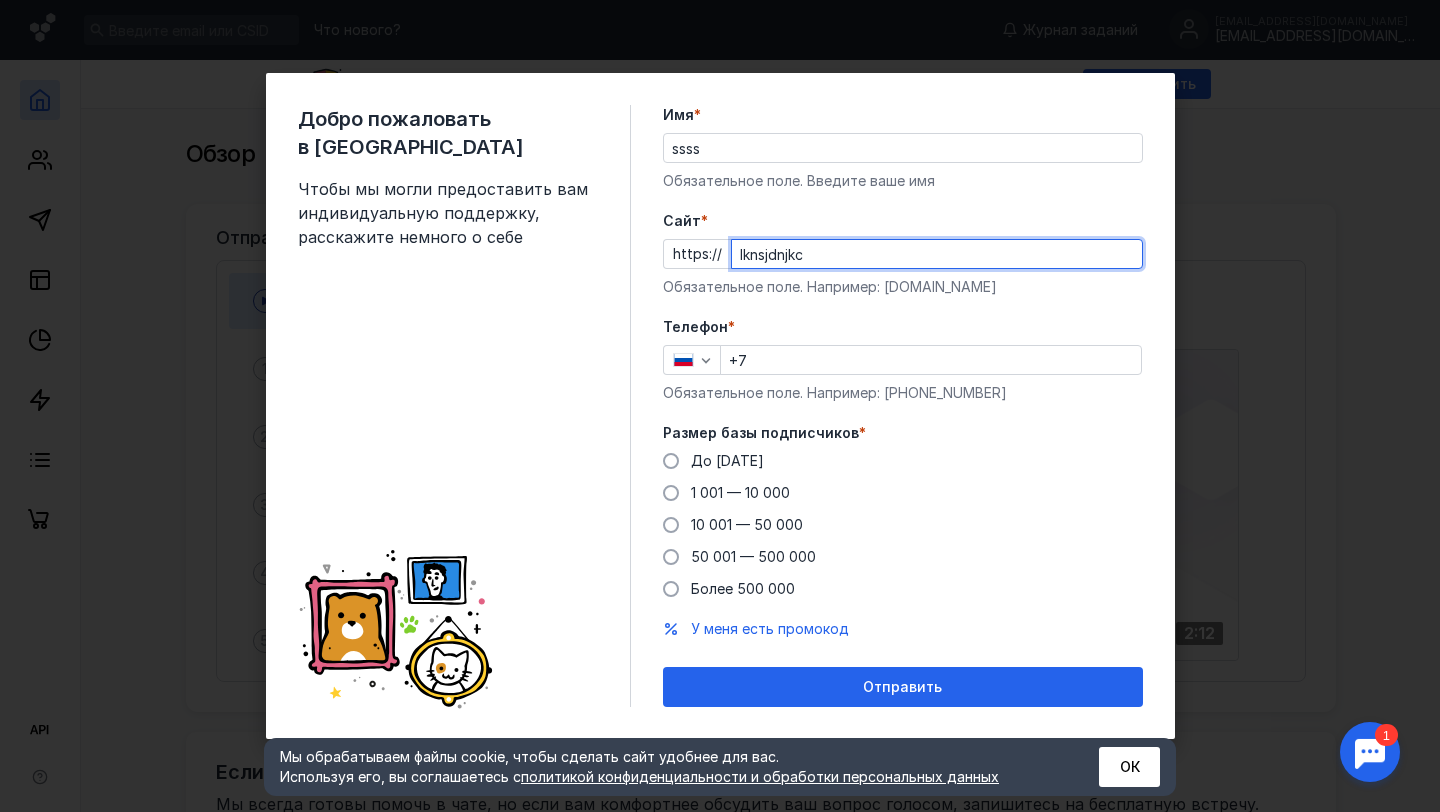 type on "lknsjdnjkc" 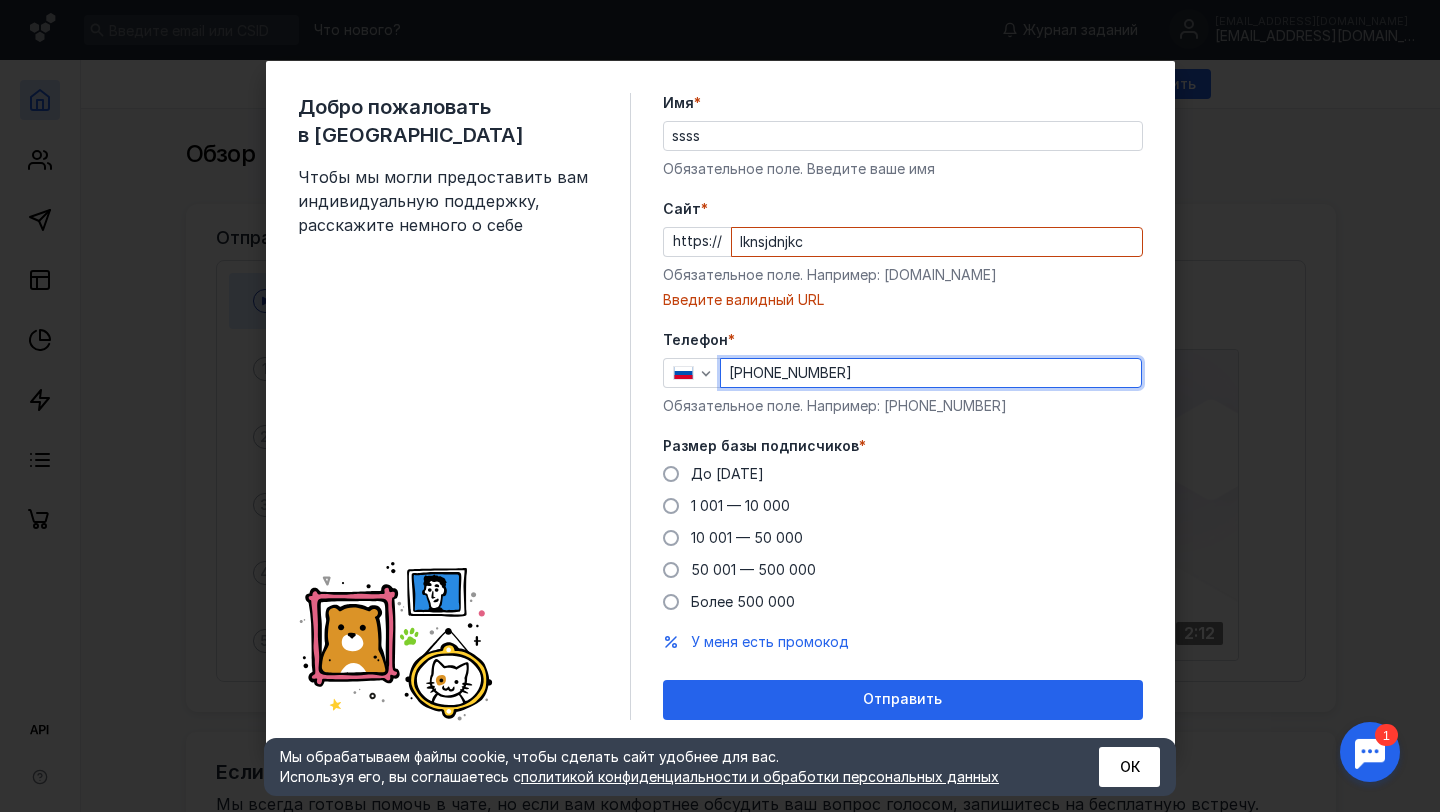 type on "[PHONE_NUMBER]" 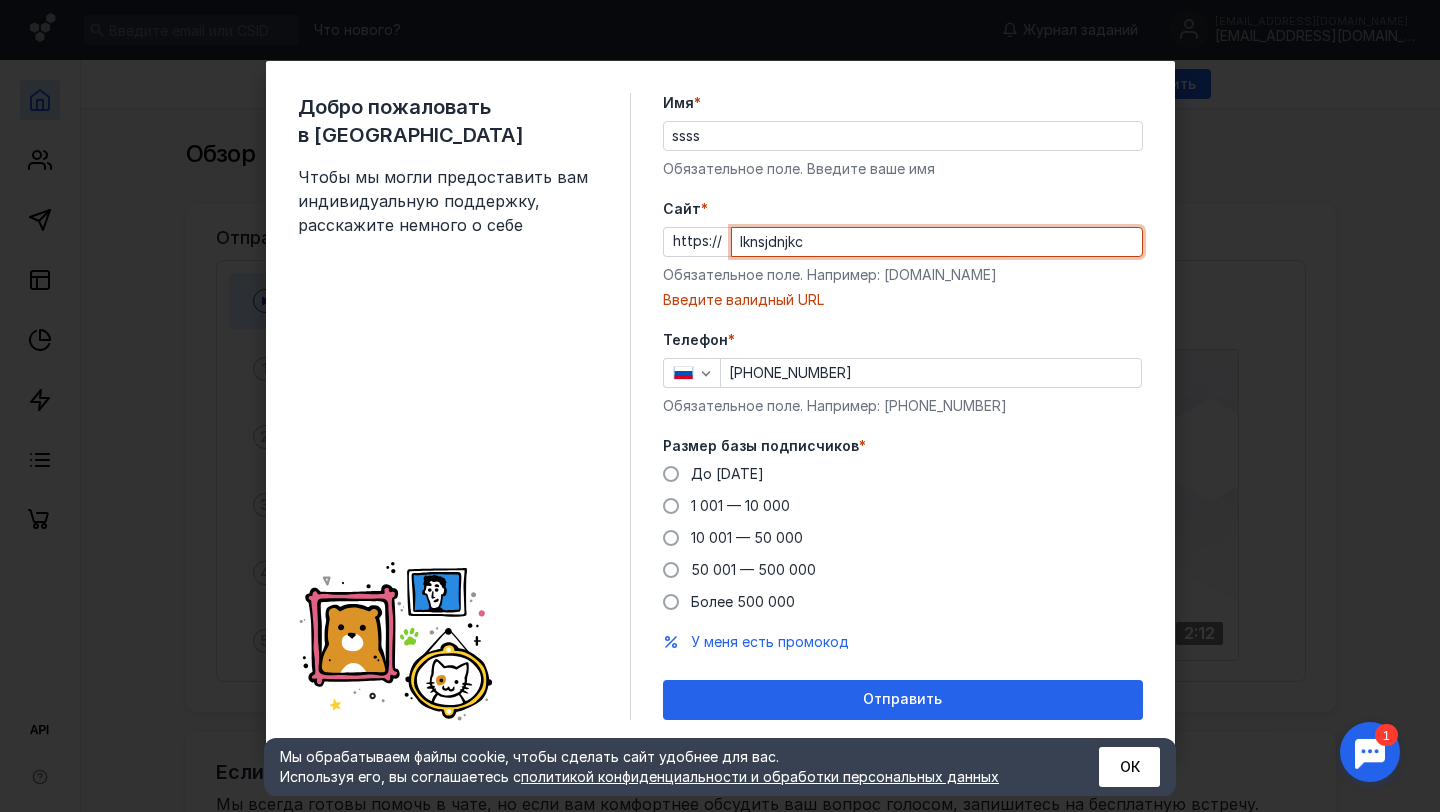 click on "lknsjdnjkc" at bounding box center (937, 242) 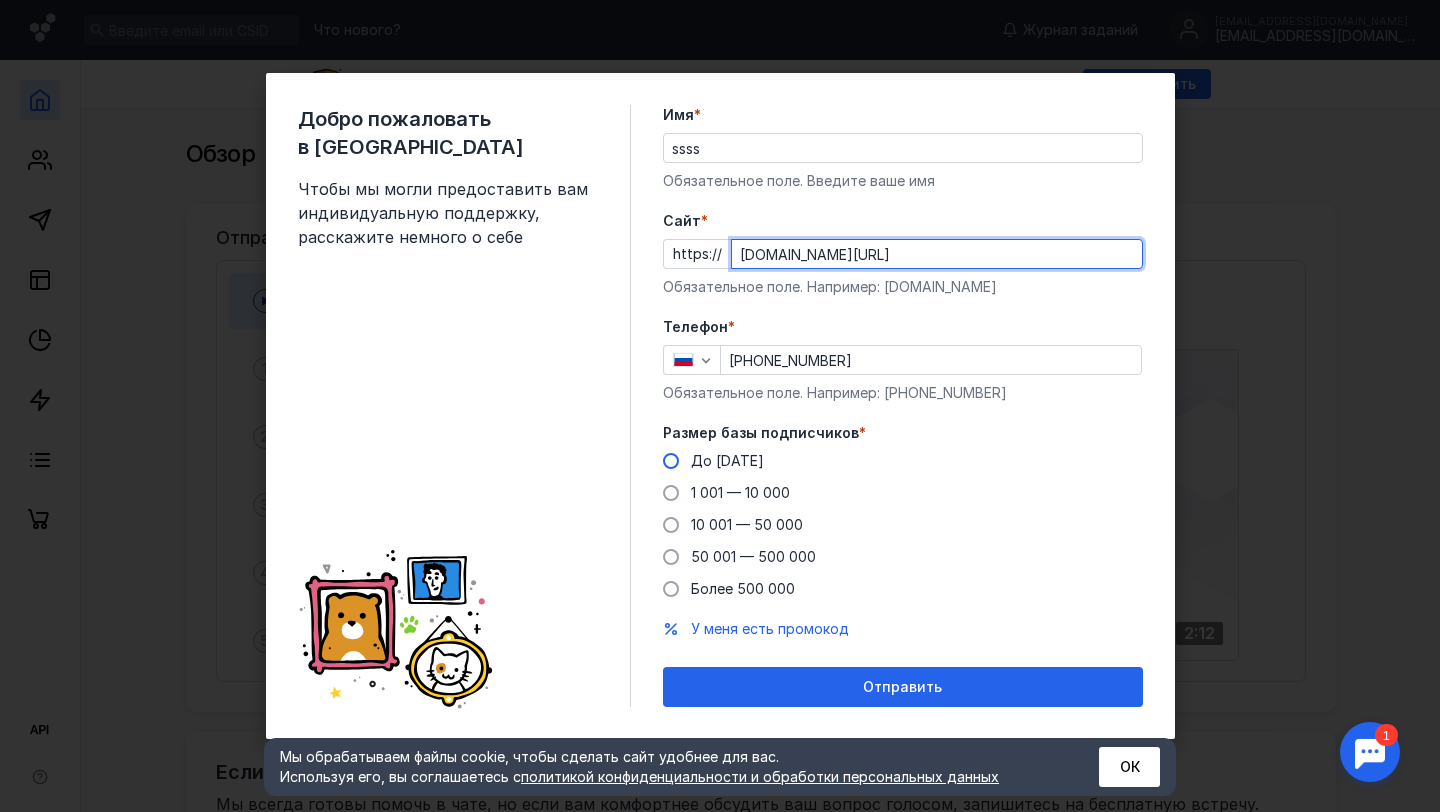 type on "[DOMAIN_NAME][URL]" 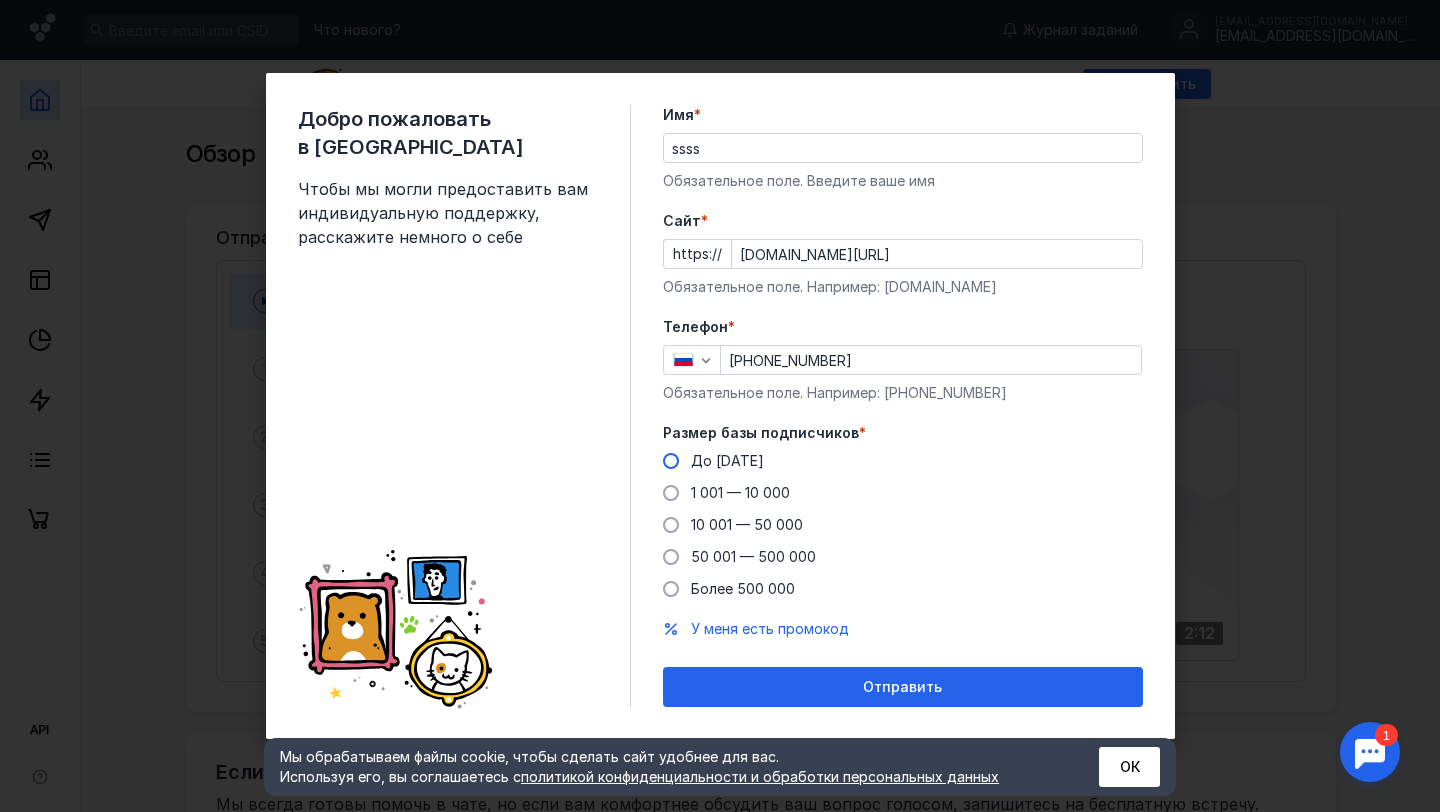 click on "До [DATE]" at bounding box center (727, 460) 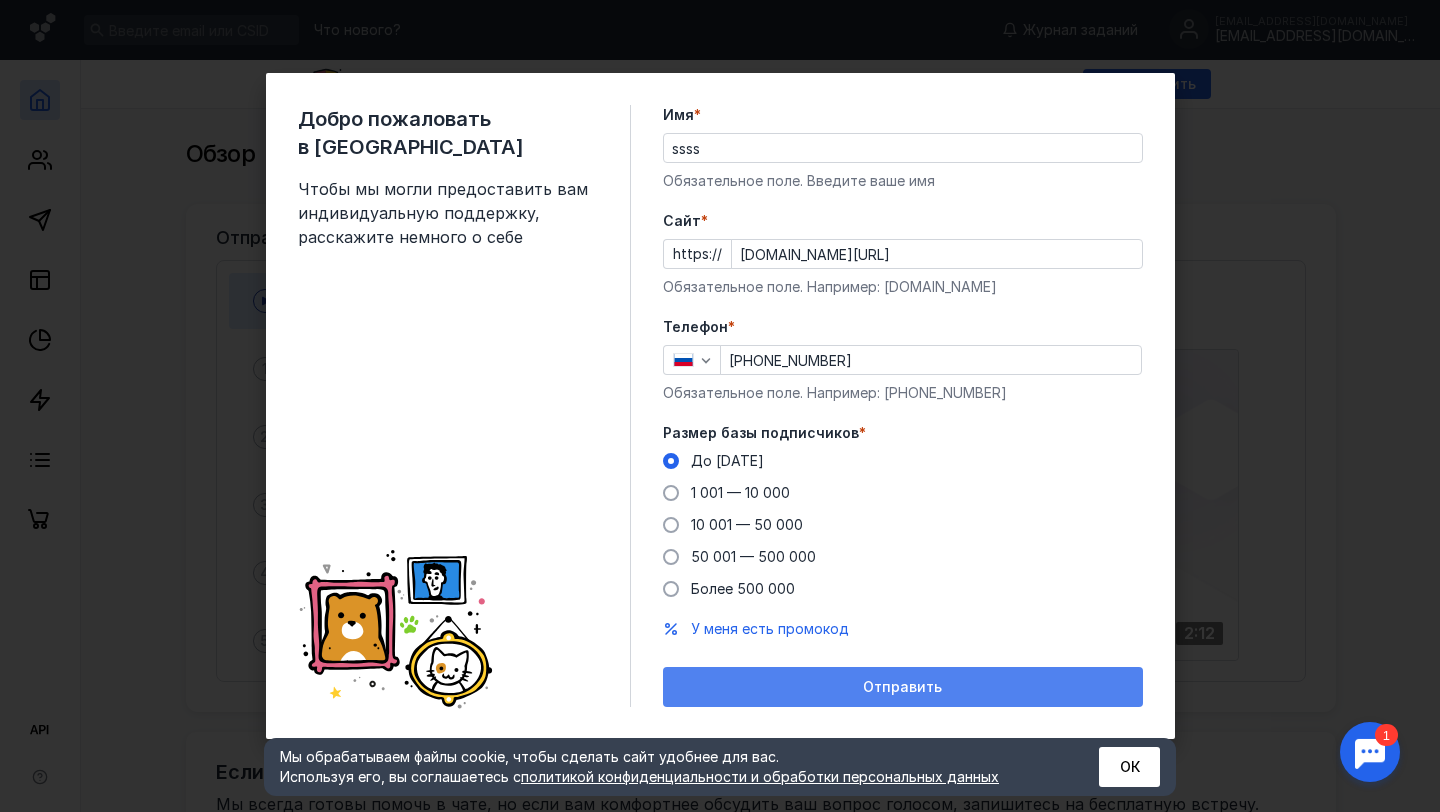 click on "Отправить" at bounding box center (903, 687) 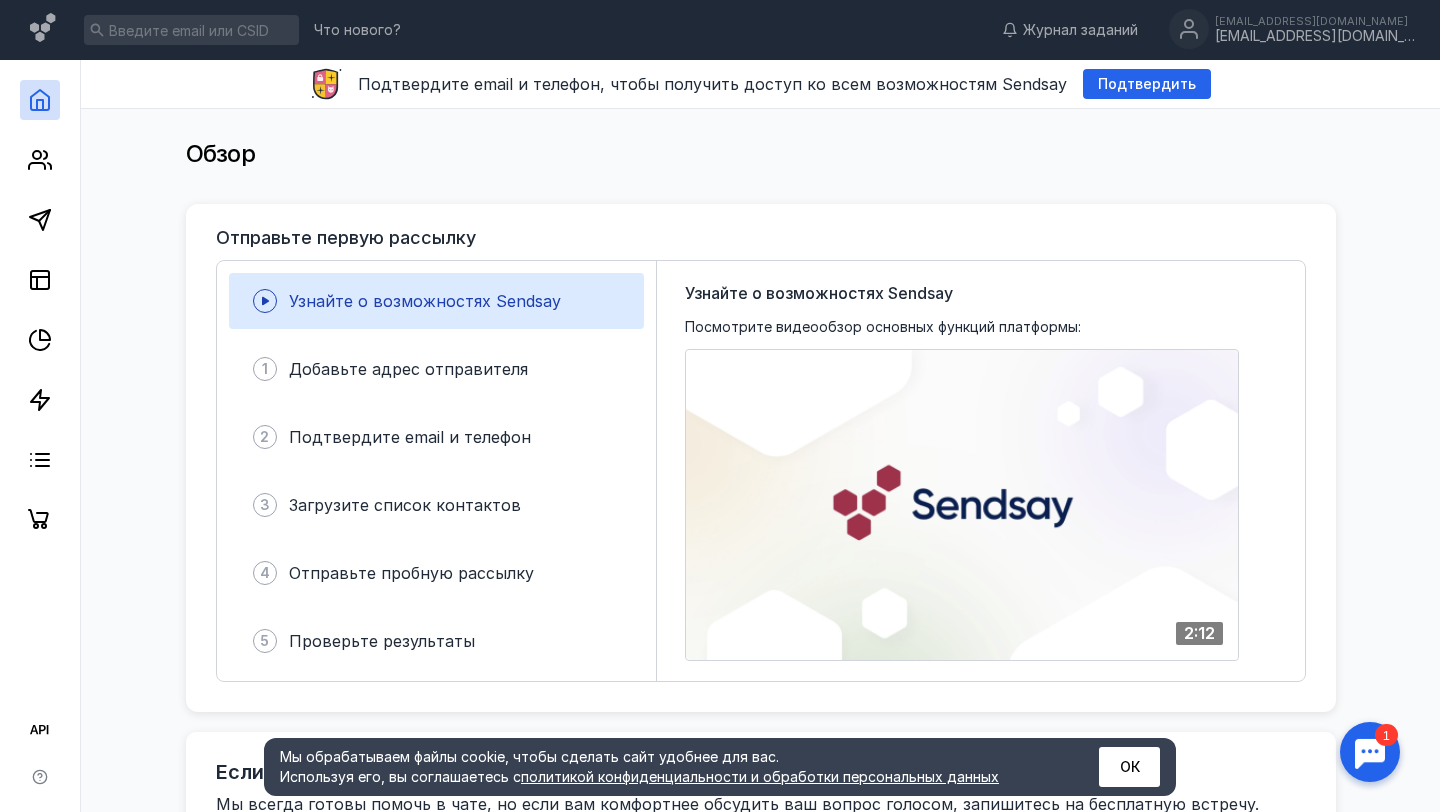 click at bounding box center [40, 300] 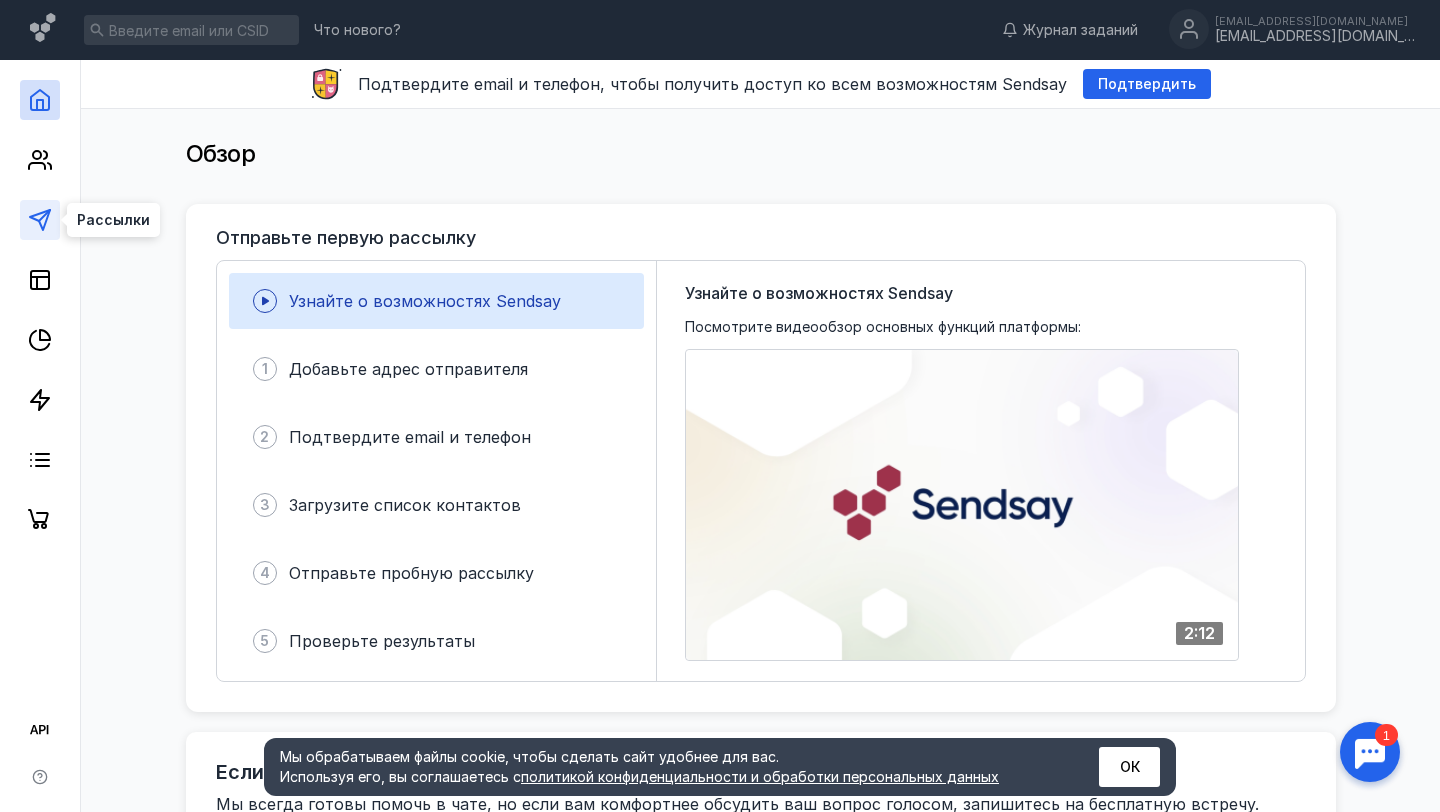 click 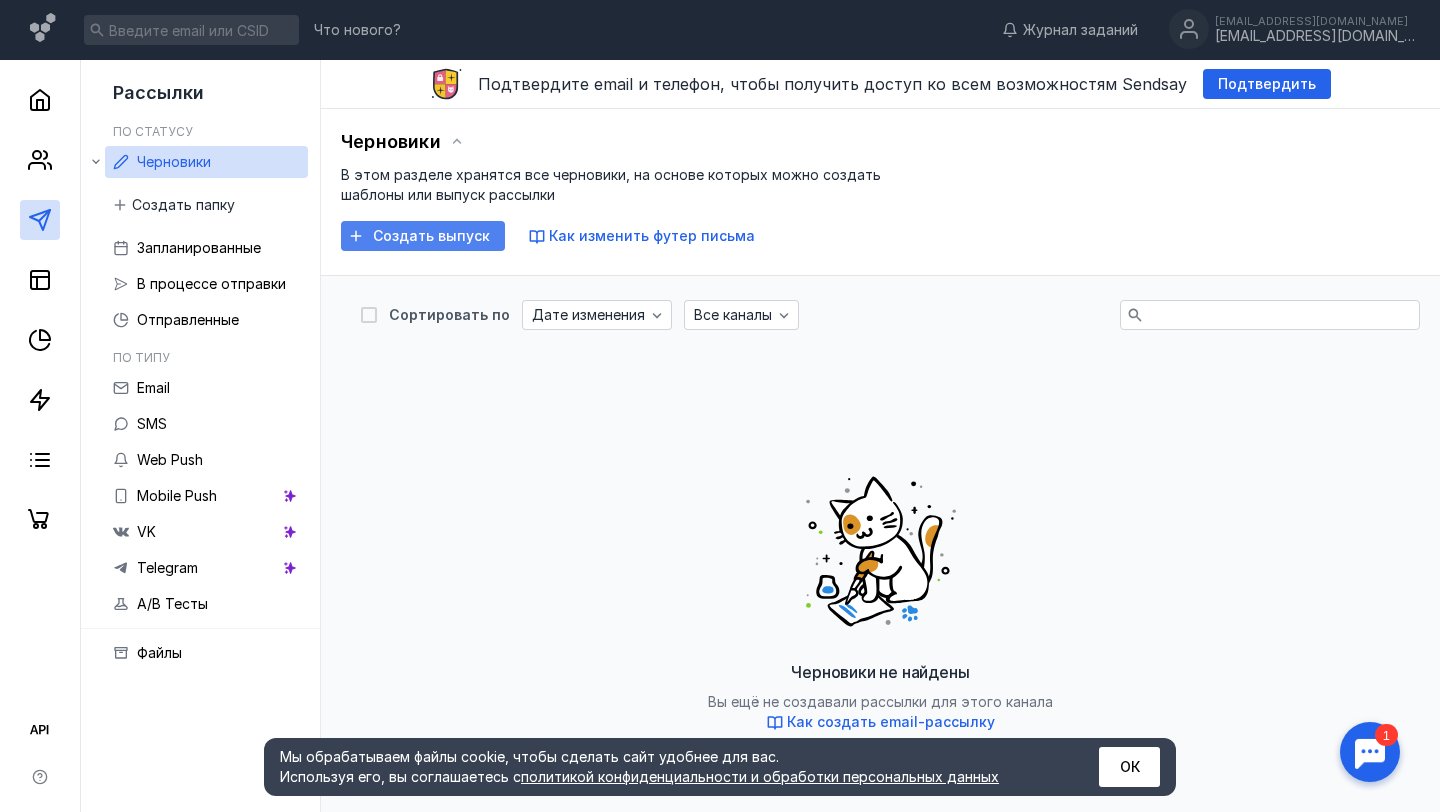 click on "Создать выпуск" at bounding box center (431, 236) 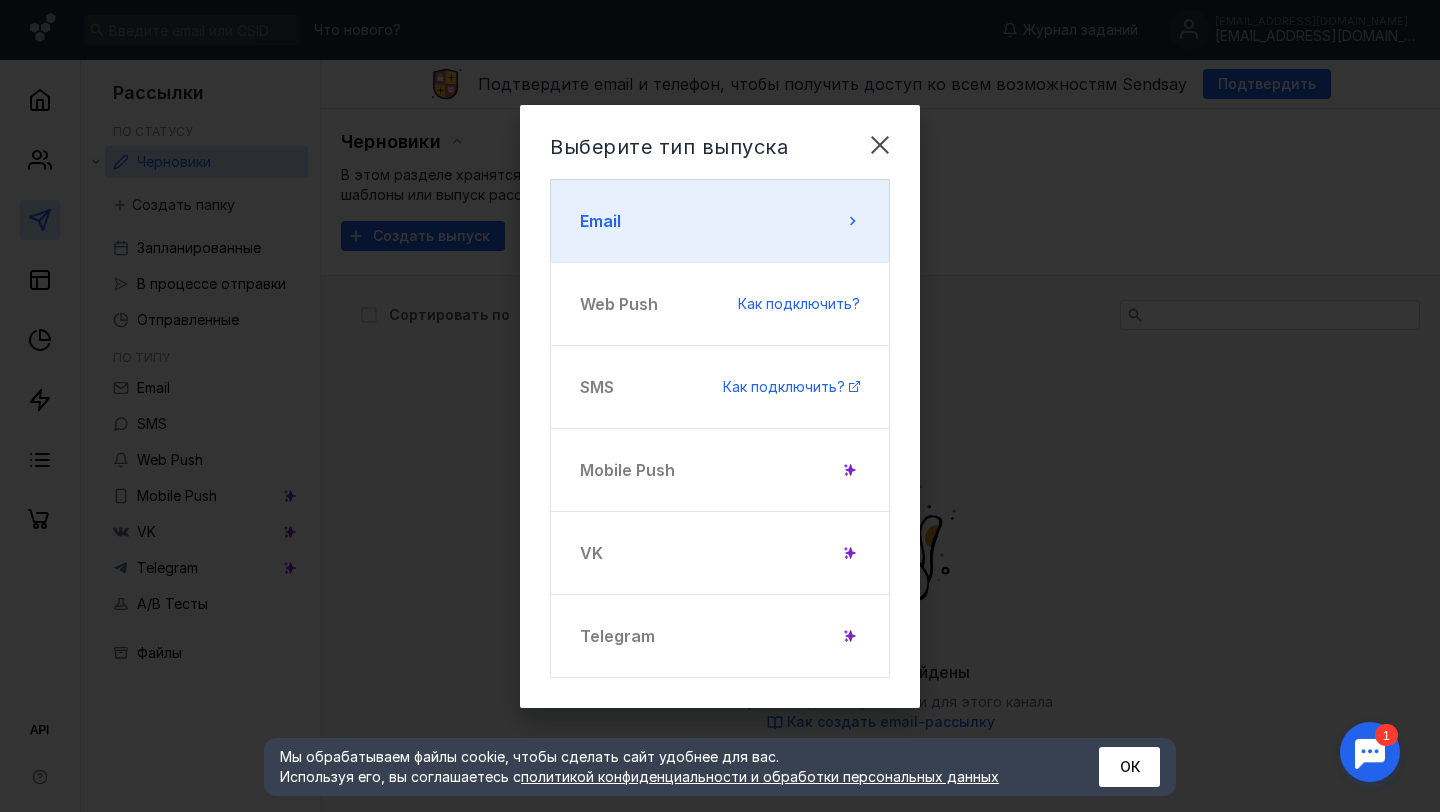 click on "Email" at bounding box center (600, 221) 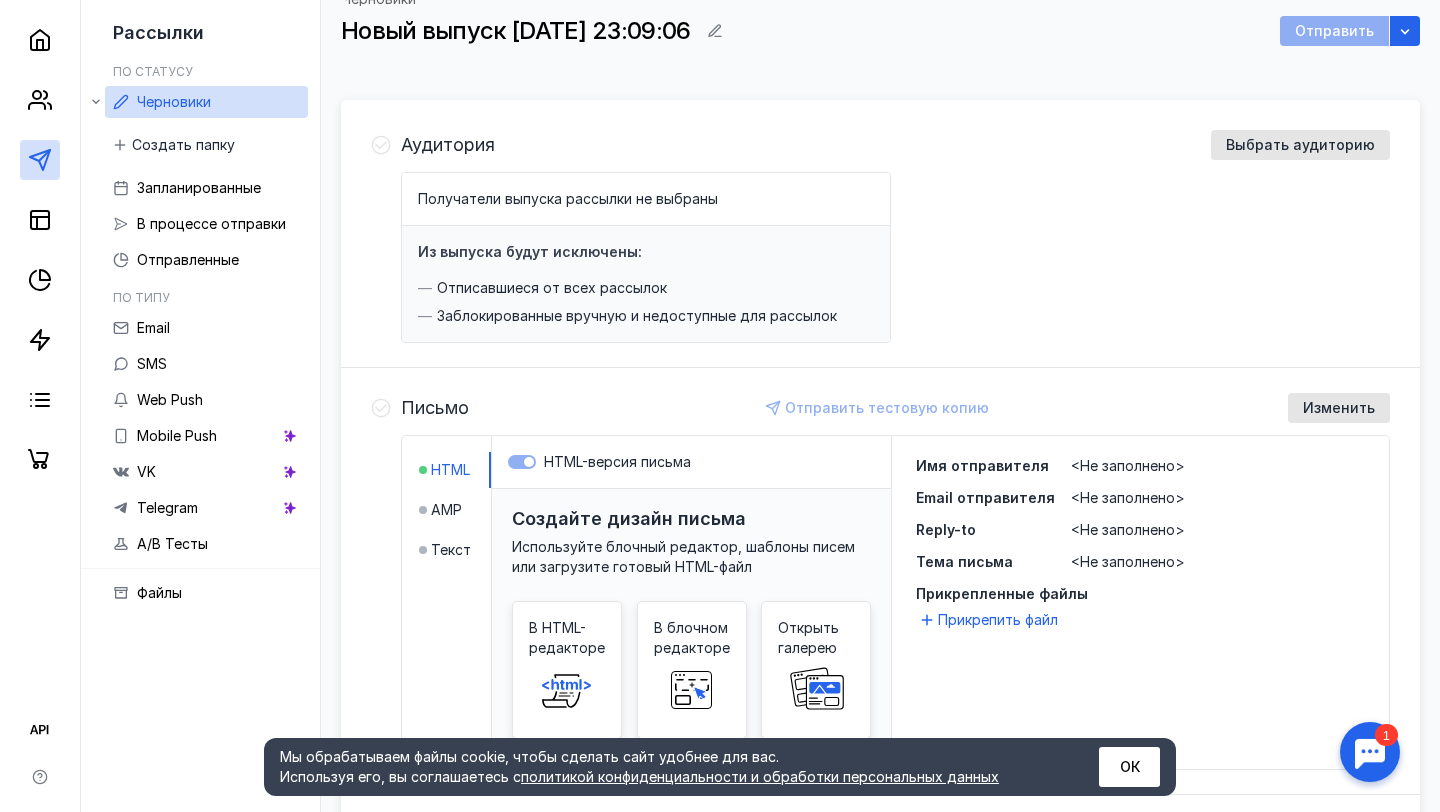scroll, scrollTop: 380, scrollLeft: 0, axis: vertical 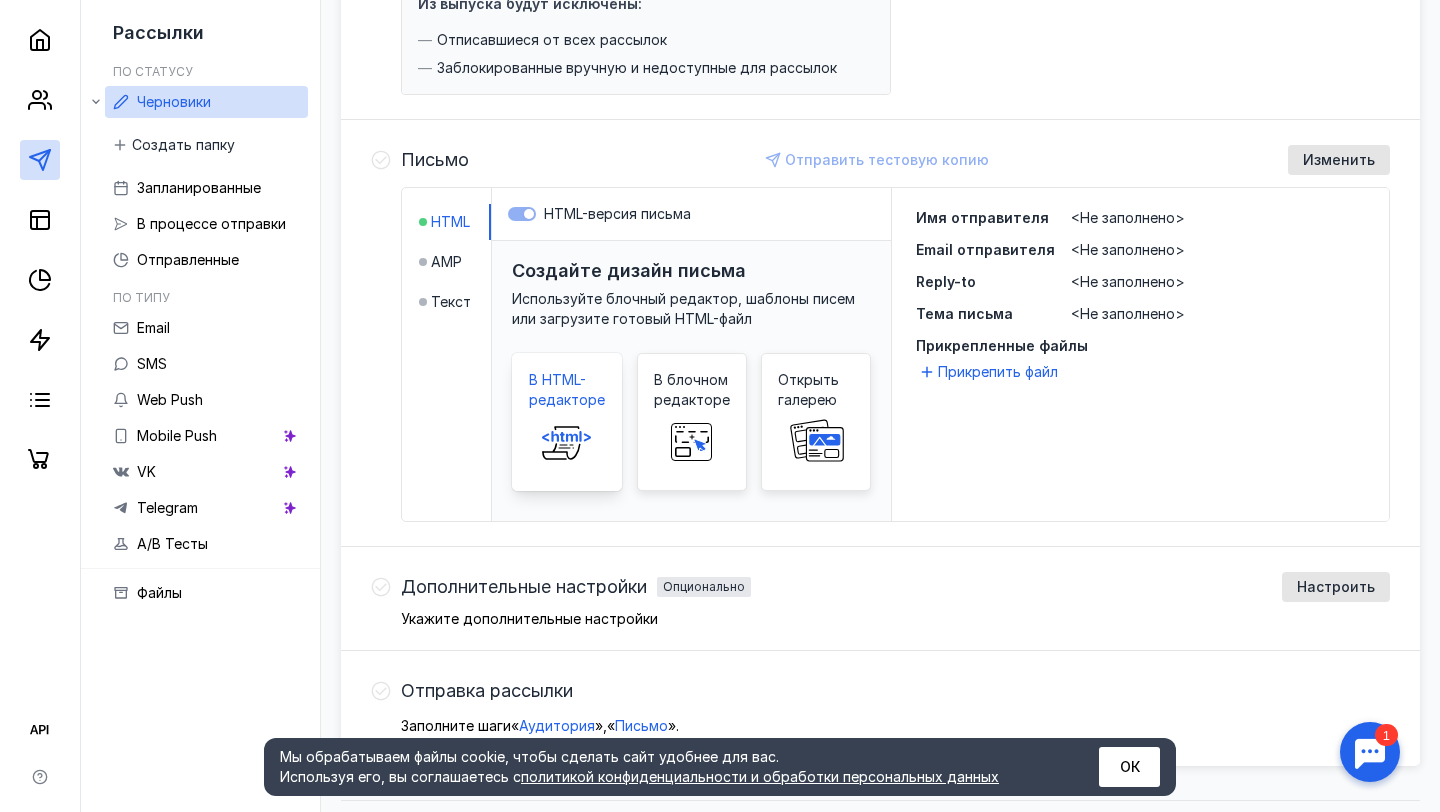 click 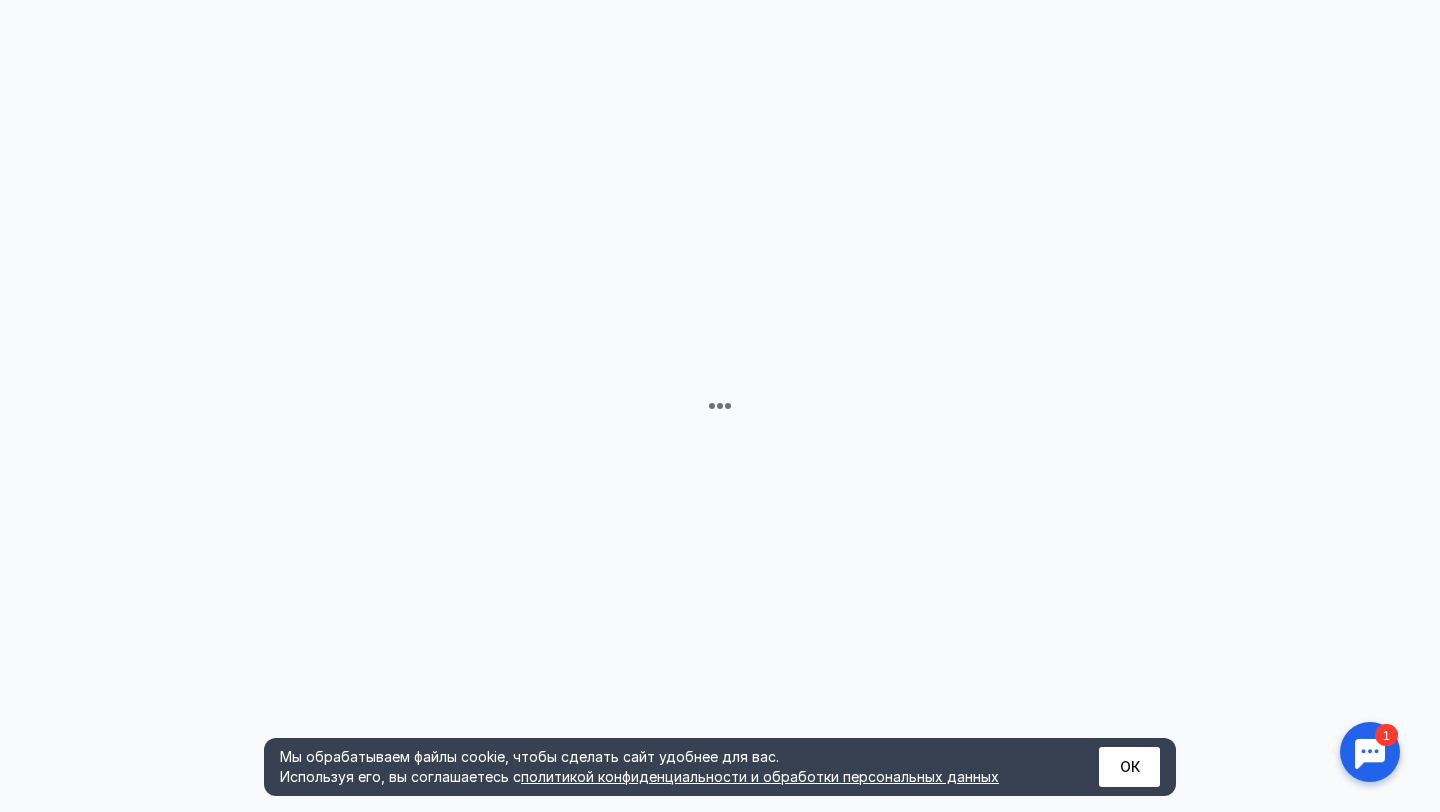 scroll, scrollTop: 0, scrollLeft: 0, axis: both 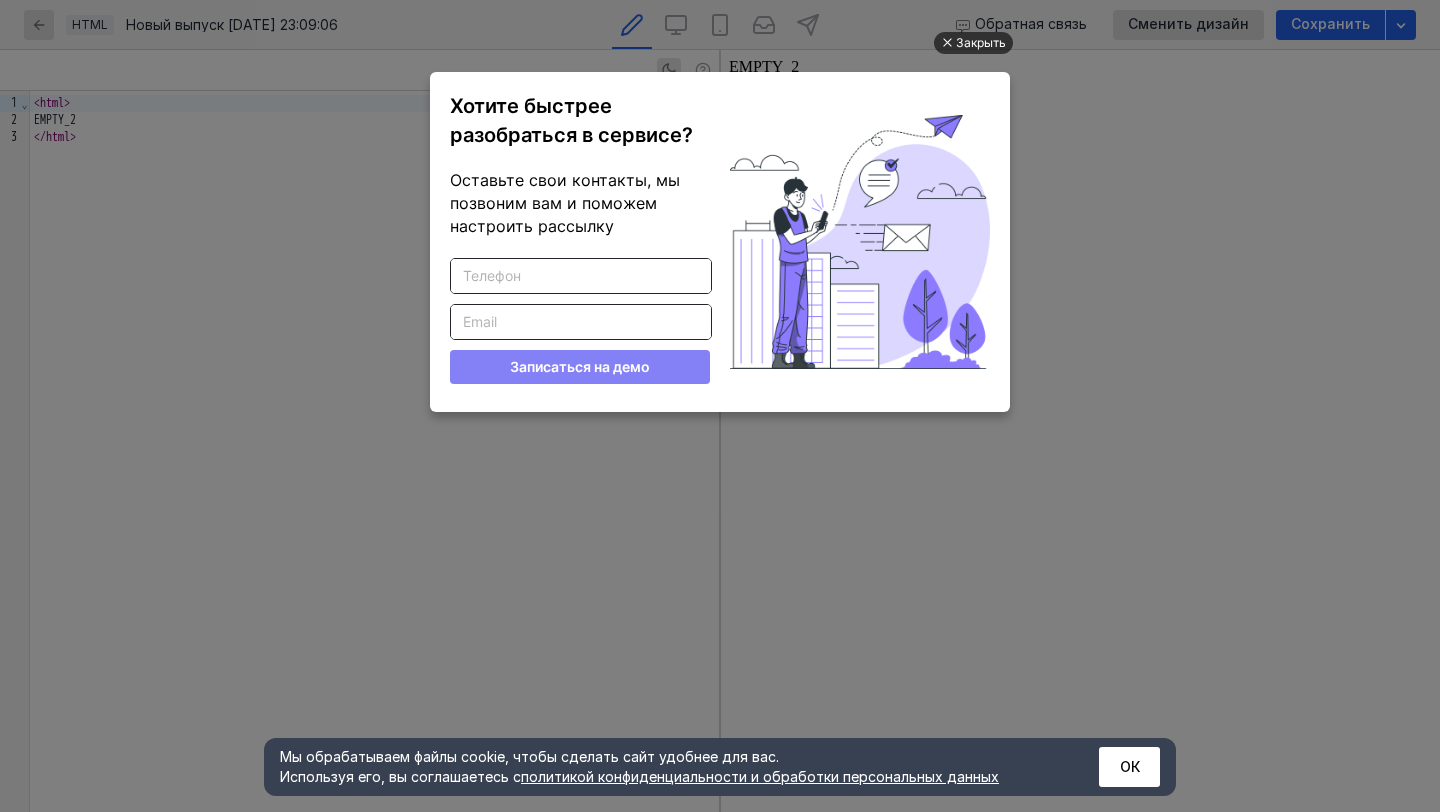 click on "Закрыть" at bounding box center [981, 43] 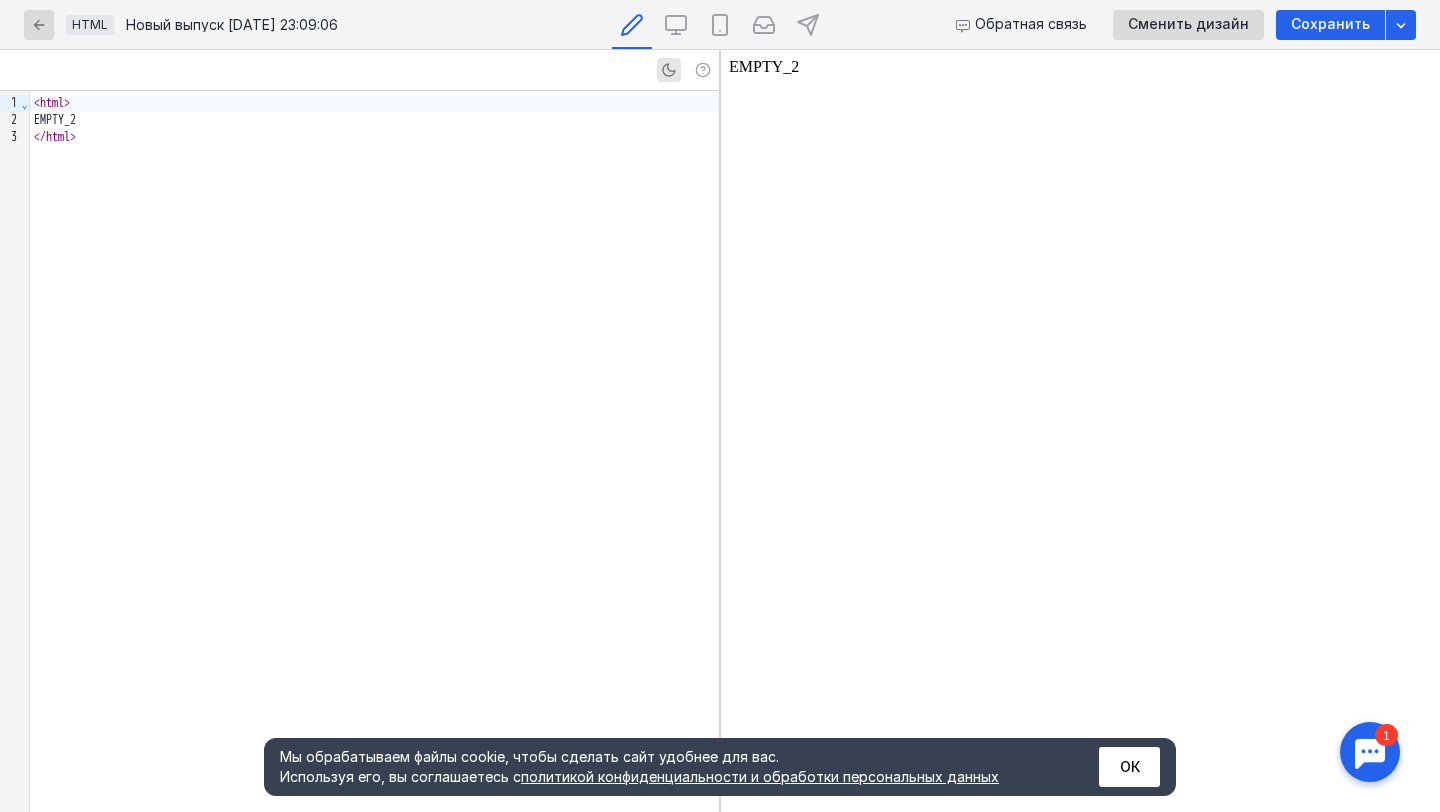 scroll, scrollTop: 0, scrollLeft: 0, axis: both 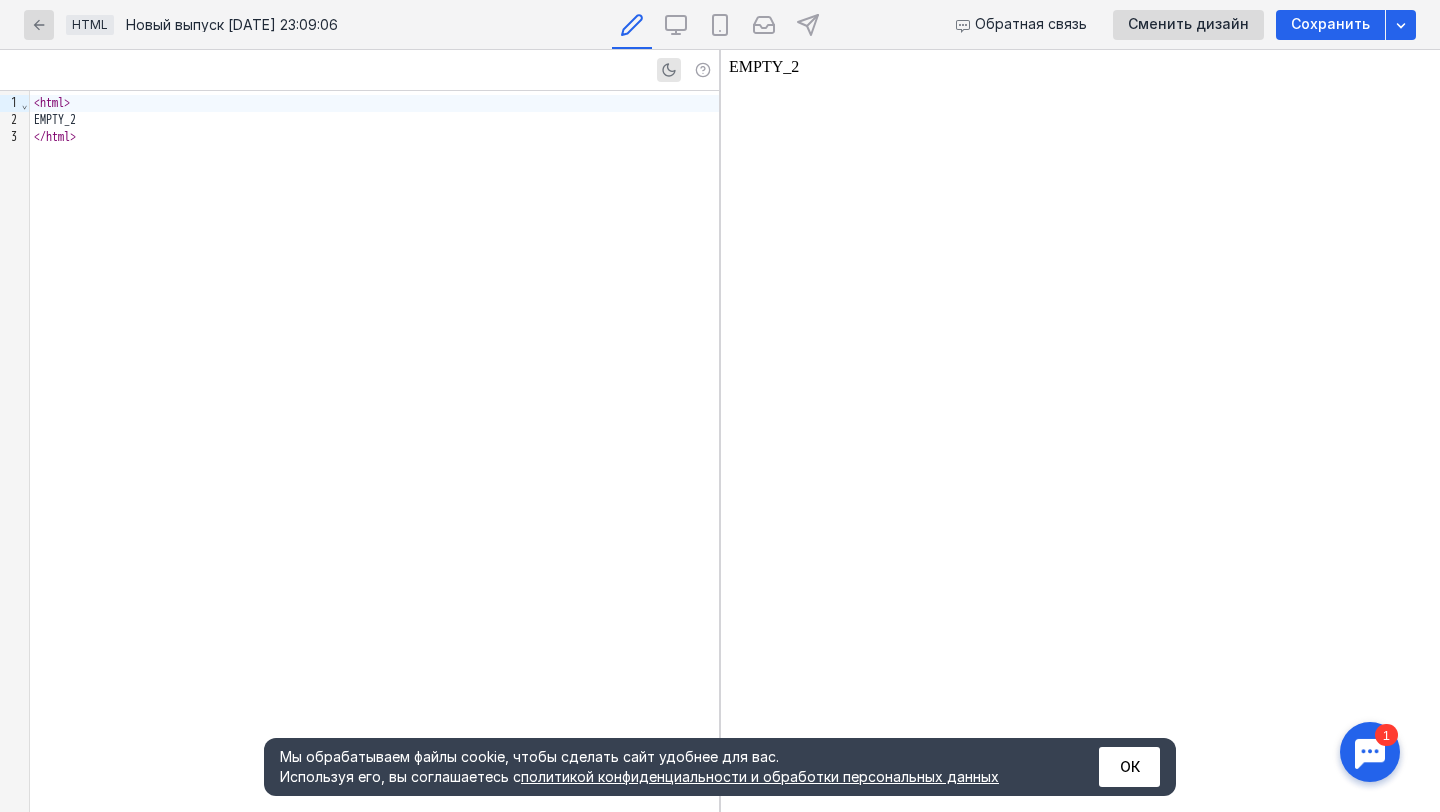 click on "< html >     EMPTY_2 </ html >" at bounding box center (374, 451) 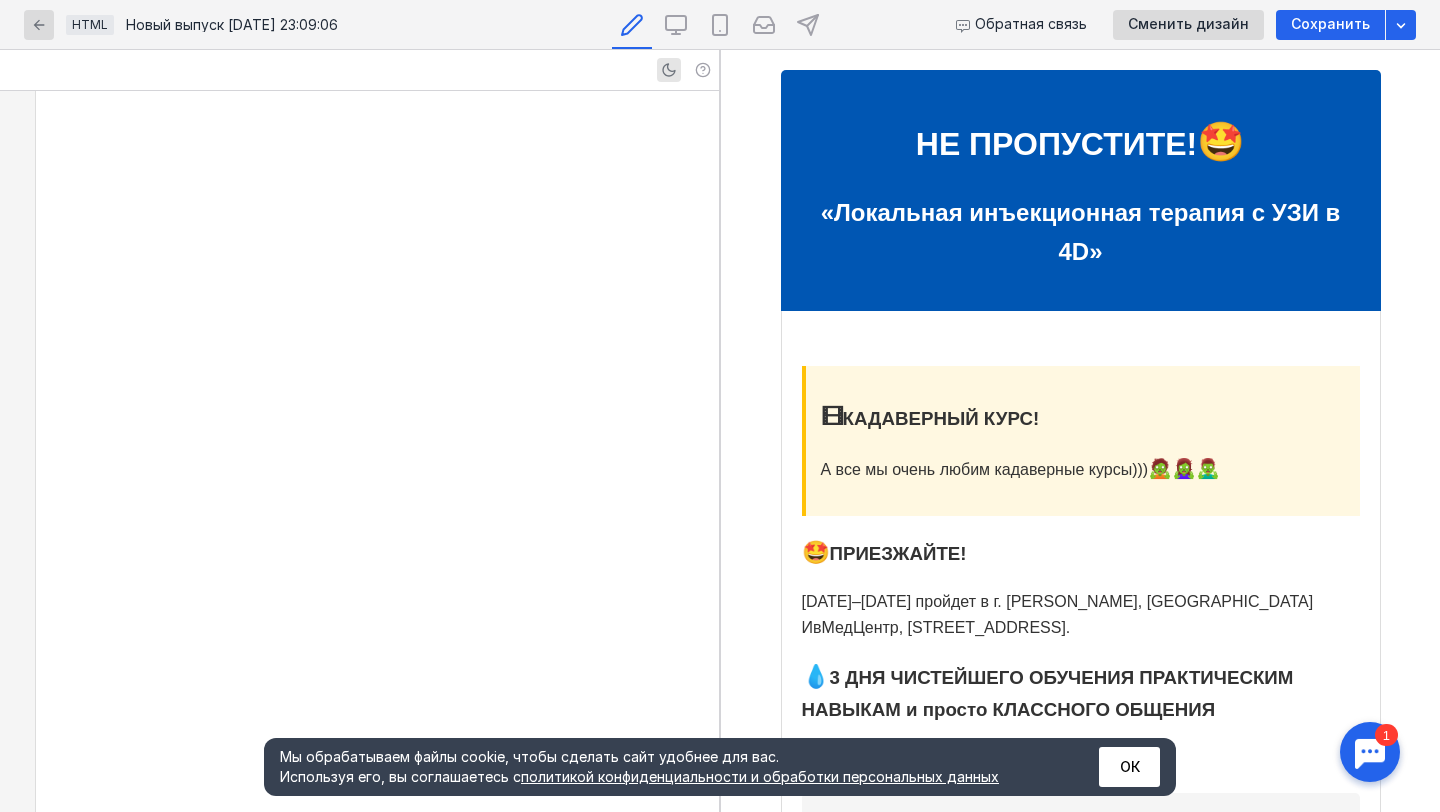 scroll, scrollTop: 2663, scrollLeft: 0, axis: vertical 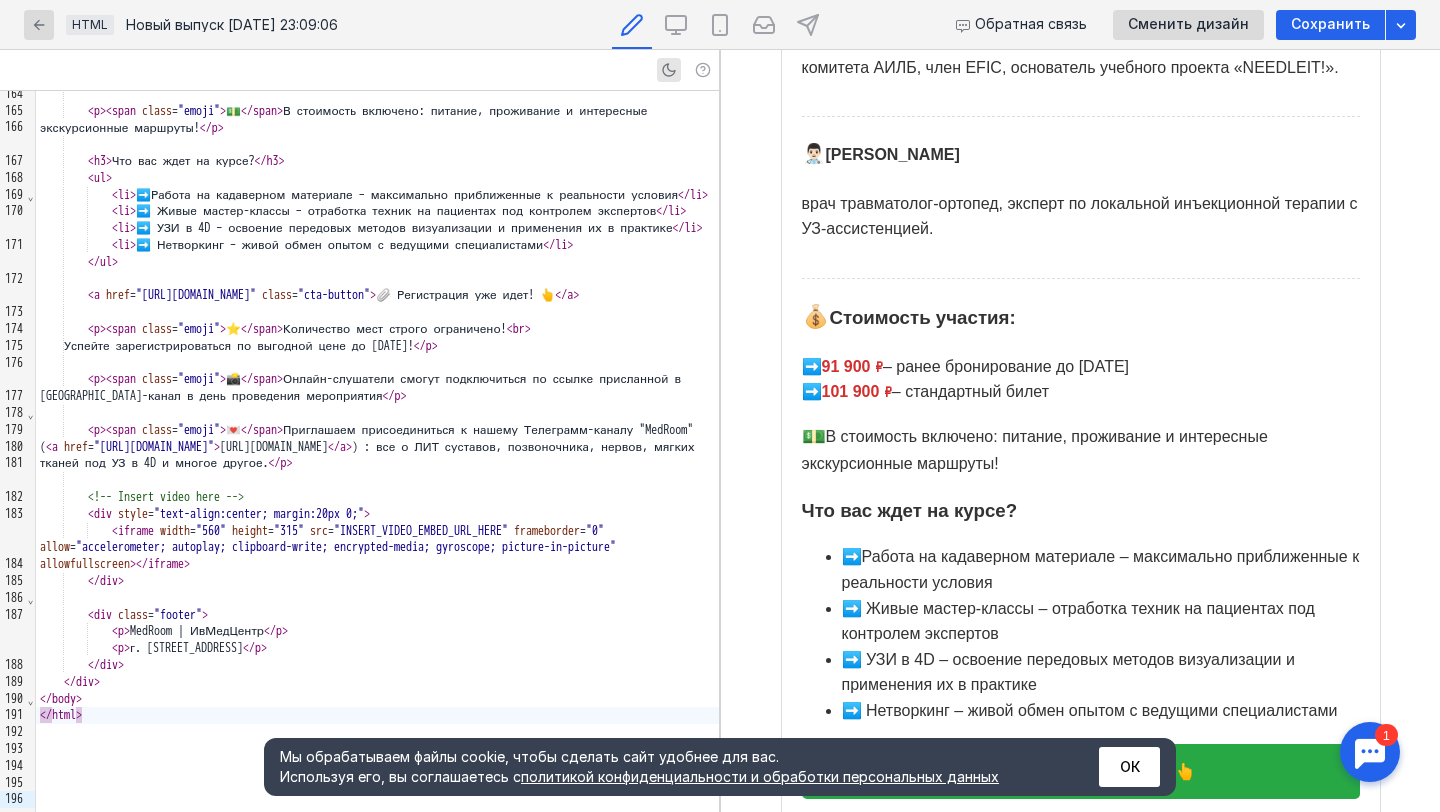 click on "ОК" at bounding box center [903, 1332] 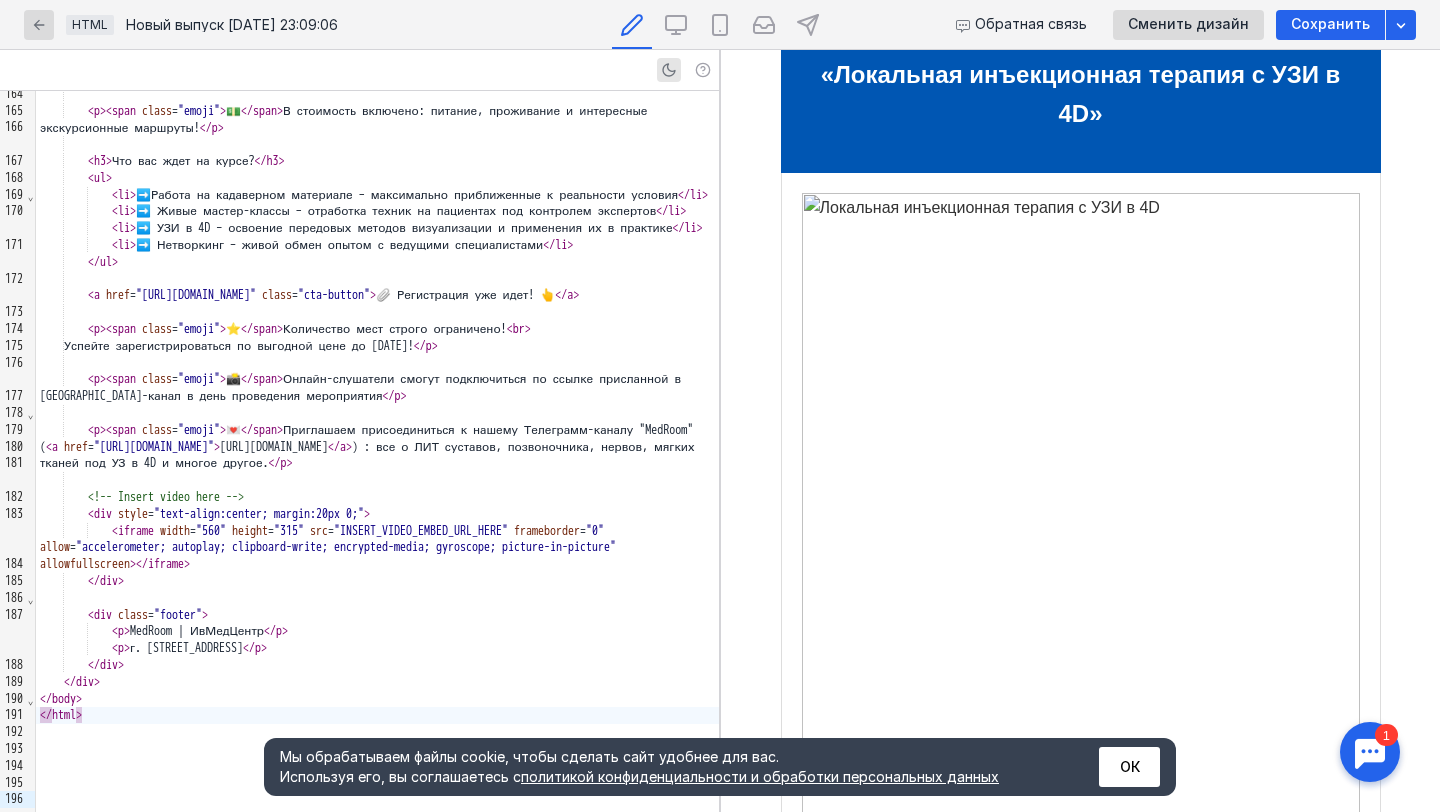 scroll, scrollTop: 0, scrollLeft: 0, axis: both 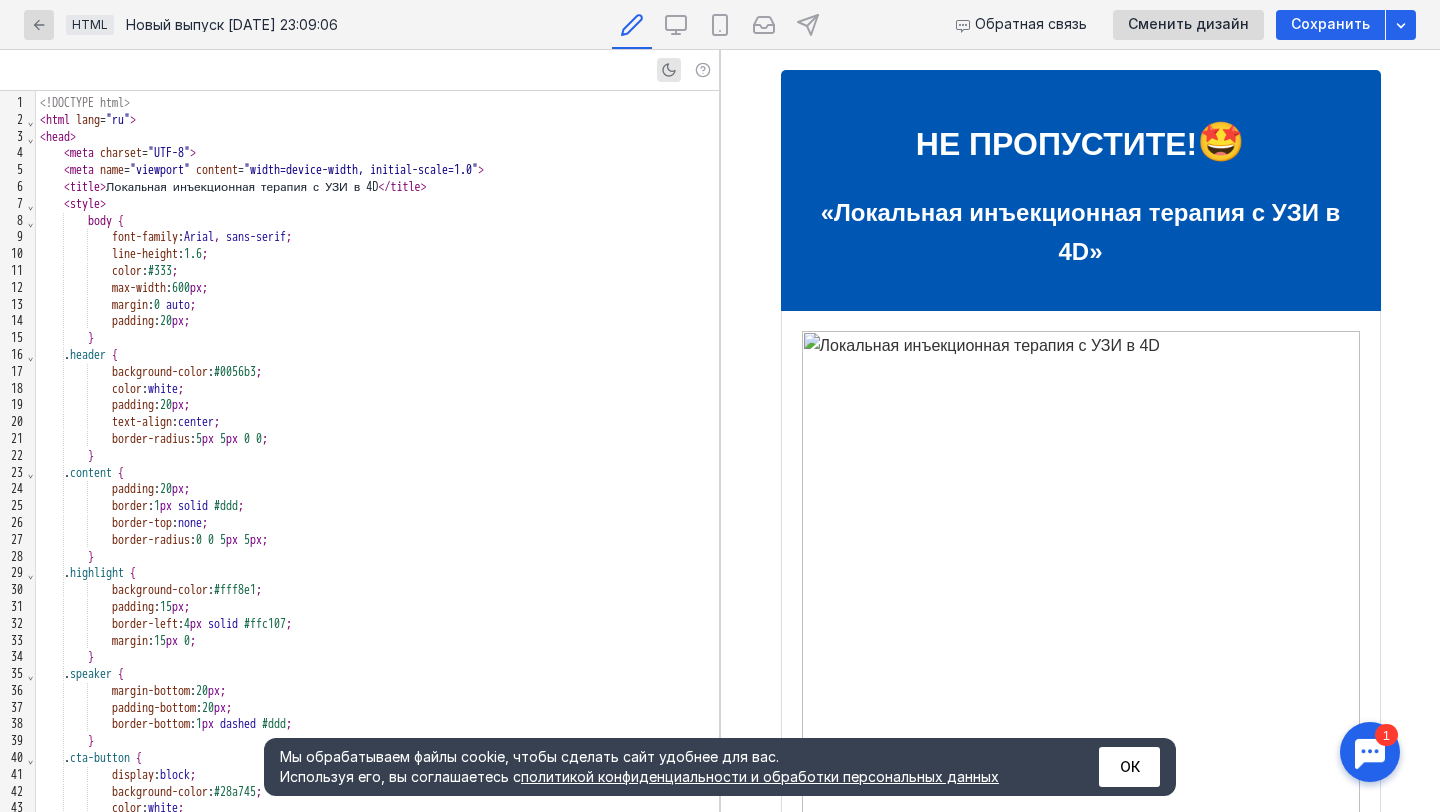 click on "«Локальная инъекционная терапия с УЗИ в 4D»" at bounding box center [1081, 232] 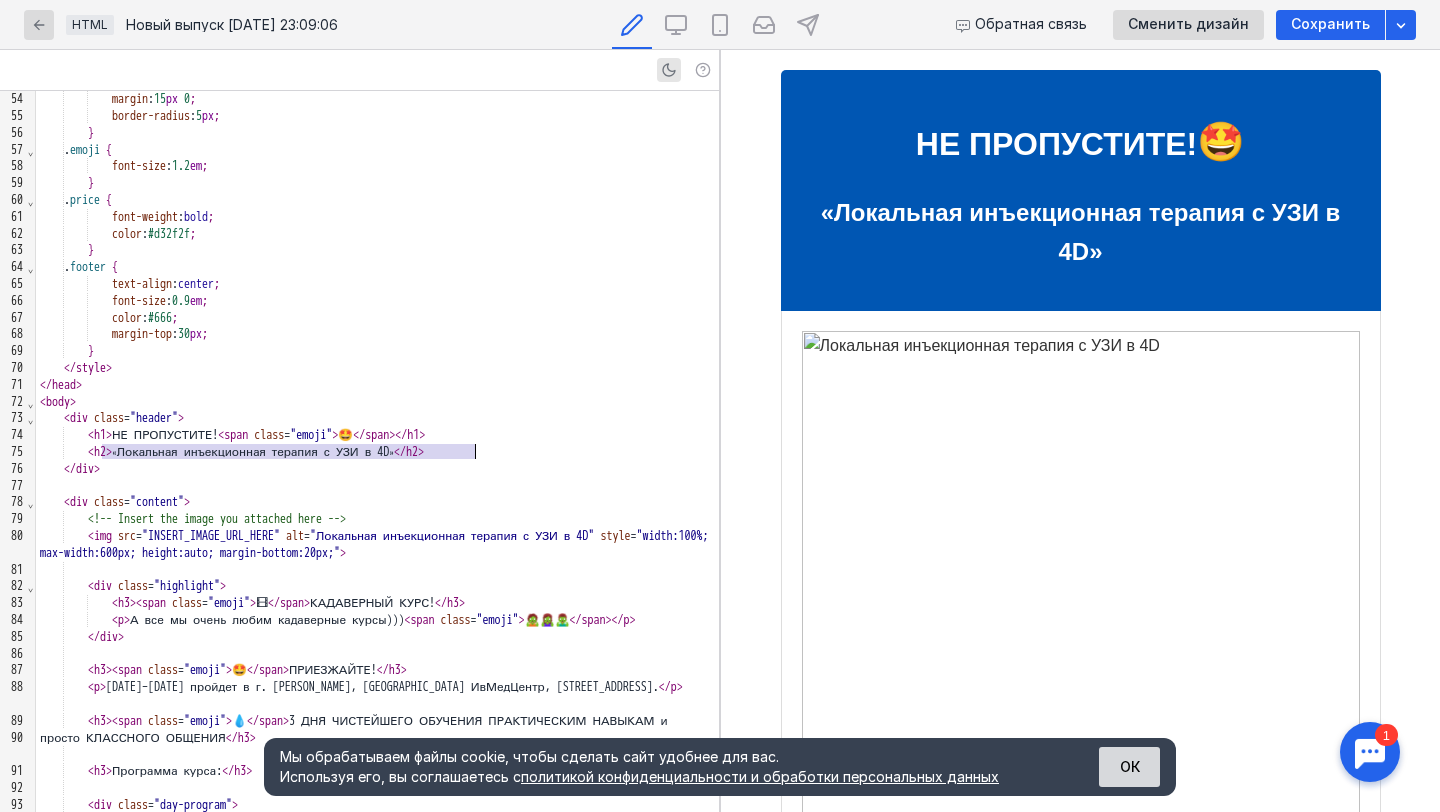 click on "ОК" at bounding box center (1129, 767) 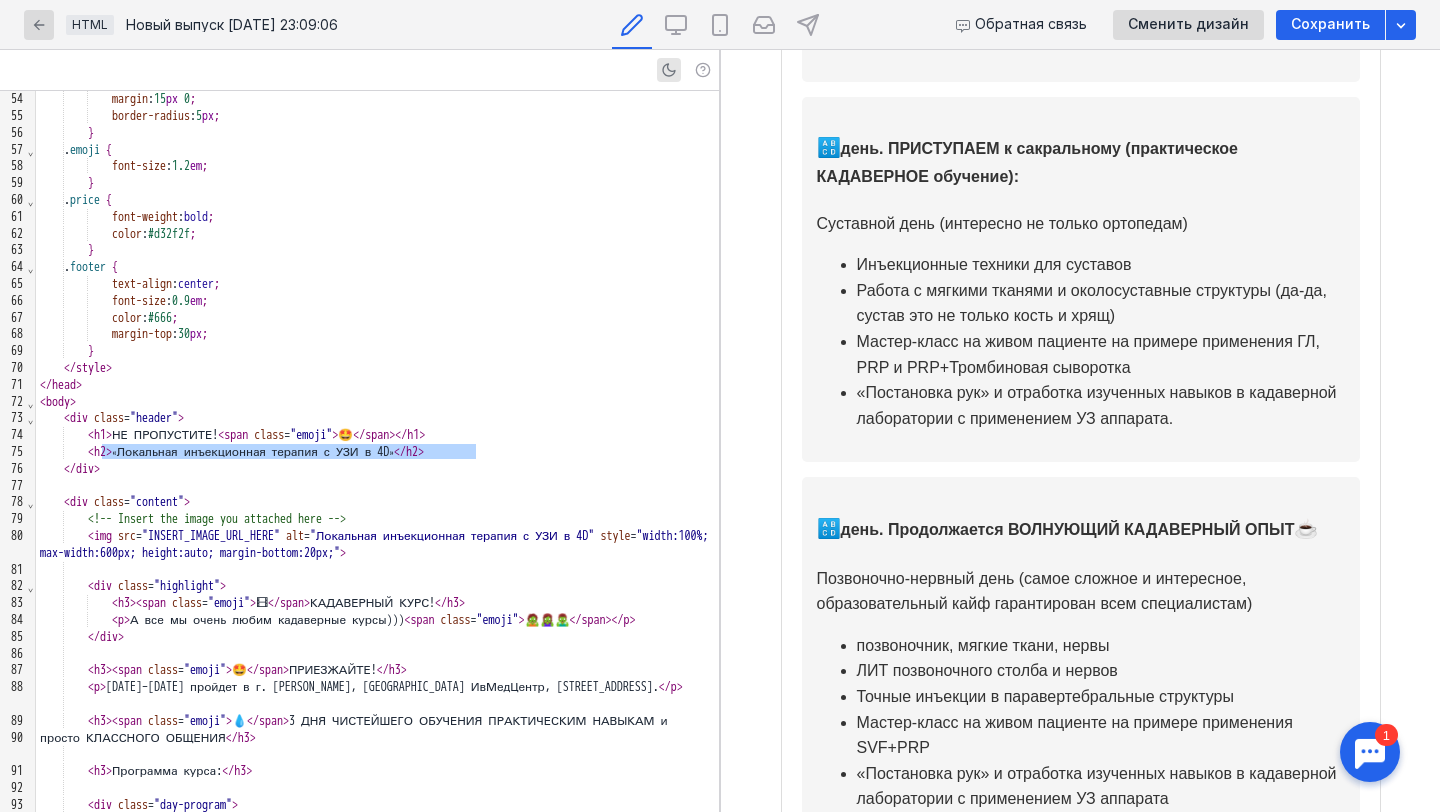 scroll, scrollTop: 1811, scrollLeft: 0, axis: vertical 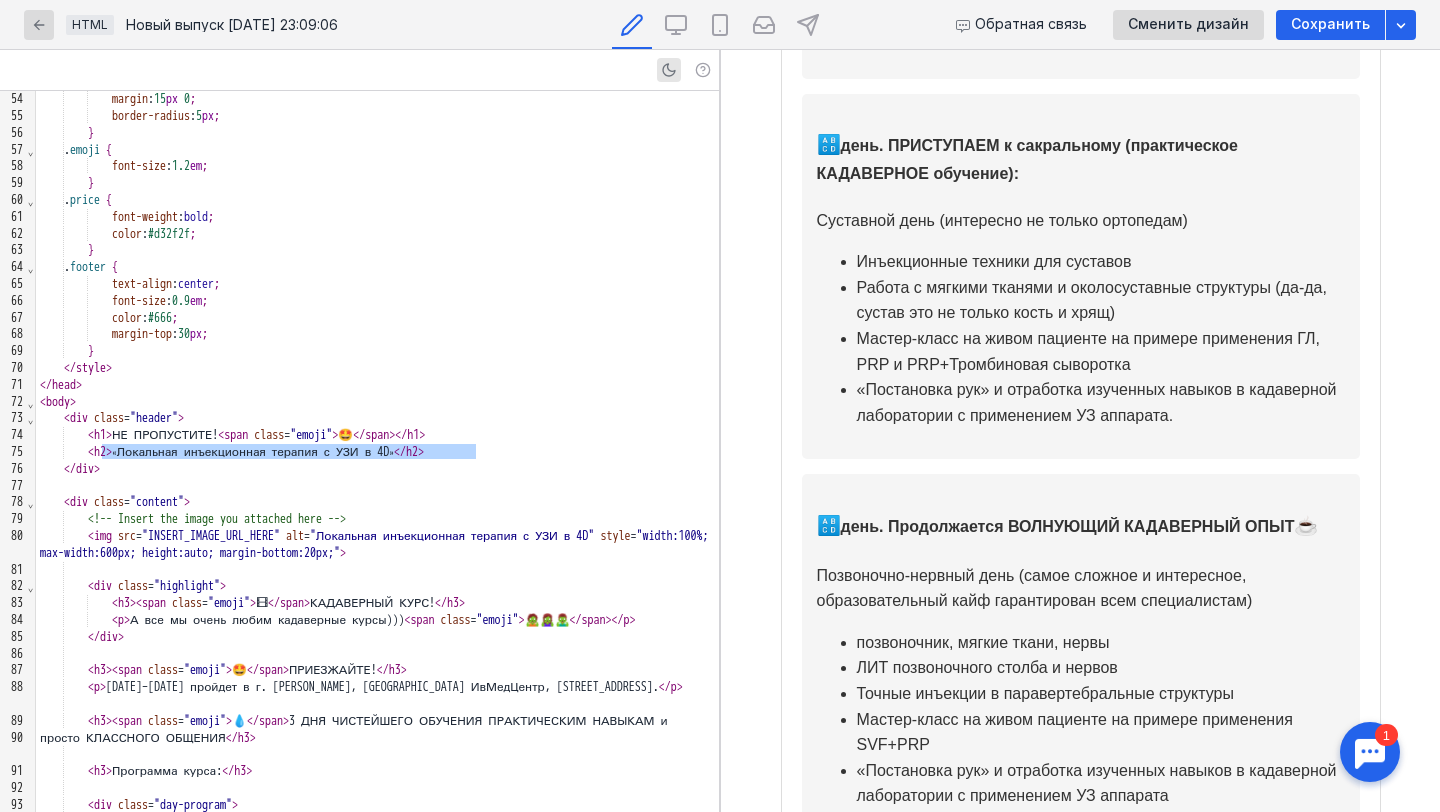 click on "🔄 ВЫ УЕДЕТЕ ОТ НАС ДРУГИМИ ВРАЧАМИ" at bounding box center [1081, 954] 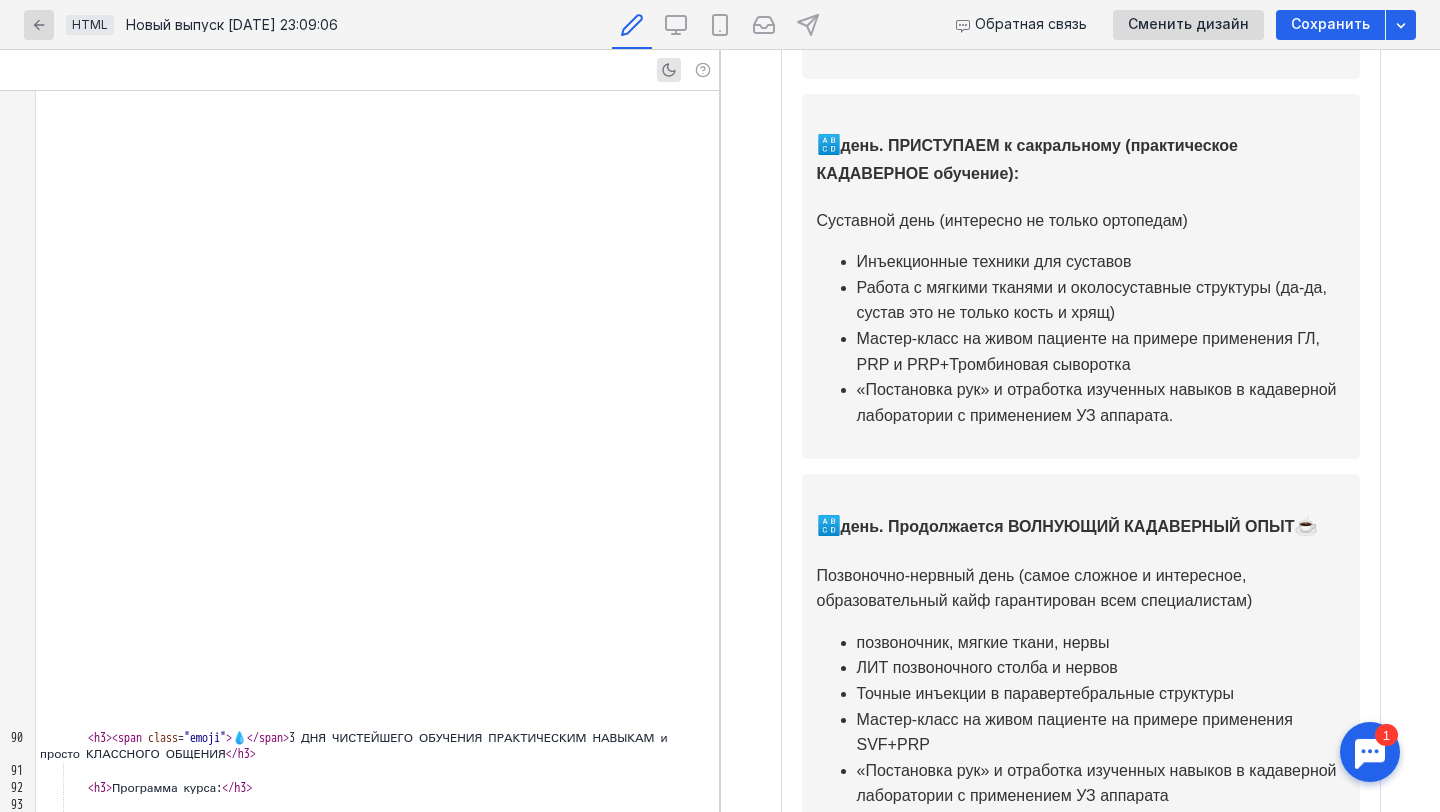 scroll, scrollTop: 2053, scrollLeft: 0, axis: vertical 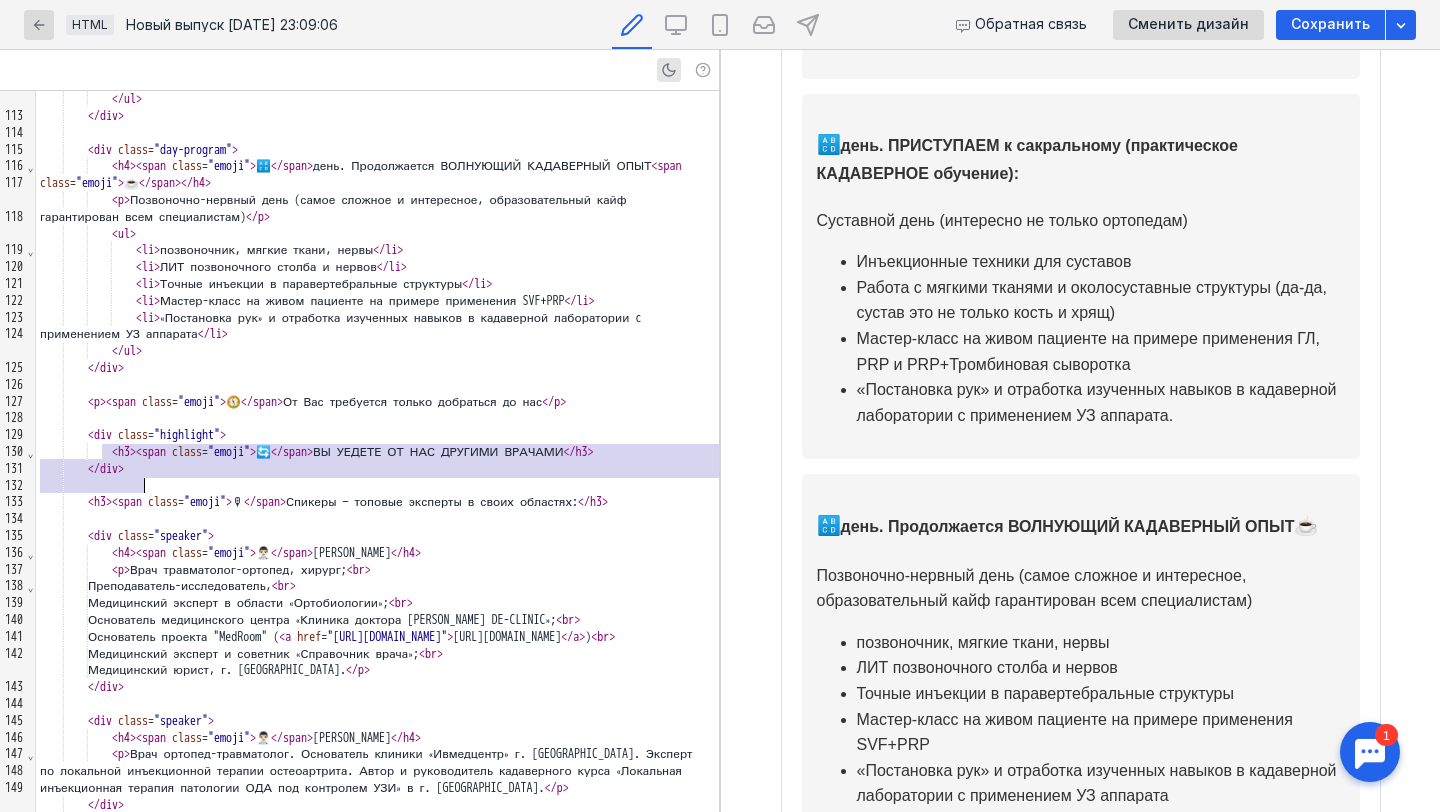 click on ">" at bounding box center [310, 452] 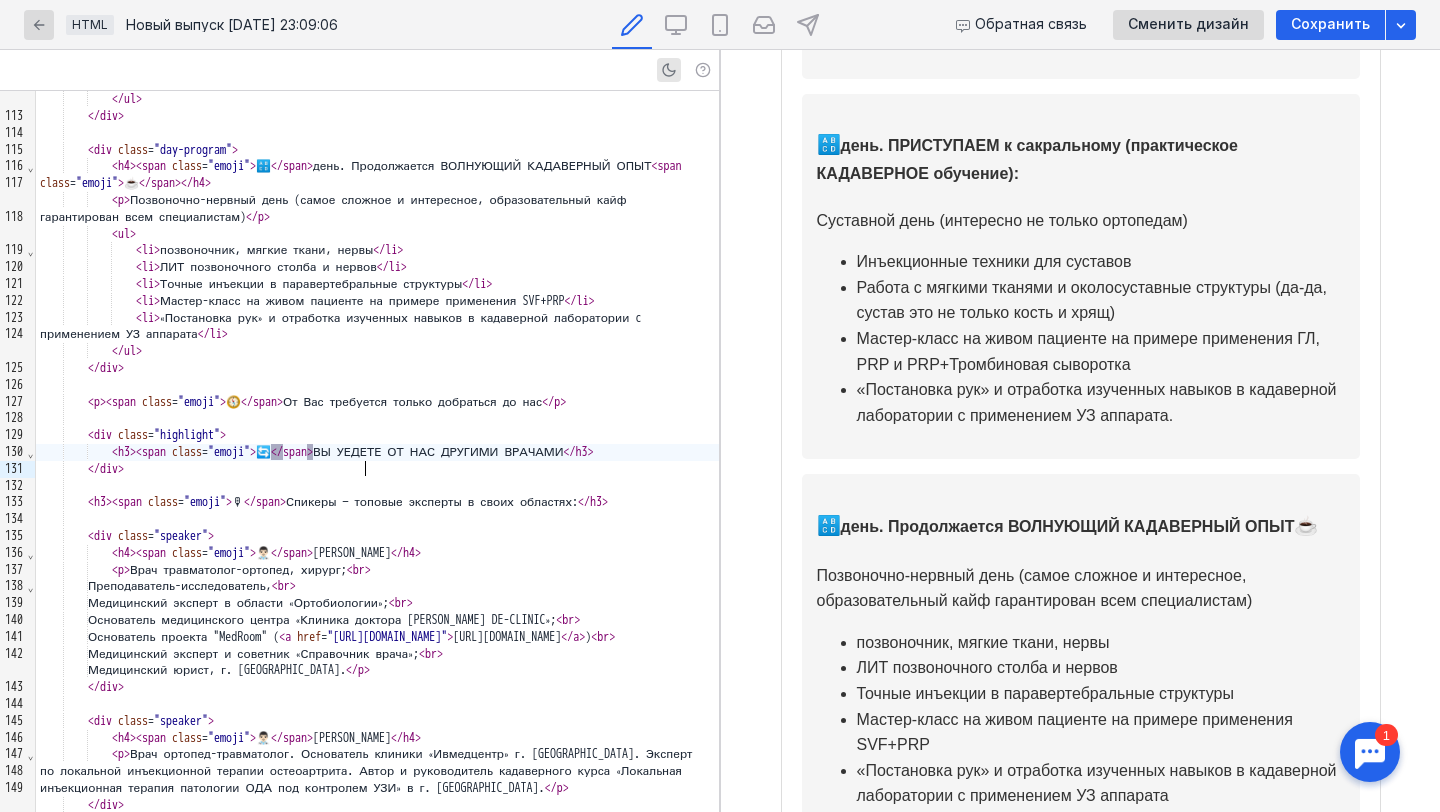 type 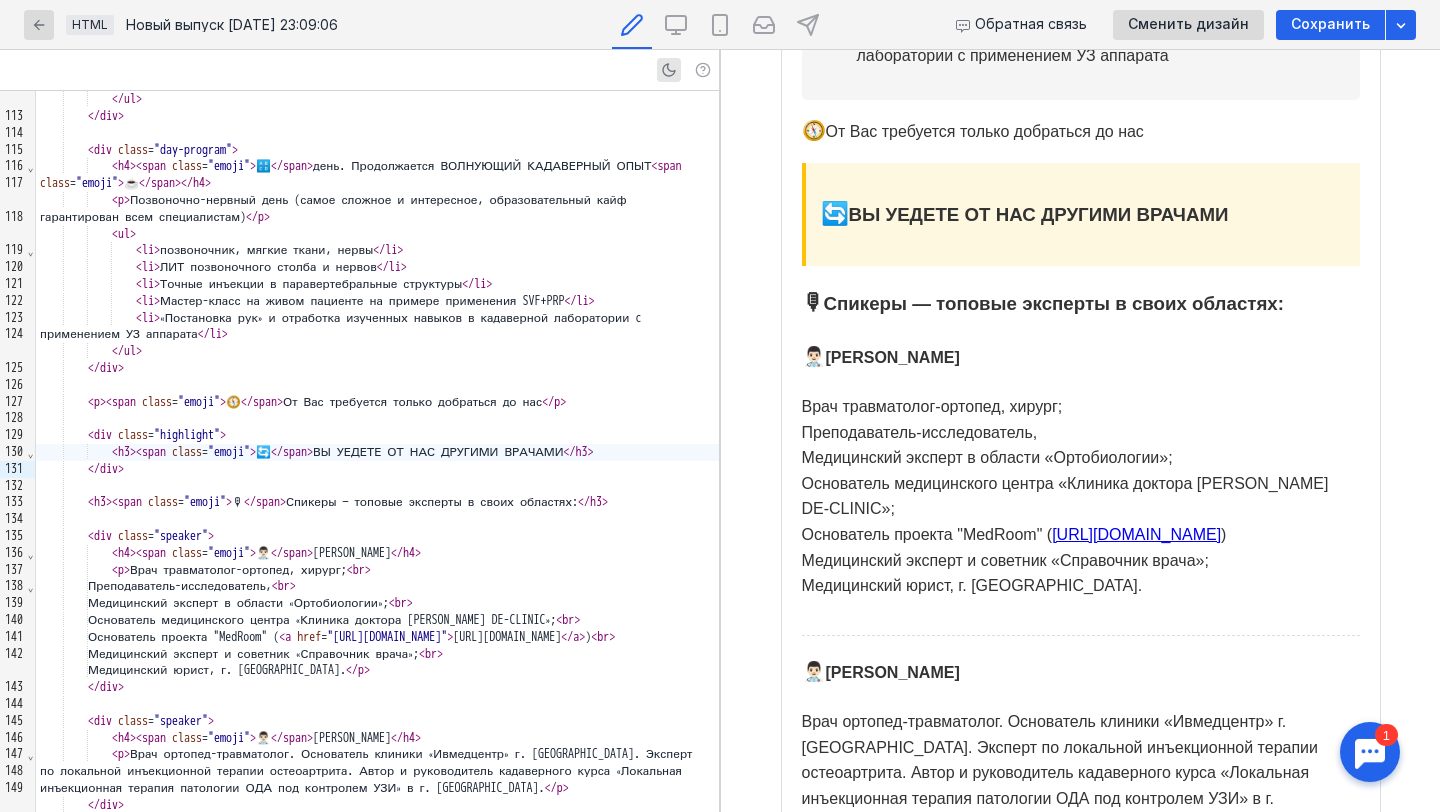 scroll, scrollTop: 3469, scrollLeft: 0, axis: vertical 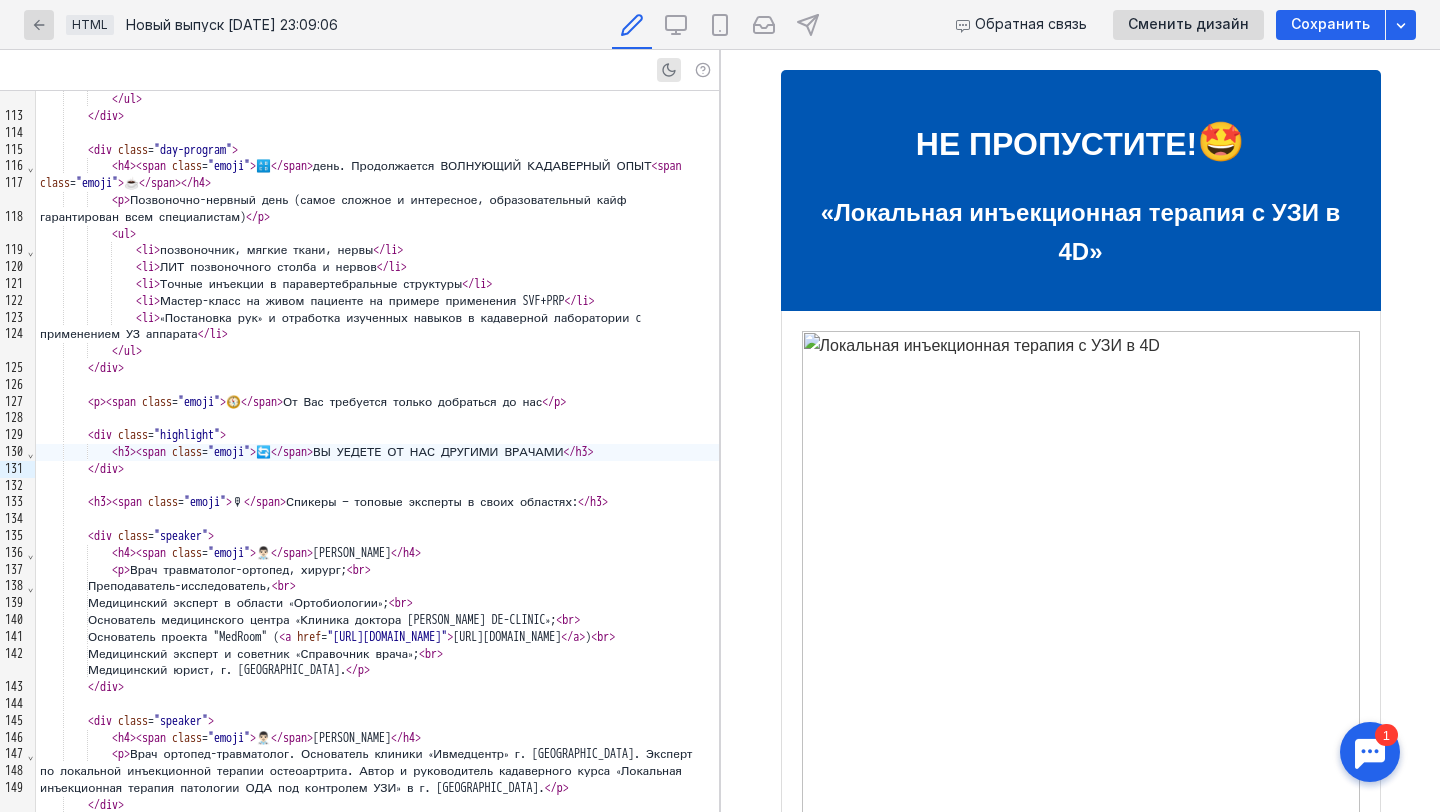 click on "🎞 КАДАВЕРНЫЙ КУРС!" at bounding box center (1083, 1140) 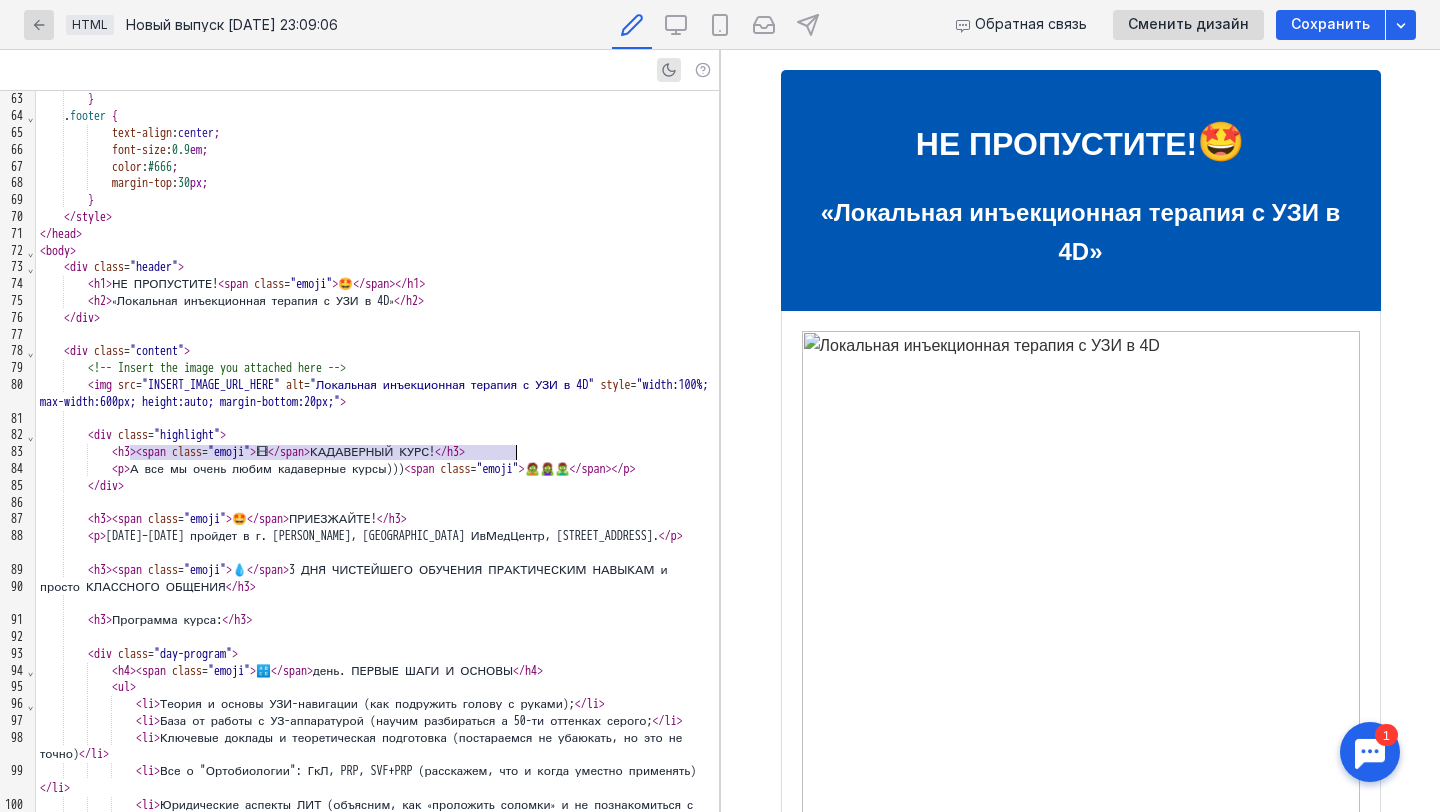 click on "< h3 > < span   class = "emoji" > 🎞 </ span > КАДАВЕРНЫЙ КУРС! </ h3 >" at bounding box center (377, 452) 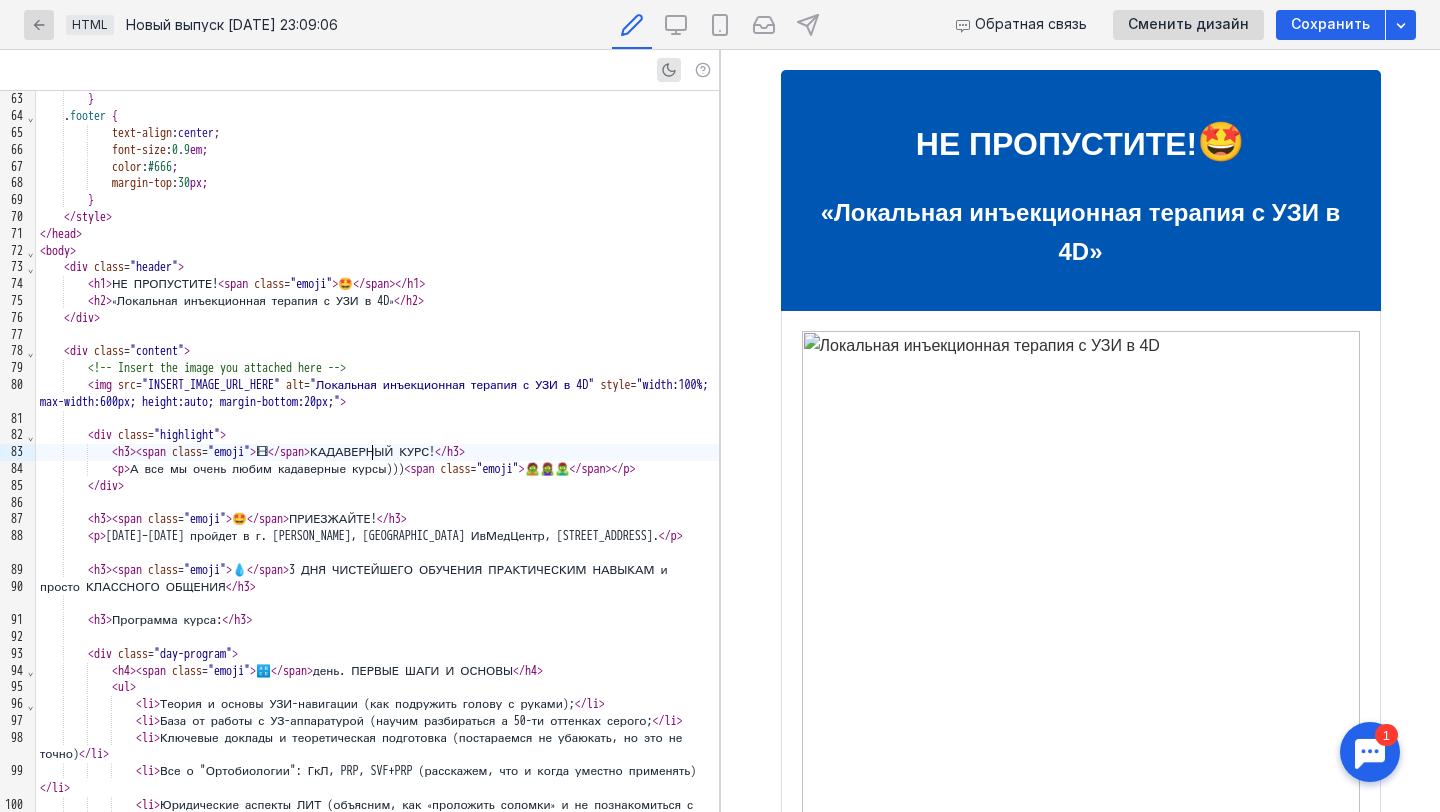 scroll, scrollTop: 0, scrollLeft: 0, axis: both 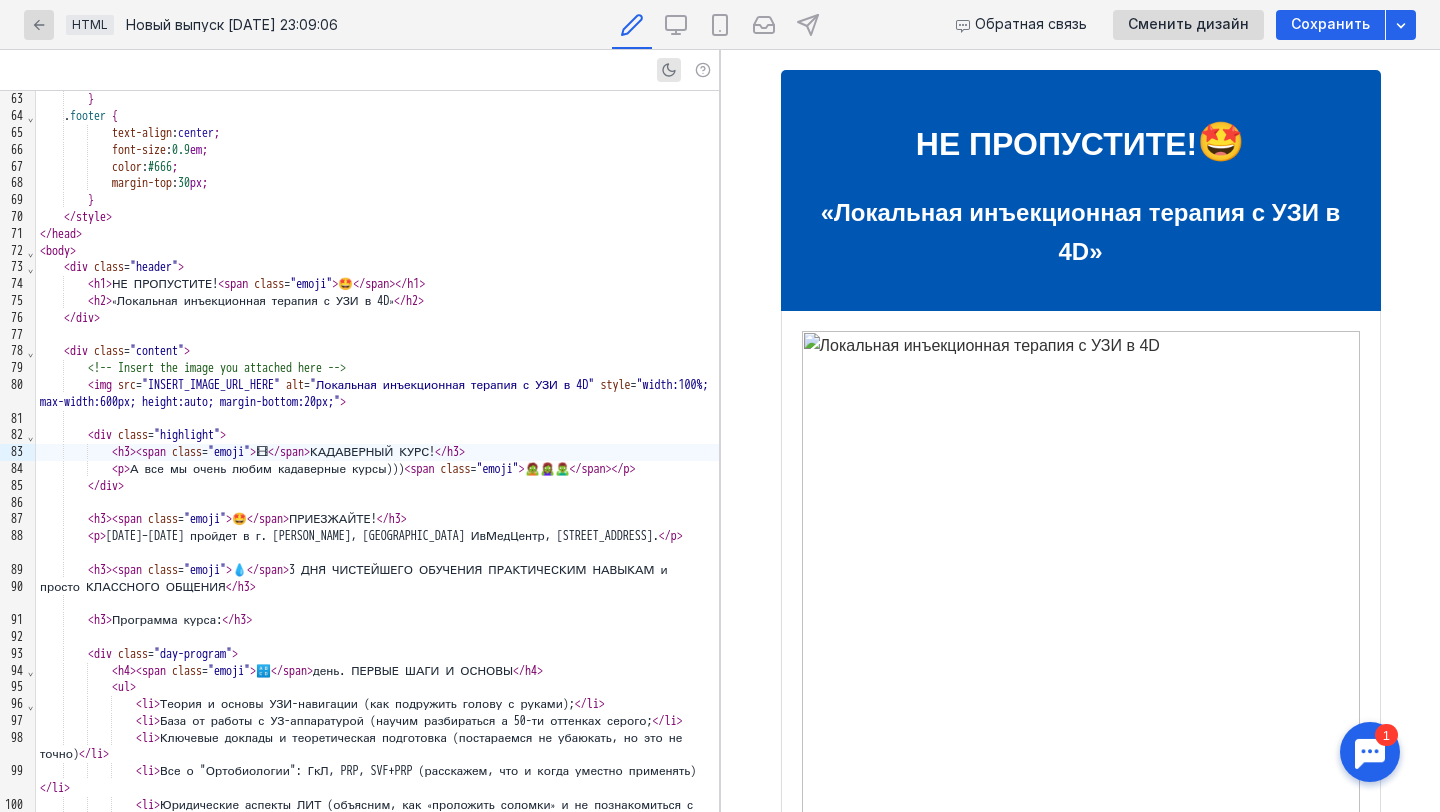 click on "🎞  КАДАВЕРНЫЙ КУРС!
А все мы очень любим кадаверные курсы))) 🧟🧟‍♀️🧟‍♂️
🤩 ПРИЕЗЖАЙТЕ!
[DATE]–[DATE] пройдет в г. [PERSON_NAME], [GEOGRAPHIC_DATA] ИвМедЦентр, [STREET_ADDRESS].
💧 3 ДНЯ ЧИСТЕЙШЕГО ОБУЧЕНИЯ ПРАКТИЧЕСКИМ НАВЫКАМ и просто КЛАССНОГО ОБЩЕНИЯ
Программа курса:
🔠 день. ПЕРВЫЕ ШАГИ И ОСНОВЫ
Теория и основы УЗИ-навигации (как подружить голову с руками);
База от работы с УЗ-аппаратурой (научим разбираться а 50-ти оттенках серого;" at bounding box center [1081, 2643] 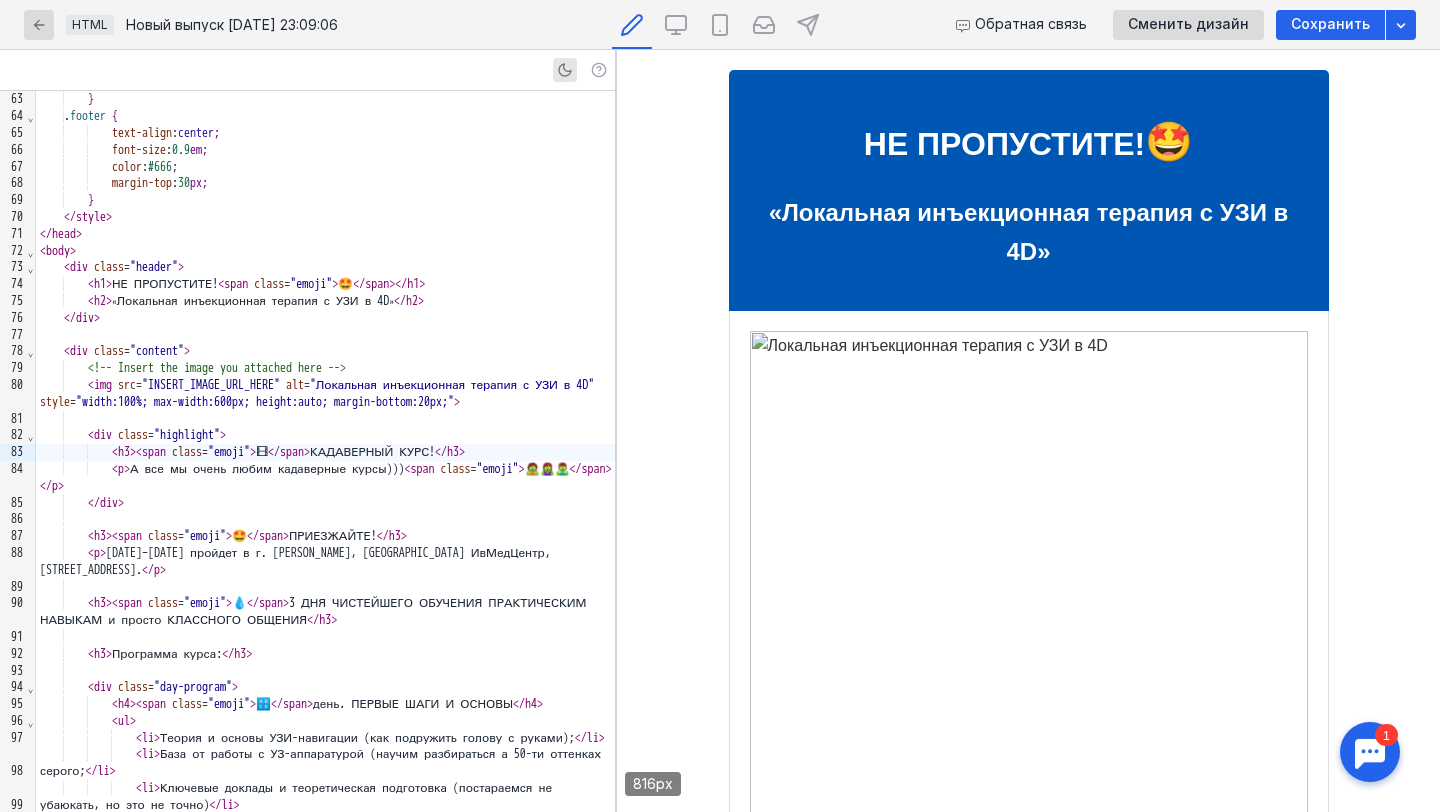 drag, startPoint x: 720, startPoint y: 438, endPoint x: 616, endPoint y: 431, distance: 104.23531 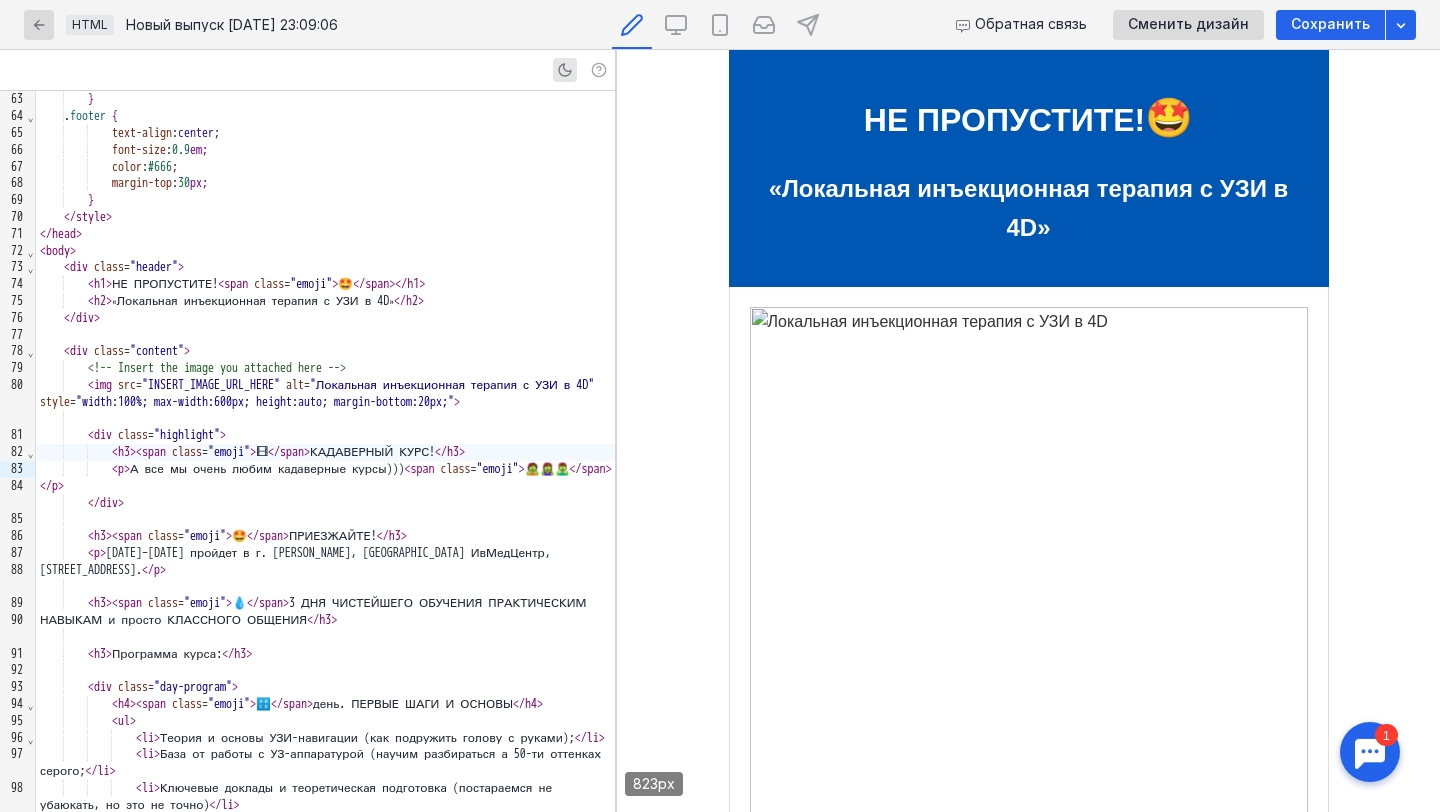 scroll, scrollTop: 0, scrollLeft: 0, axis: both 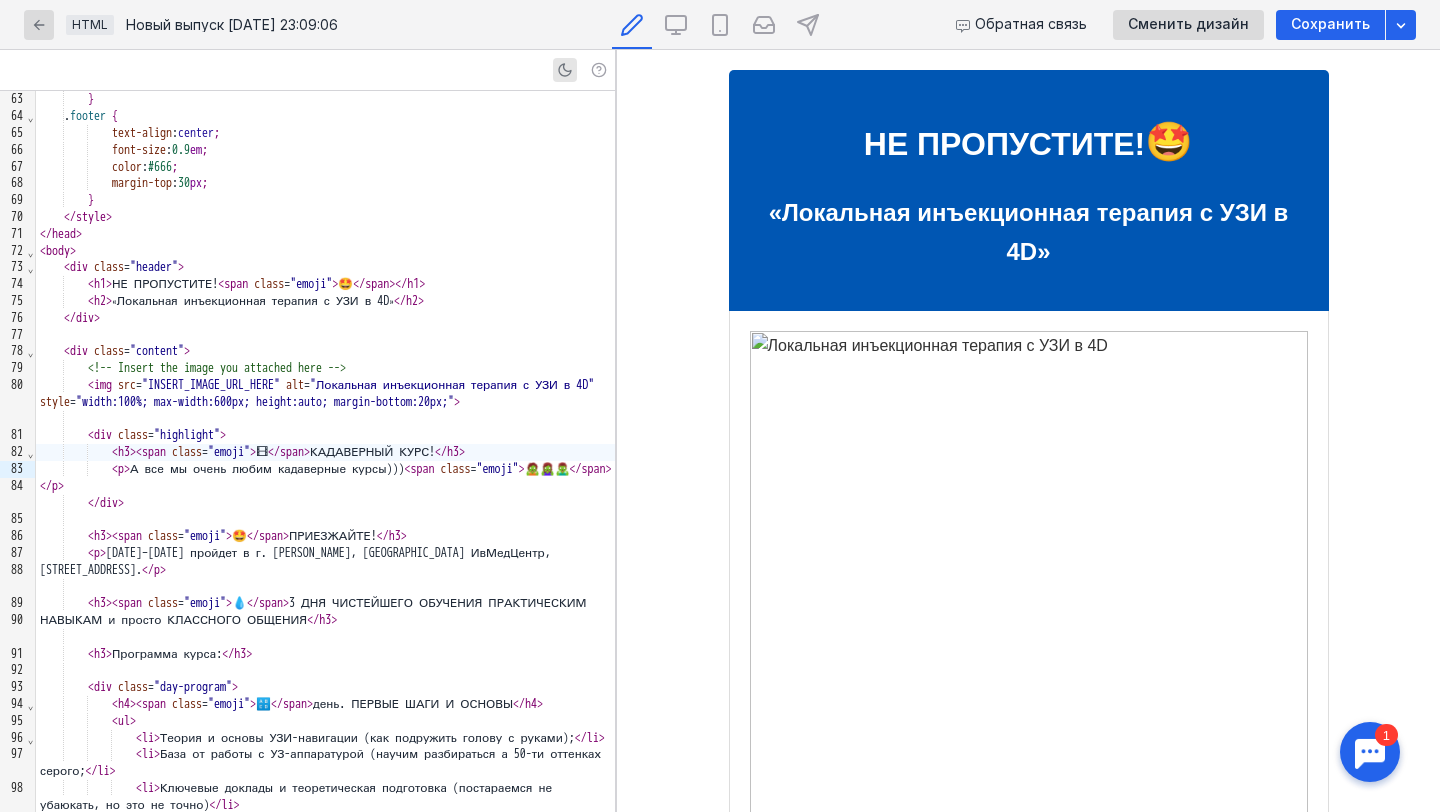 click at bounding box center [1029, 692] 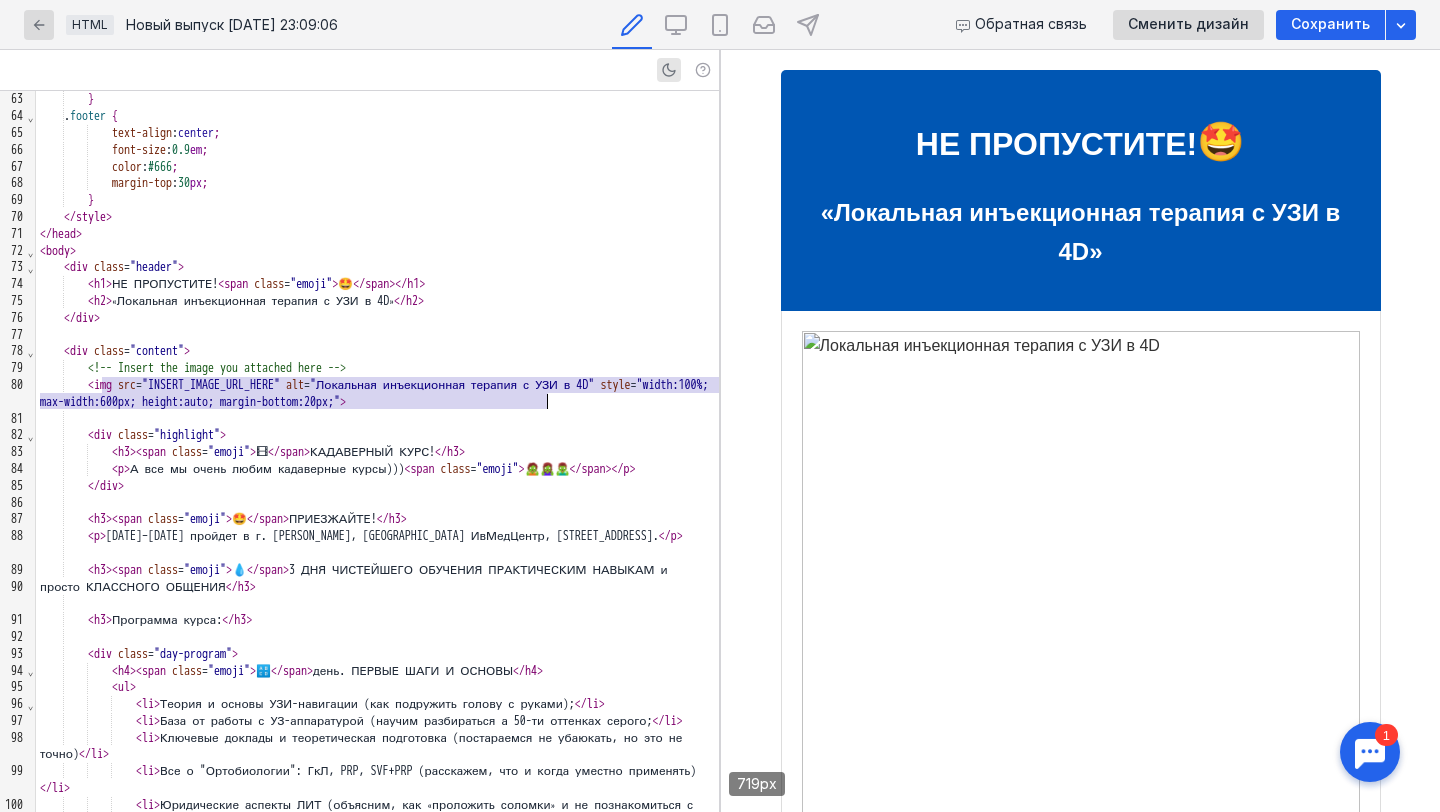 scroll, scrollTop: 978, scrollLeft: 0, axis: vertical 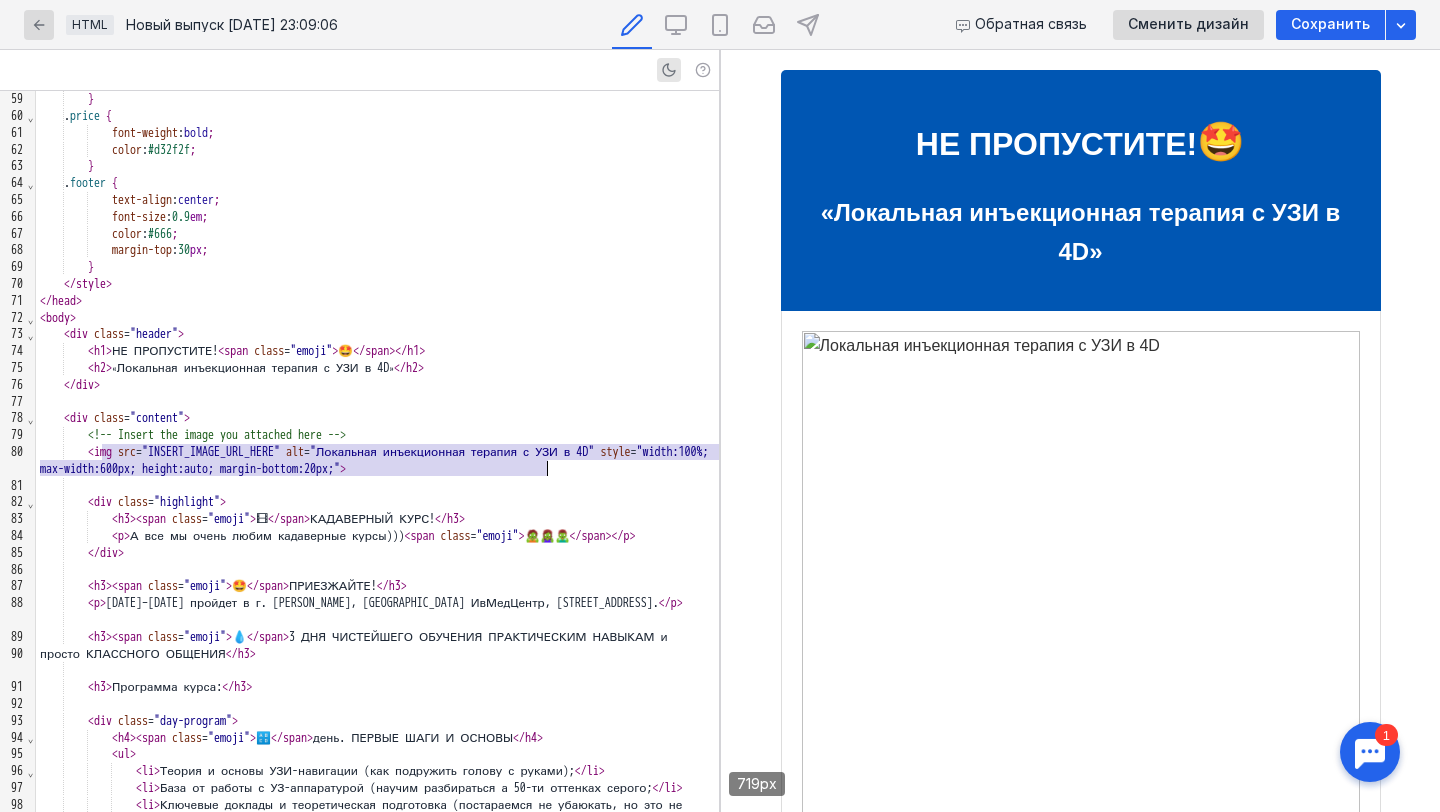 click at bounding box center (1081, 692) 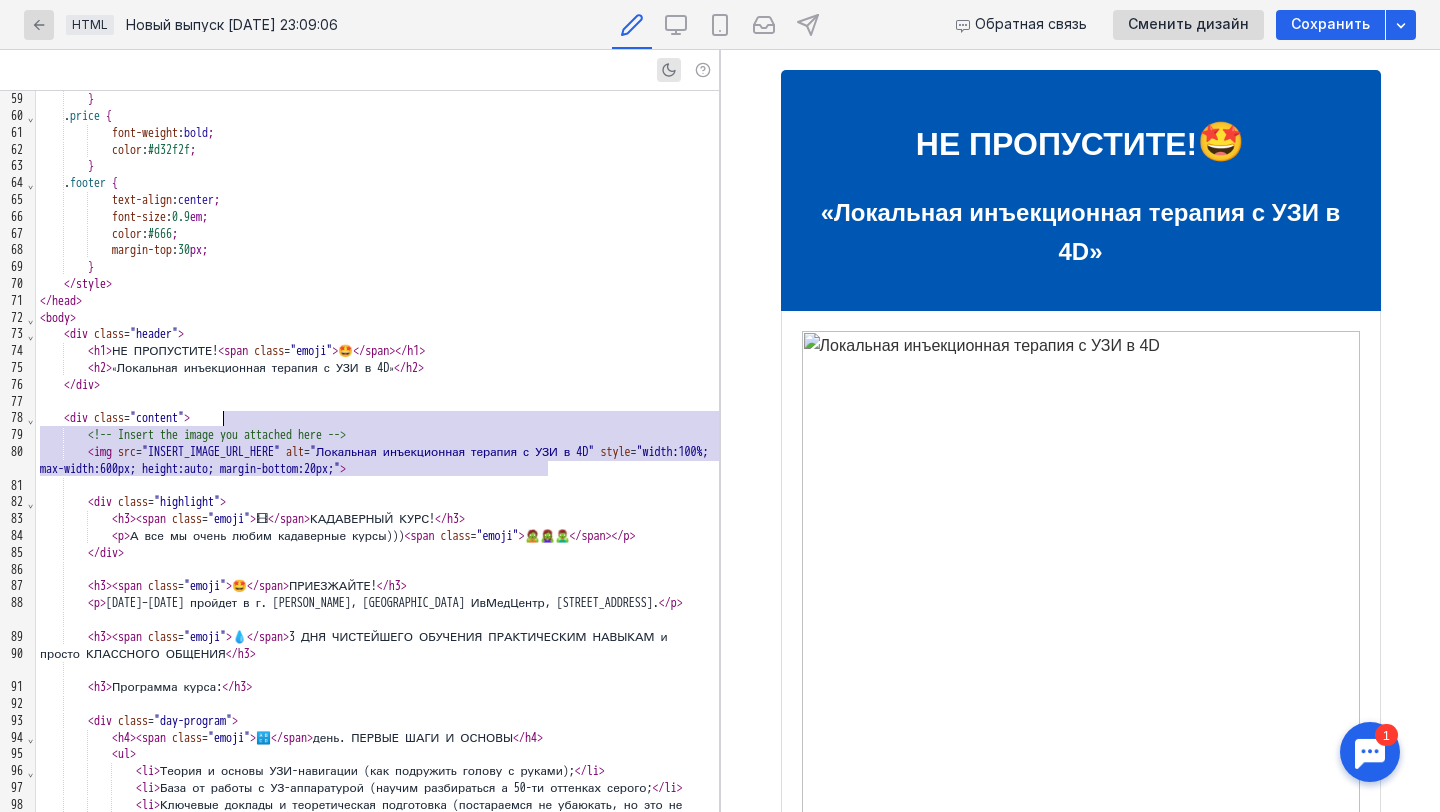 drag, startPoint x: 578, startPoint y: 470, endPoint x: 518, endPoint y: 420, distance: 78.10249 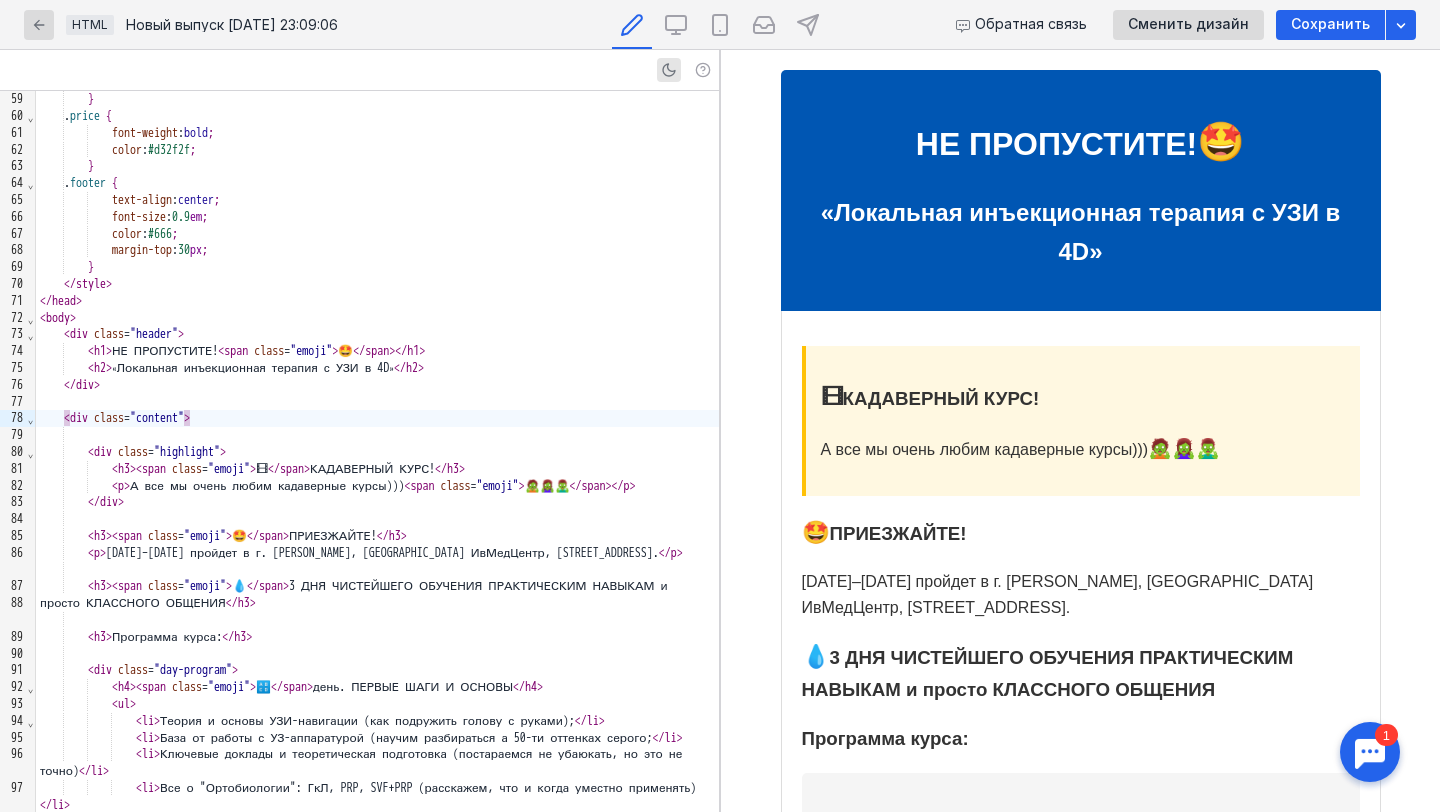 scroll, scrollTop: 0, scrollLeft: 0, axis: both 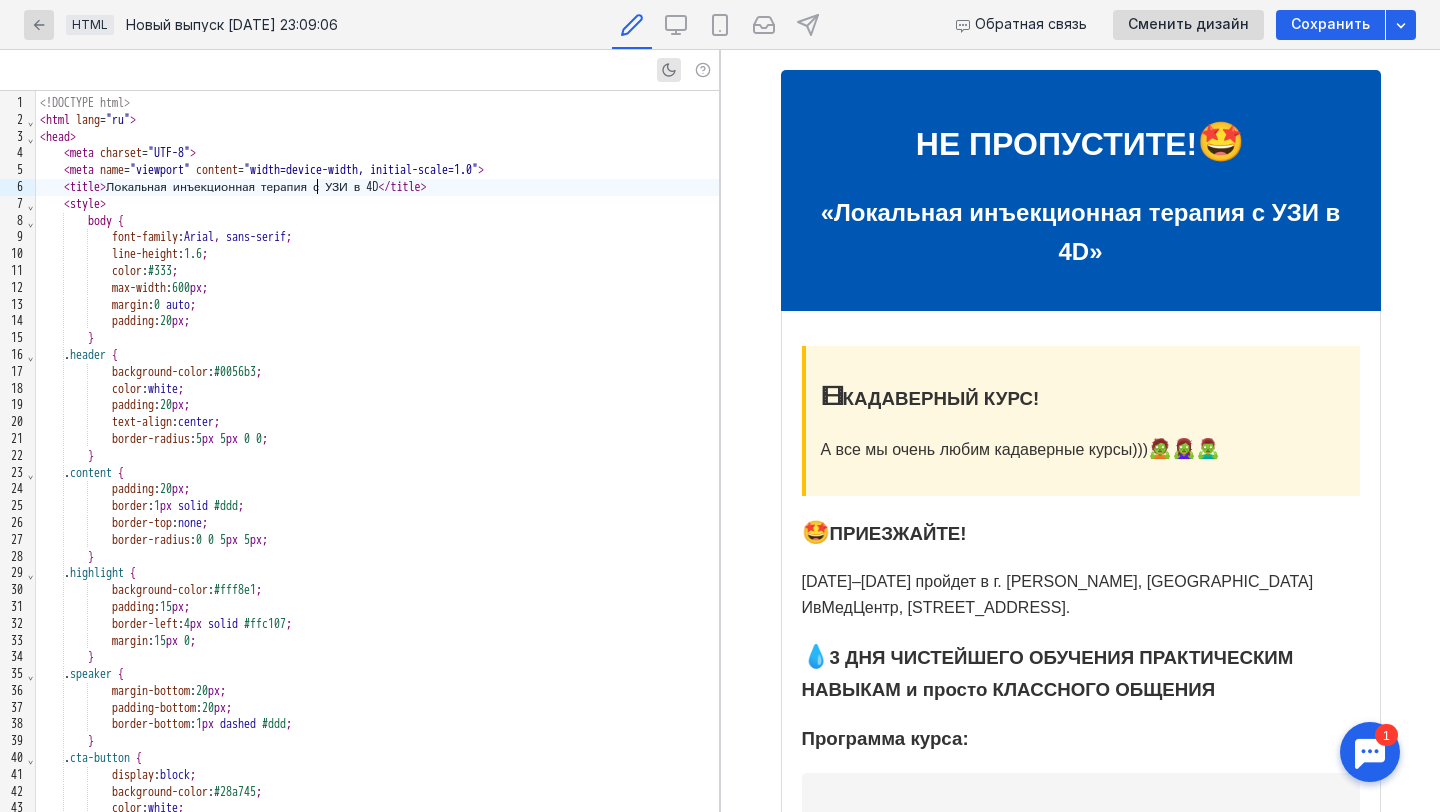 click on "< title > Локальная инъекционная терапия с УЗИ в 4D </ title >" at bounding box center [377, 187] 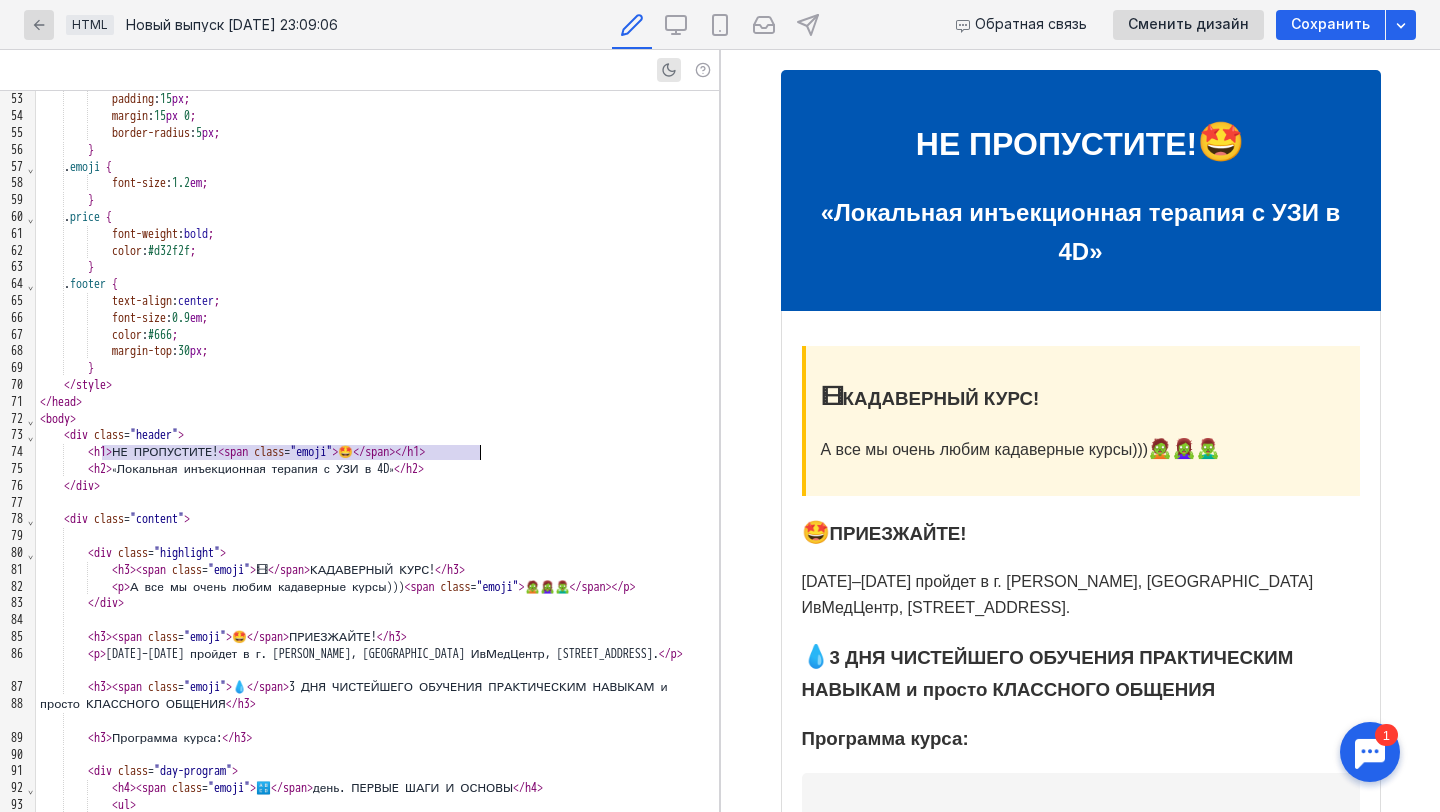 scroll, scrollTop: 0, scrollLeft: 0, axis: both 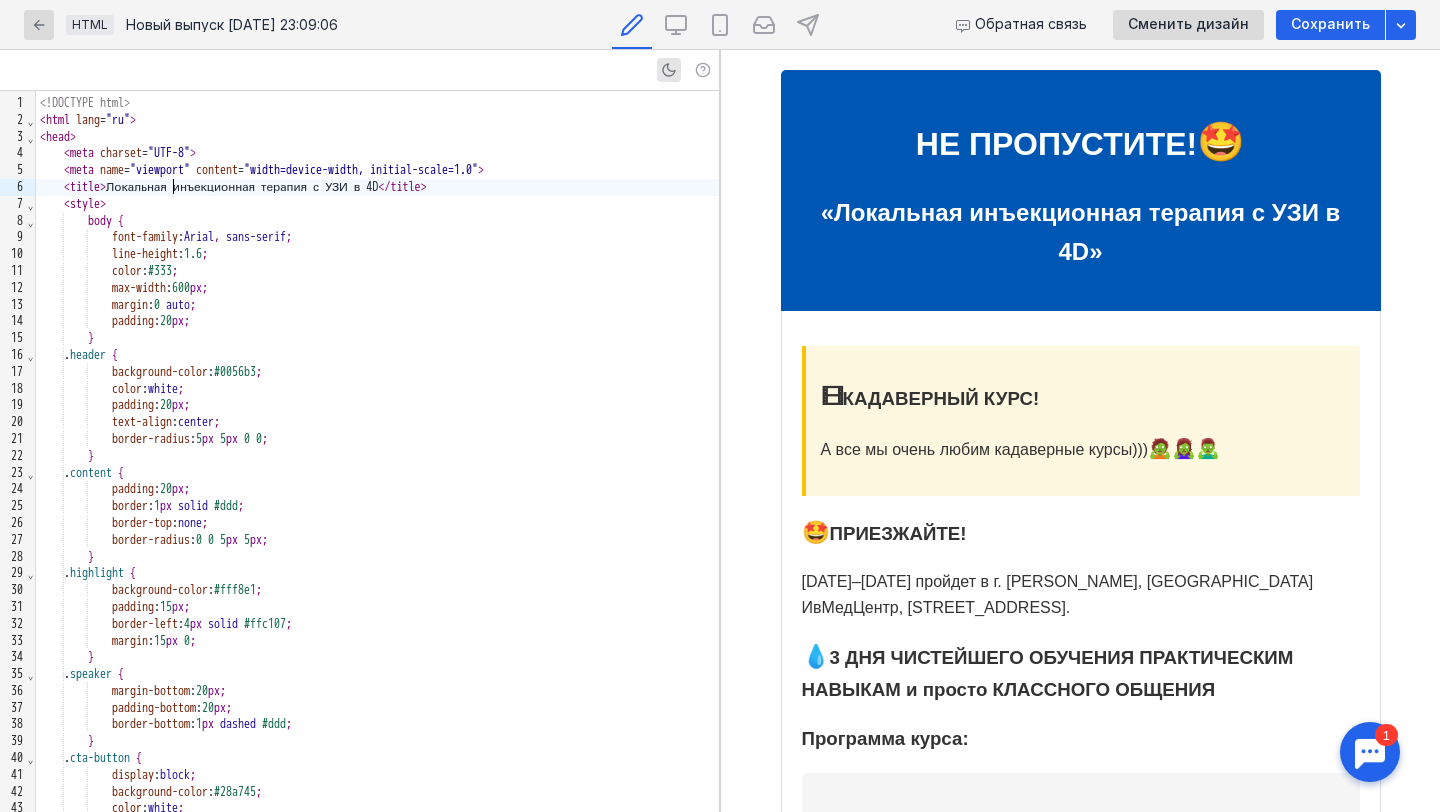 click on "< title > Локальная инъекционная терапия с УЗИ в 4D </ title >" at bounding box center [377, 187] 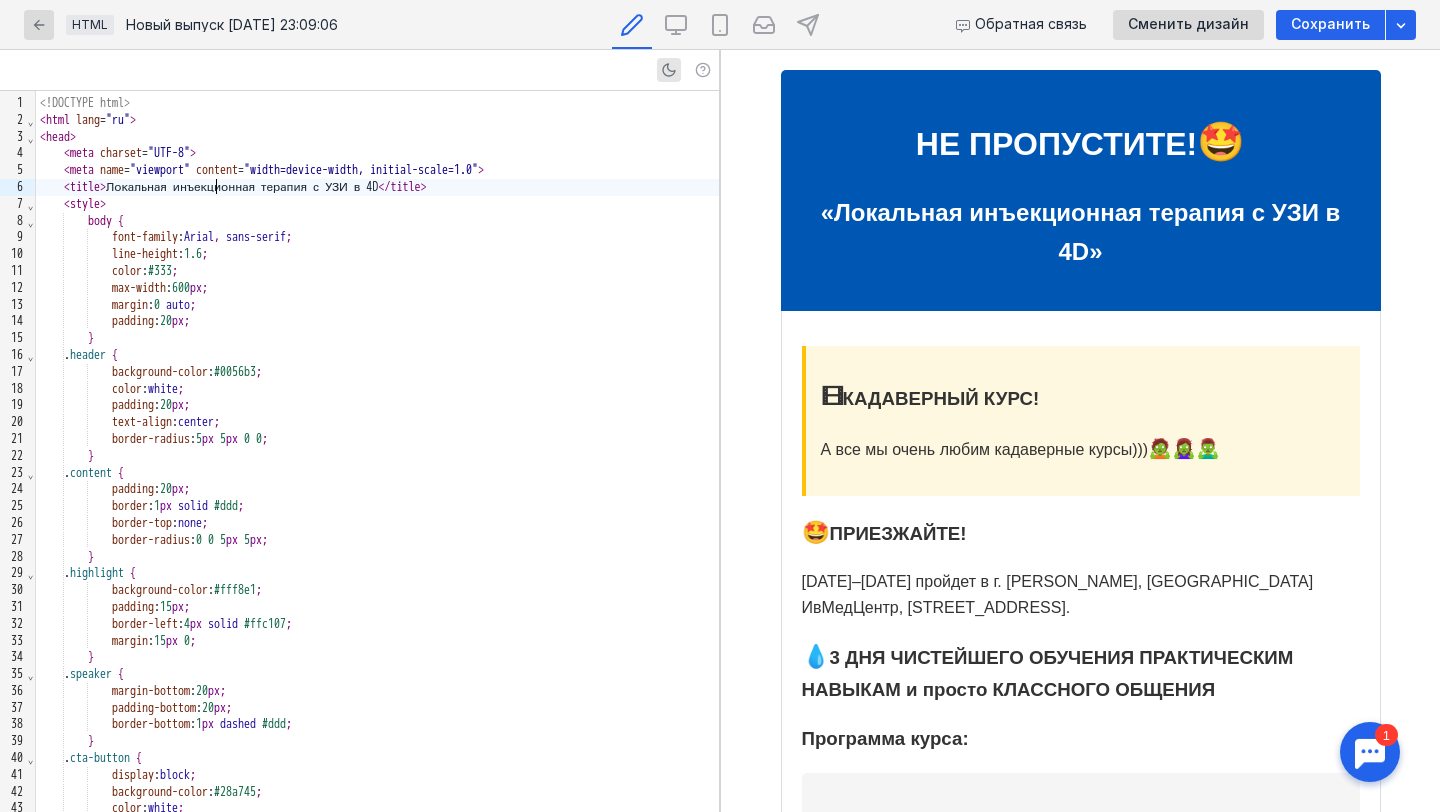 click on "< title > Локальная инъекционная терапия с УЗИ в 4D </ title >" at bounding box center [377, 187] 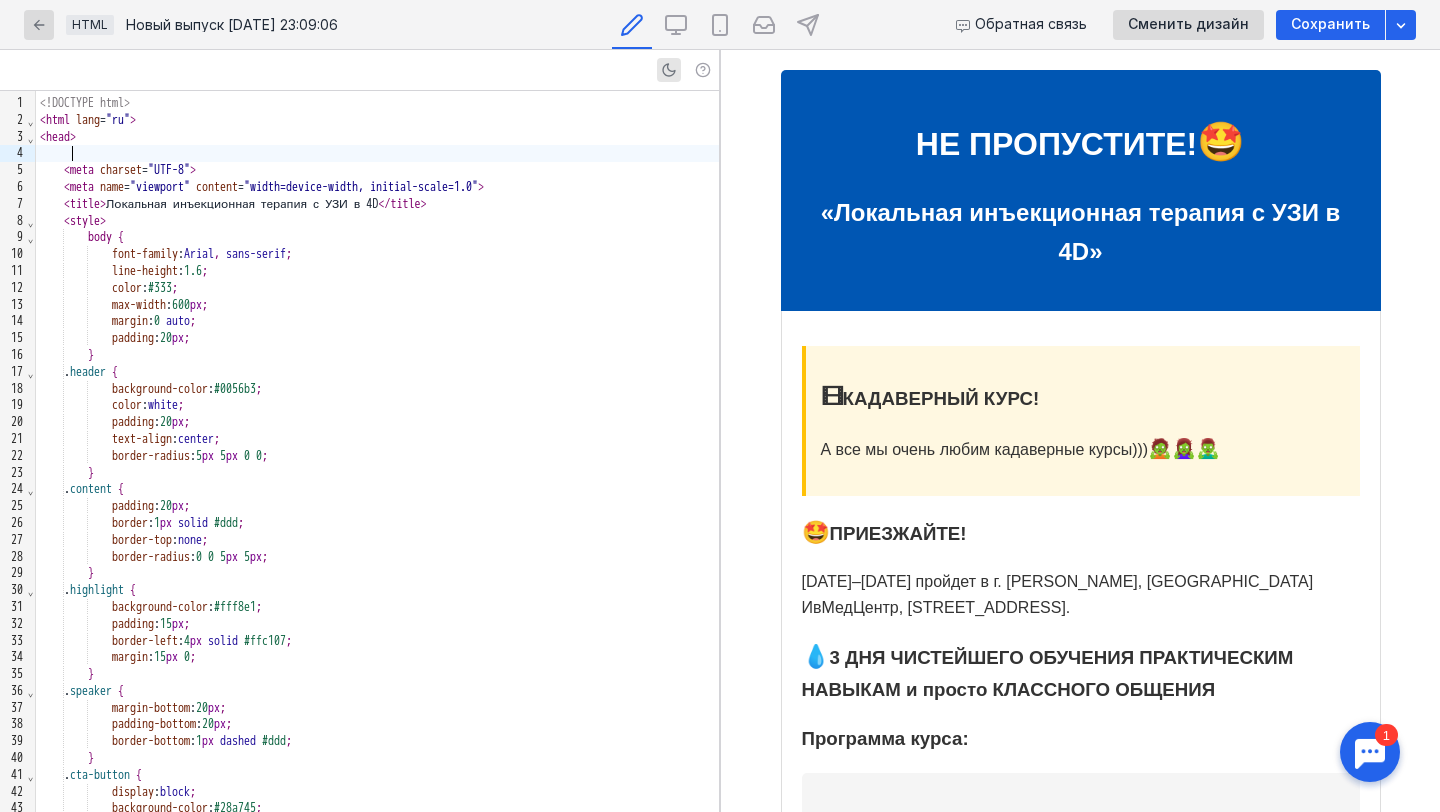 scroll, scrollTop: 0, scrollLeft: 0, axis: both 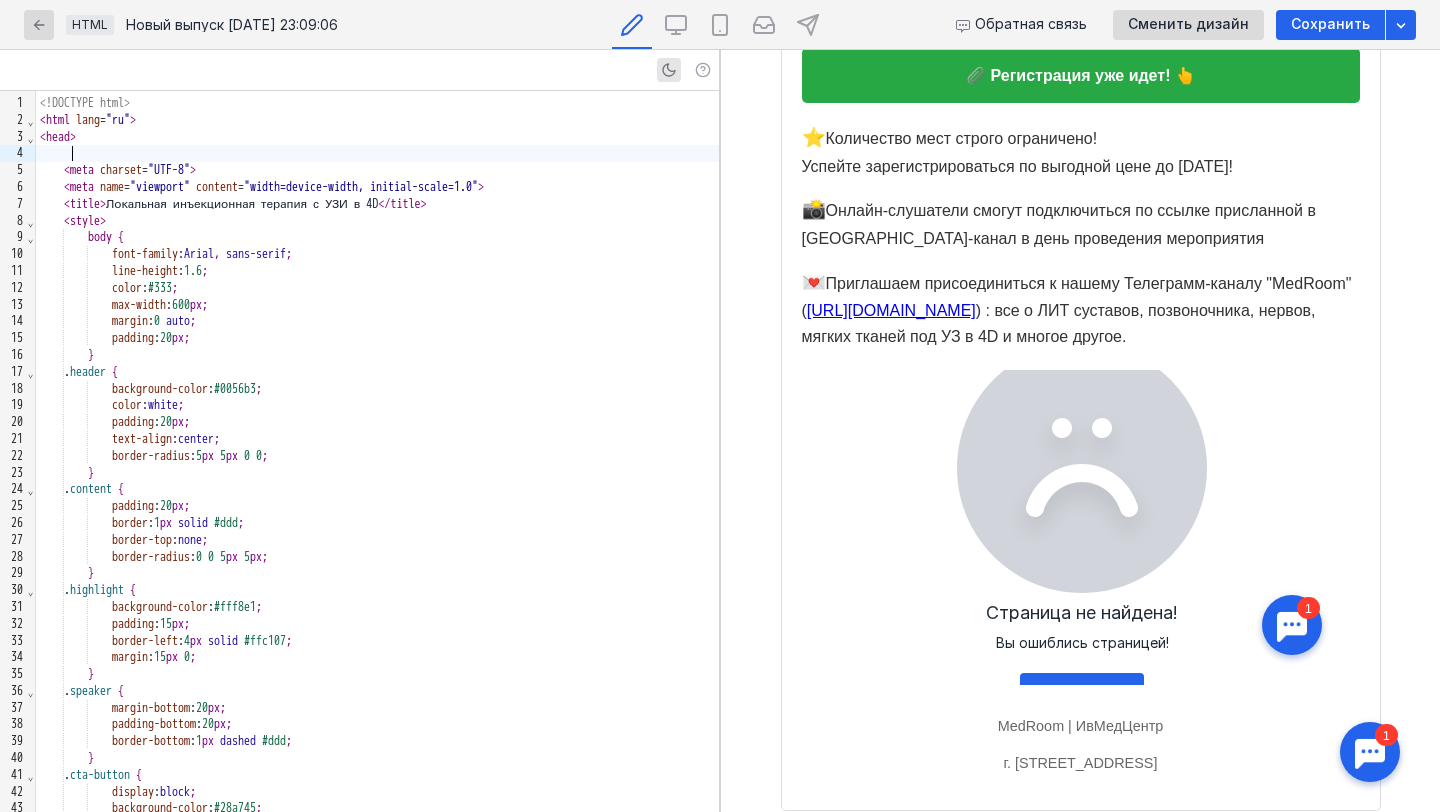 click at bounding box center [377, 153] 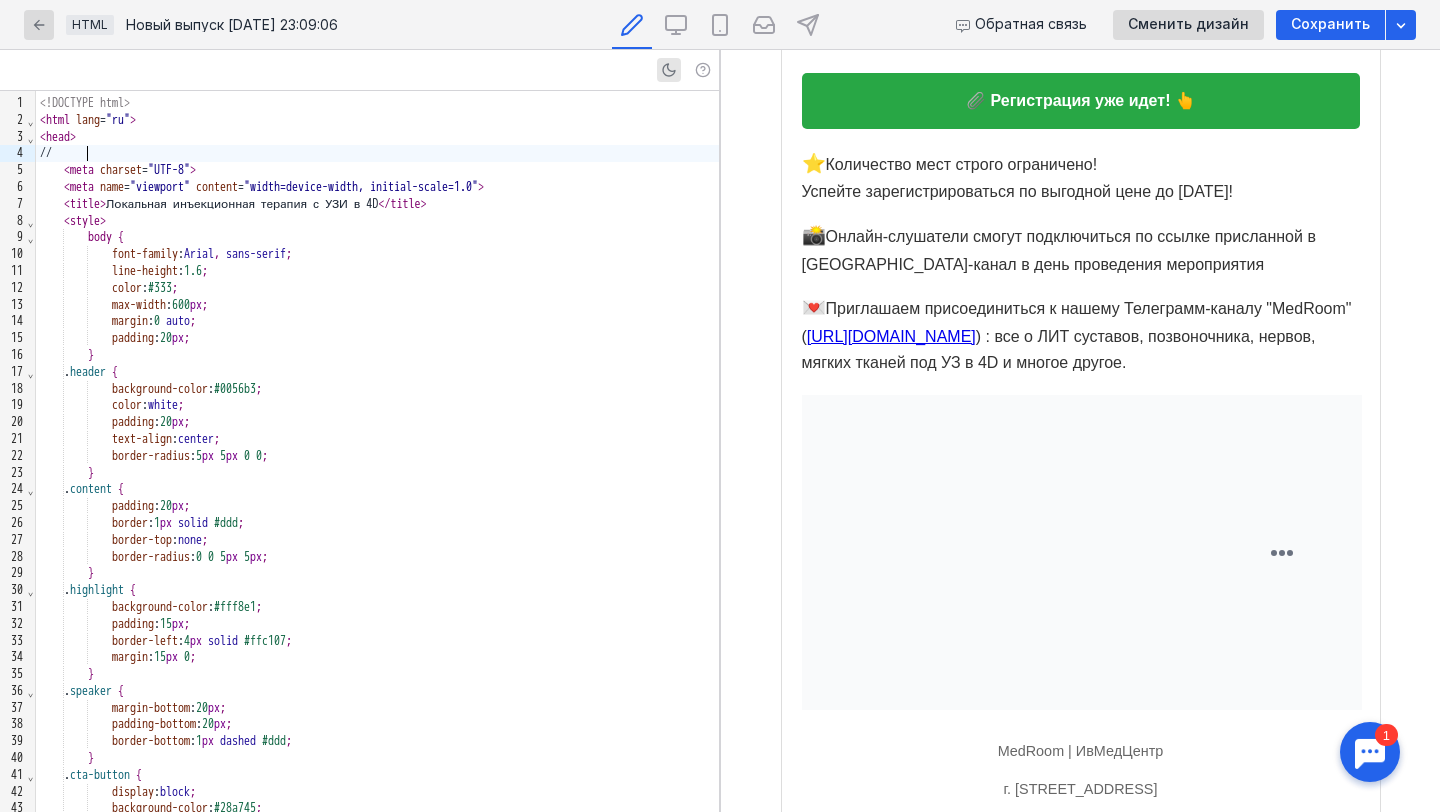 scroll, scrollTop: 0, scrollLeft: 0, axis: both 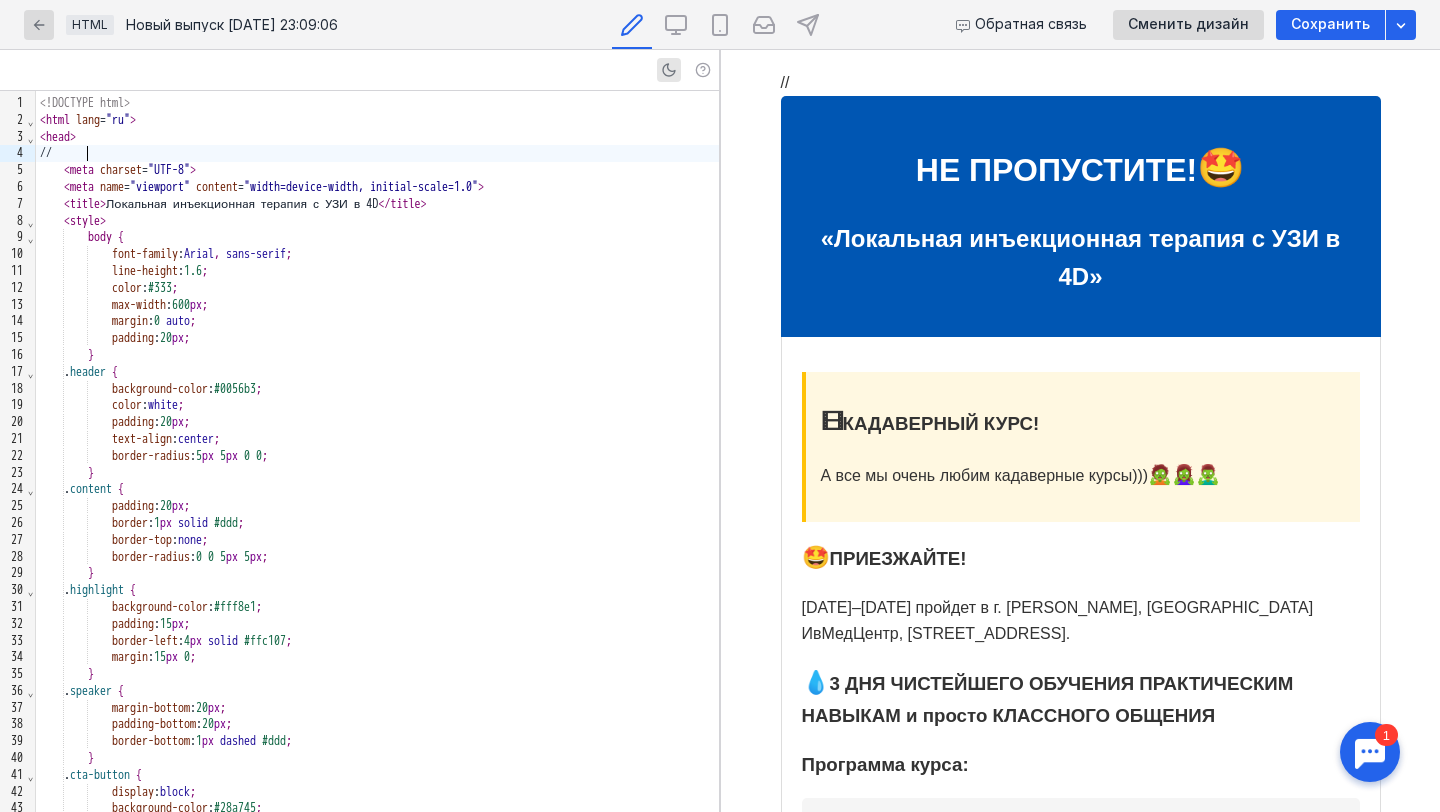 click on "//" at bounding box center [377, 153] 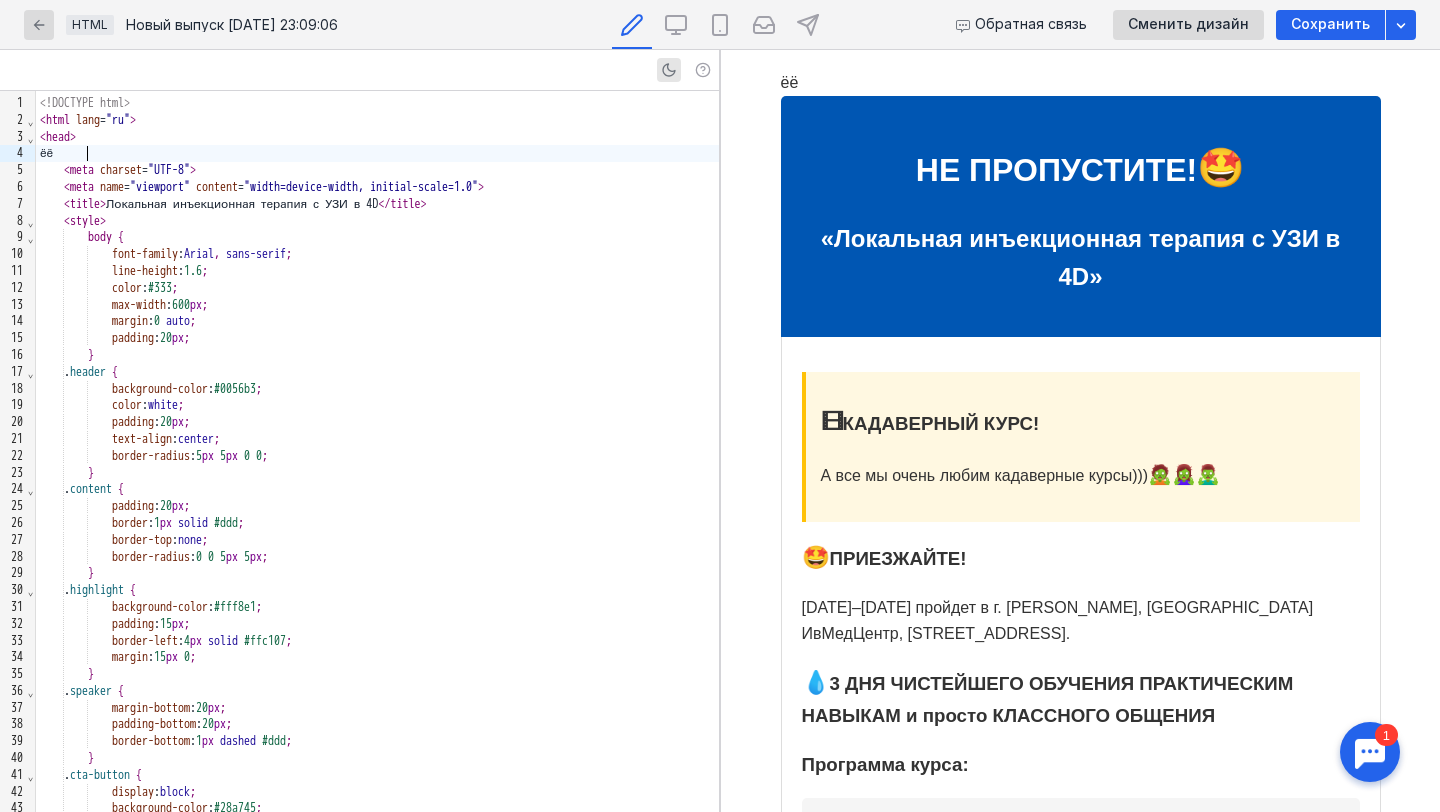 scroll, scrollTop: 0, scrollLeft: 0, axis: both 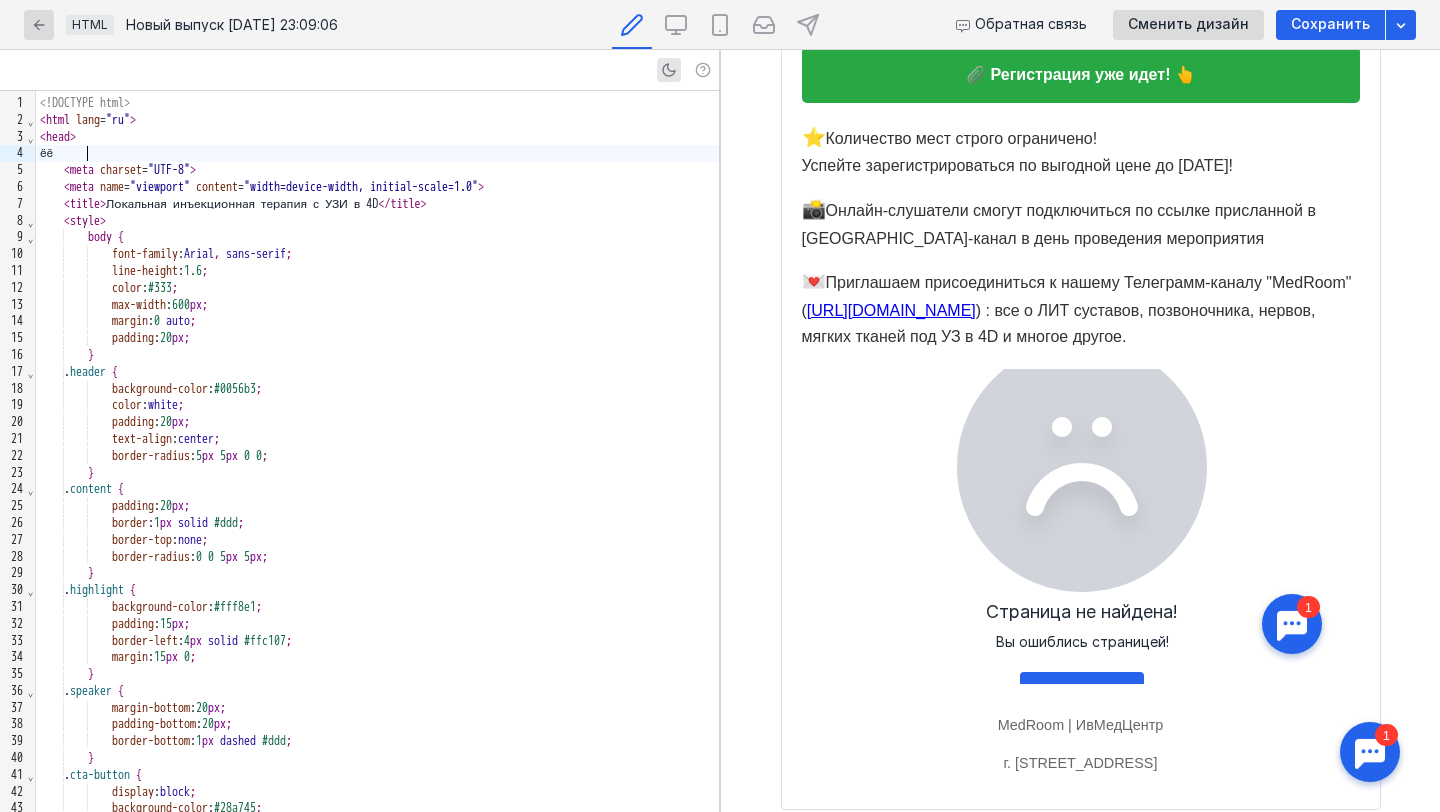 click on "ёё" at bounding box center [377, 153] 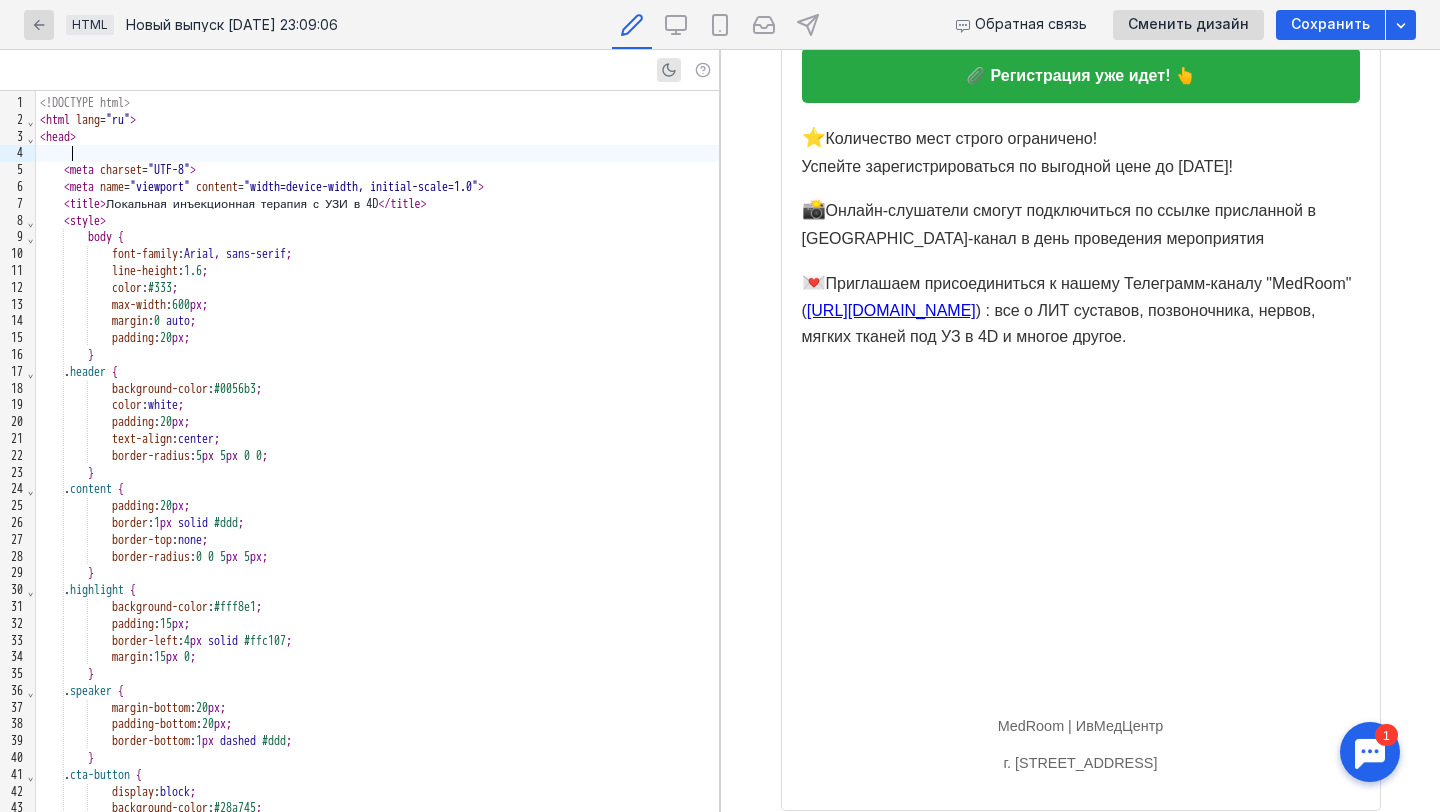 scroll, scrollTop: 3423, scrollLeft: 0, axis: vertical 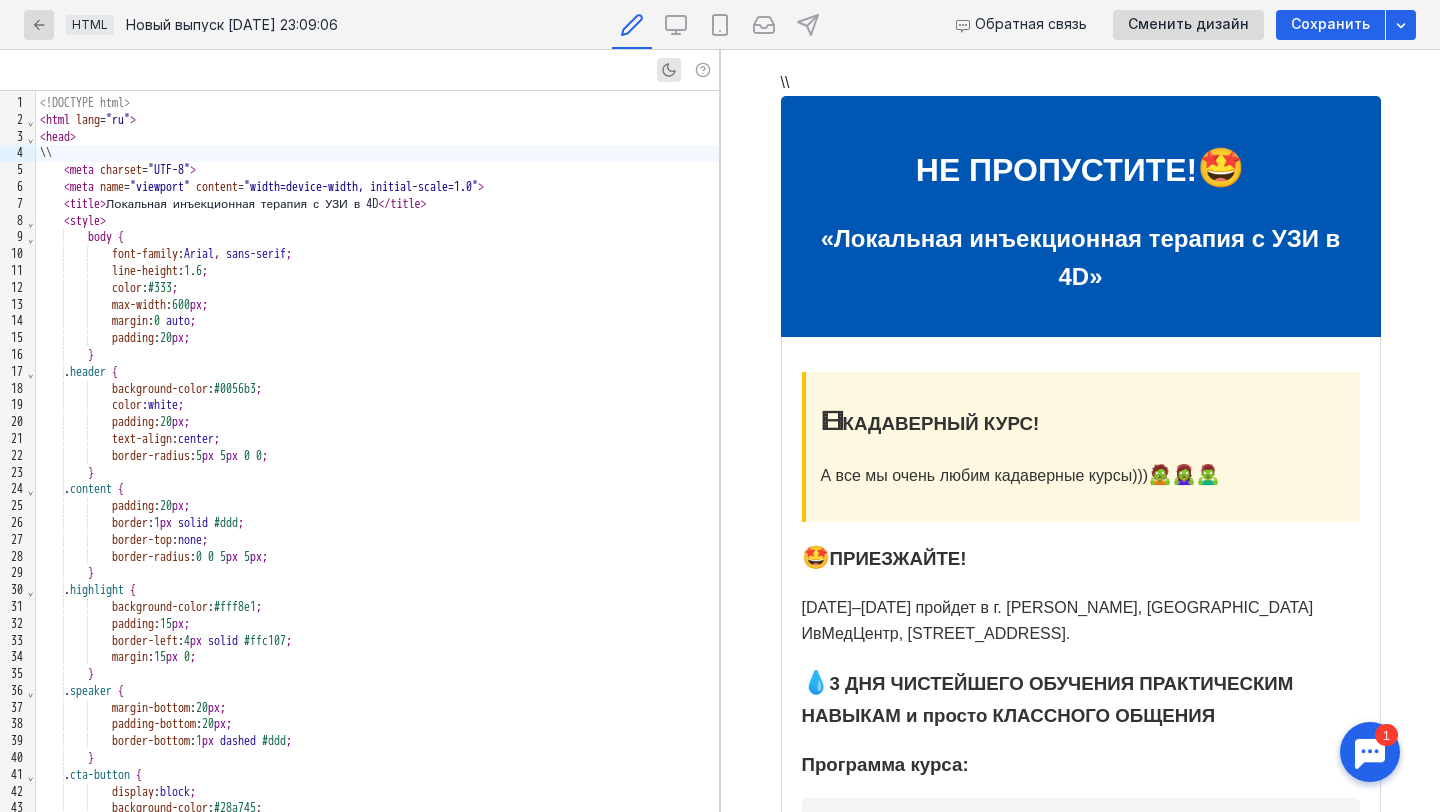 click on "\\" at bounding box center (377, 153) 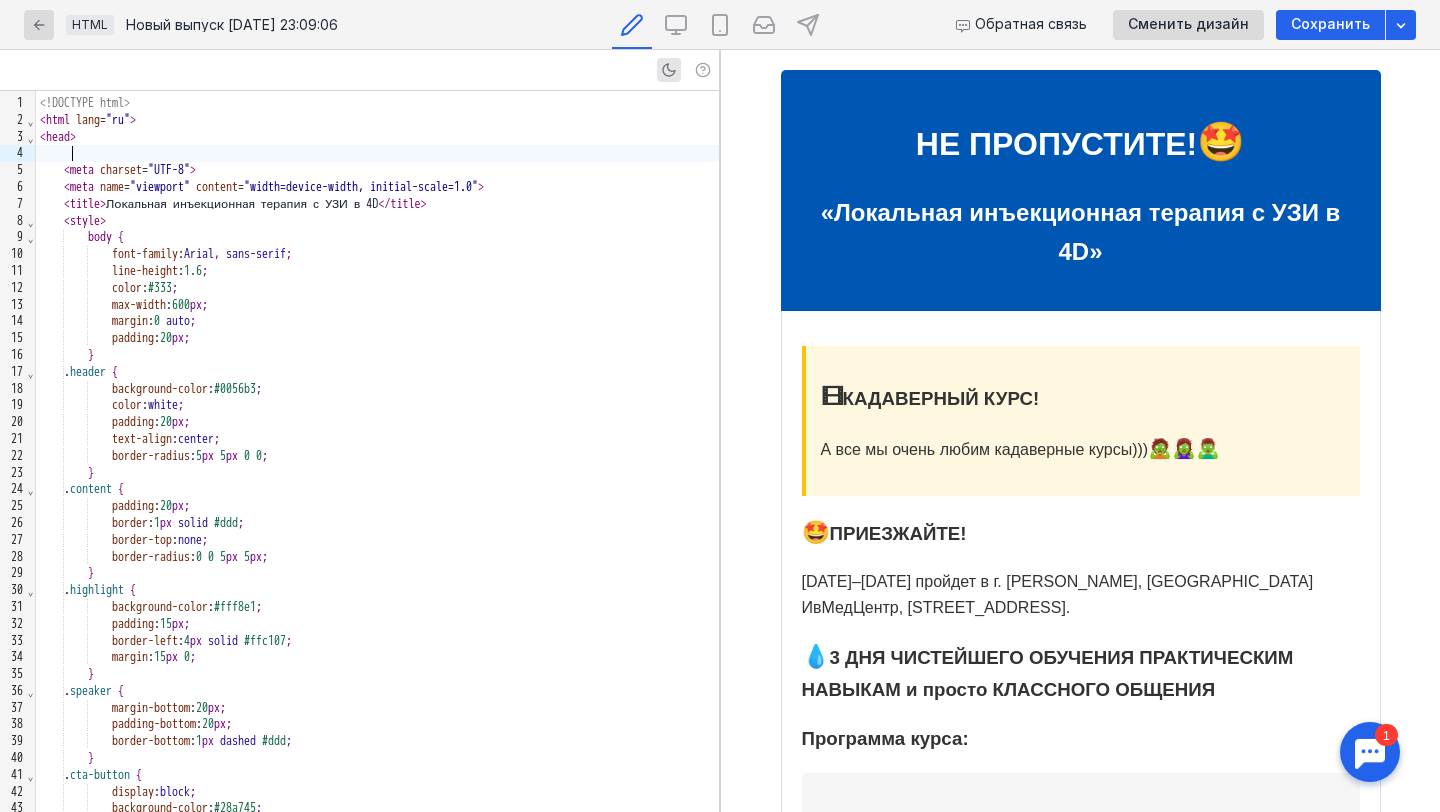 scroll, scrollTop: 0, scrollLeft: 0, axis: both 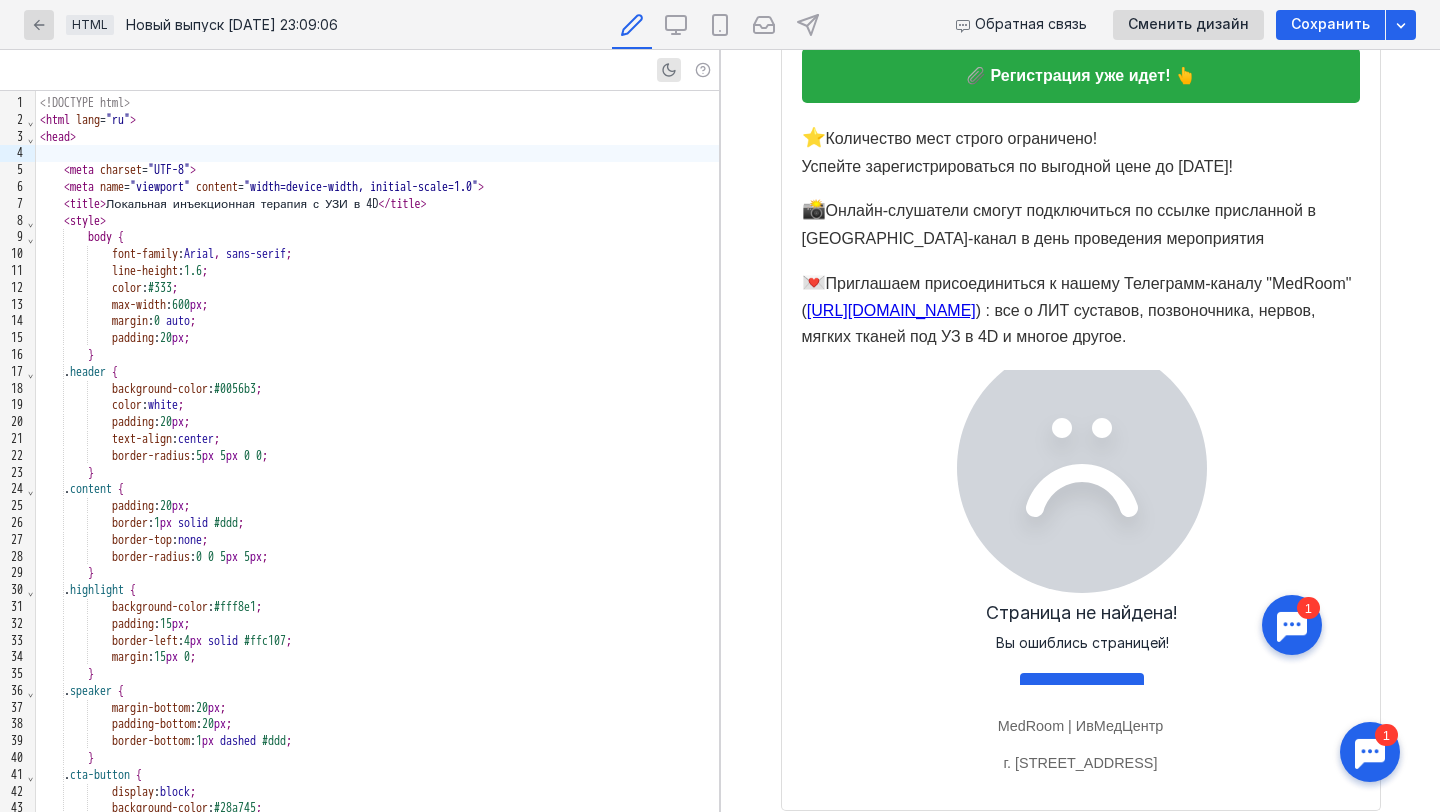 click at bounding box center (377, 153) 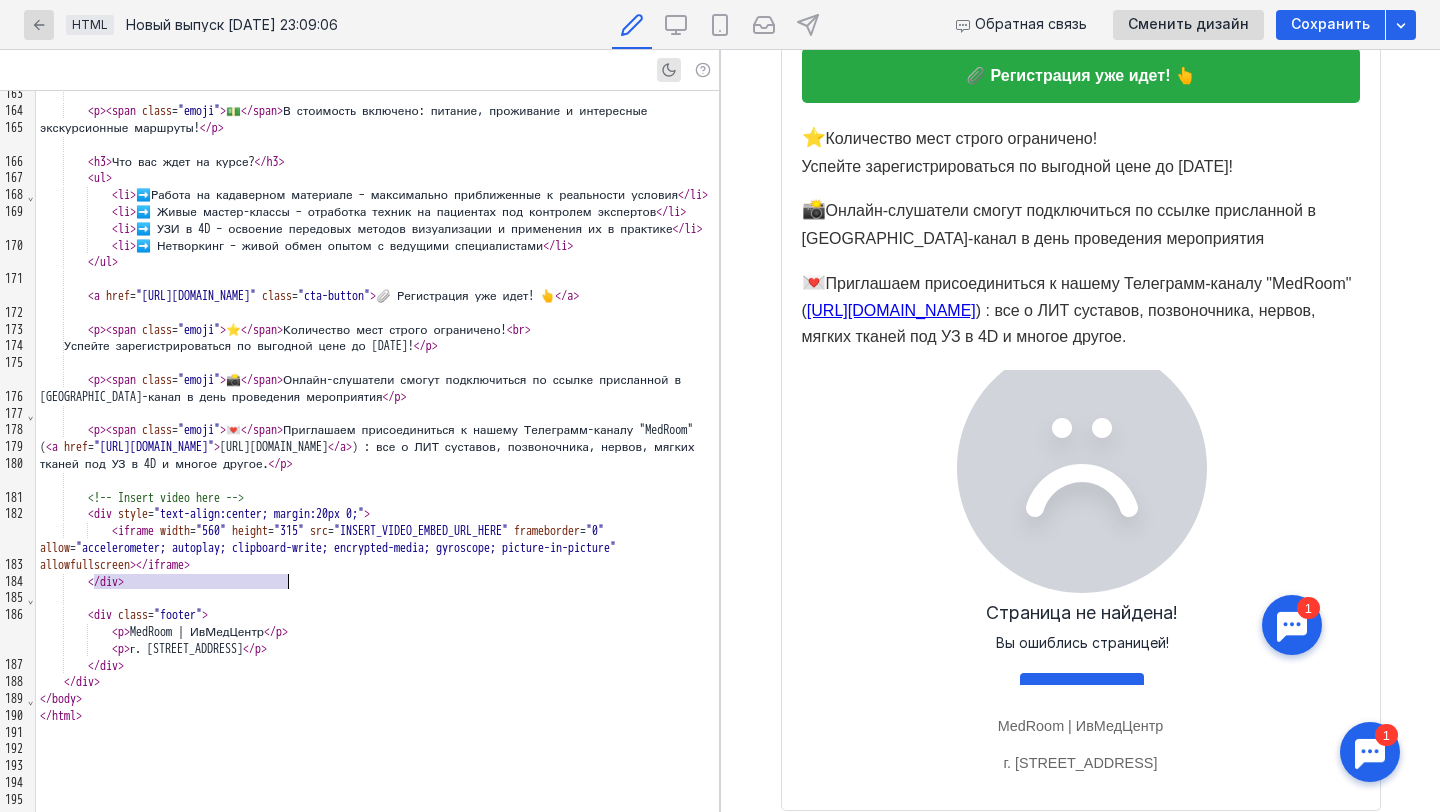 drag, startPoint x: 97, startPoint y: 582, endPoint x: 339, endPoint y: 582, distance: 242 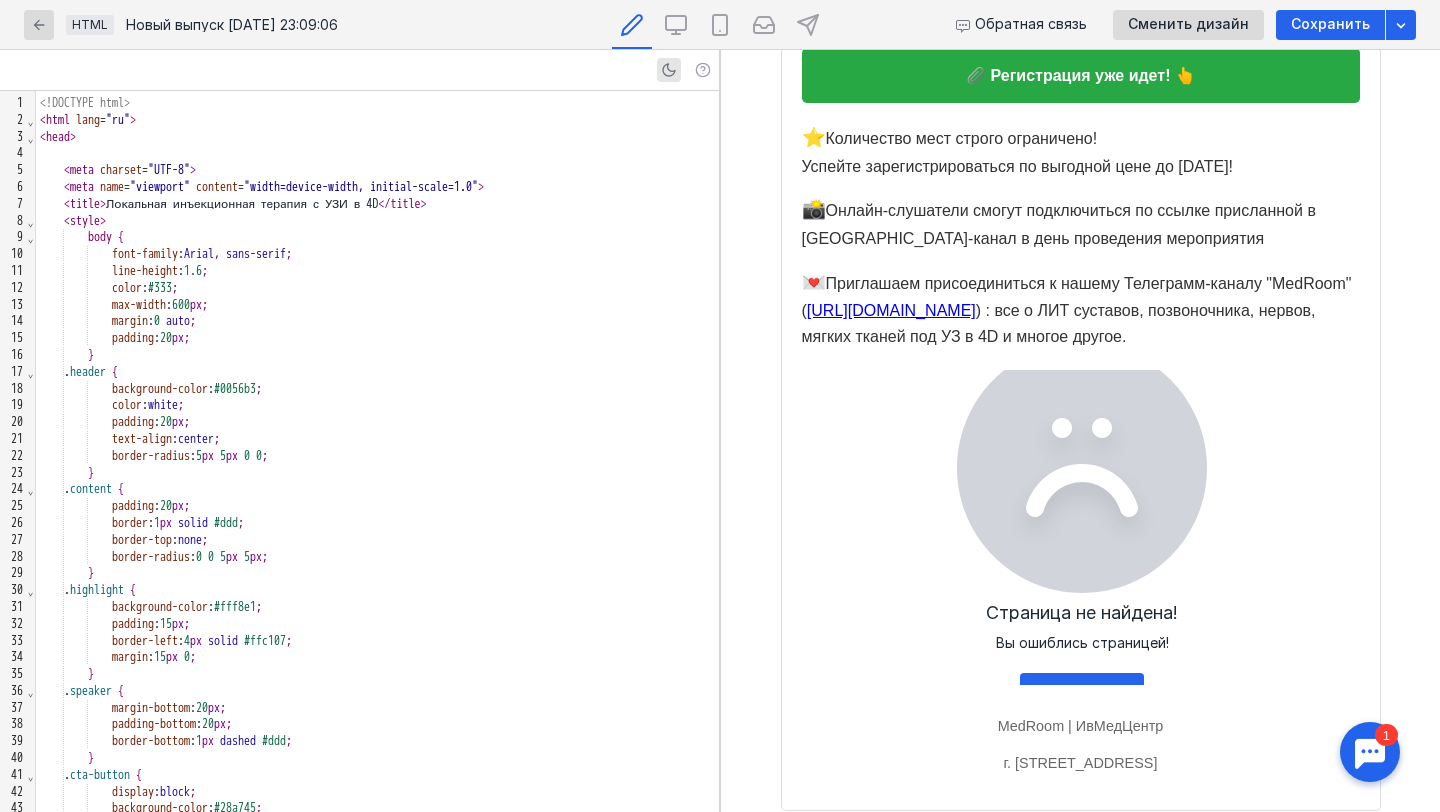 click on "< head >" at bounding box center [377, 137] 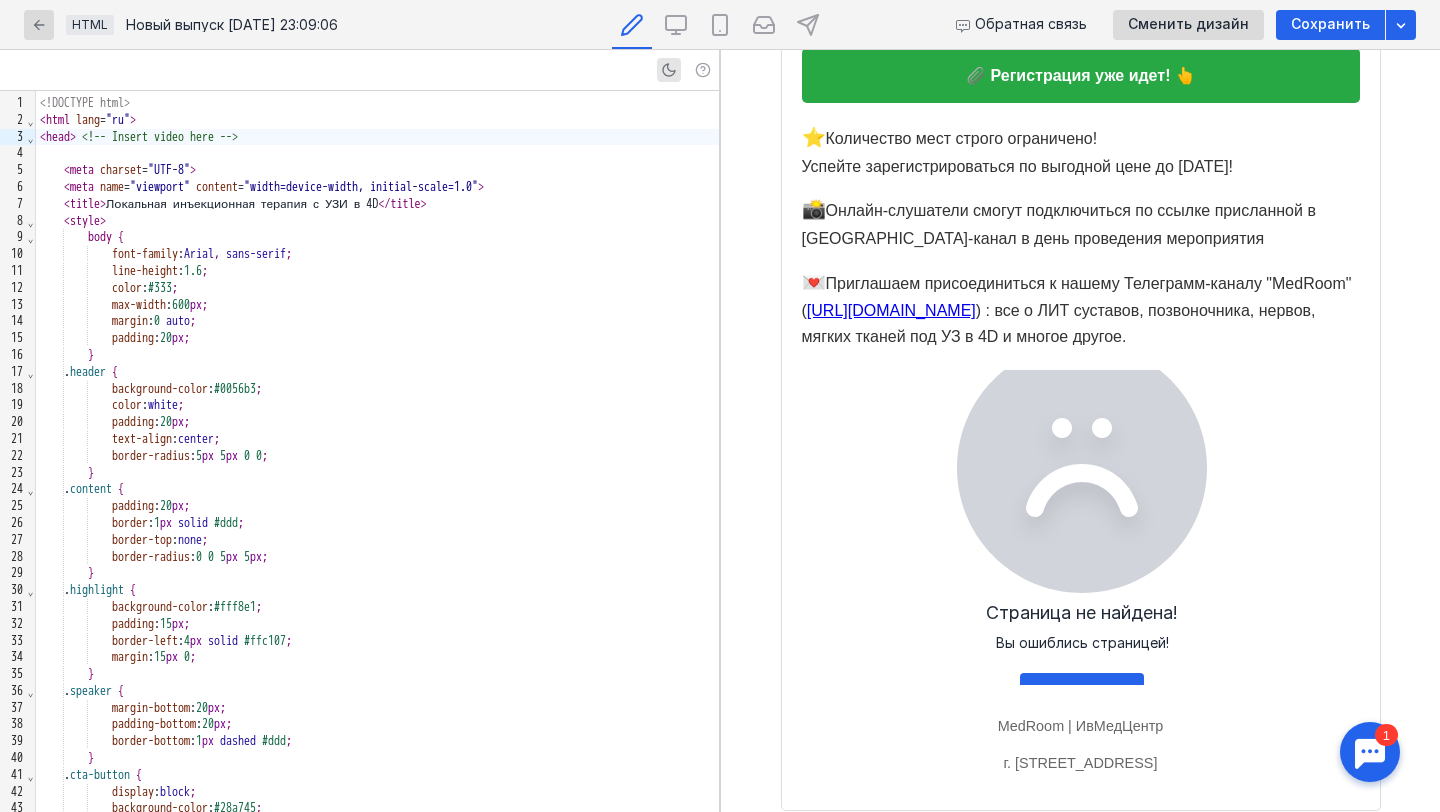 click on "< meta   name = "viewport"   content = "width=device-width, initial-scale=1.0" >" at bounding box center [377, 187] 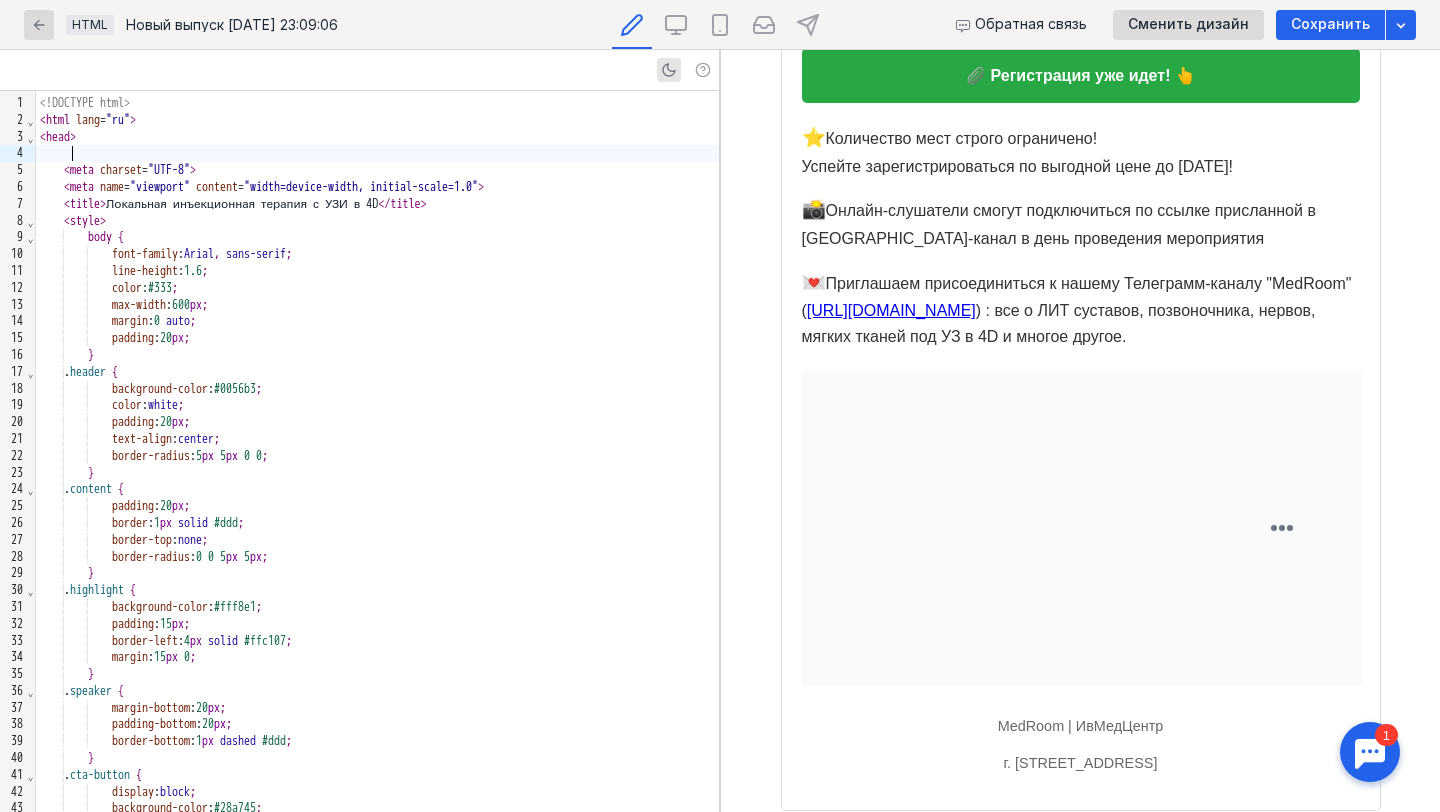 click at bounding box center (377, 153) 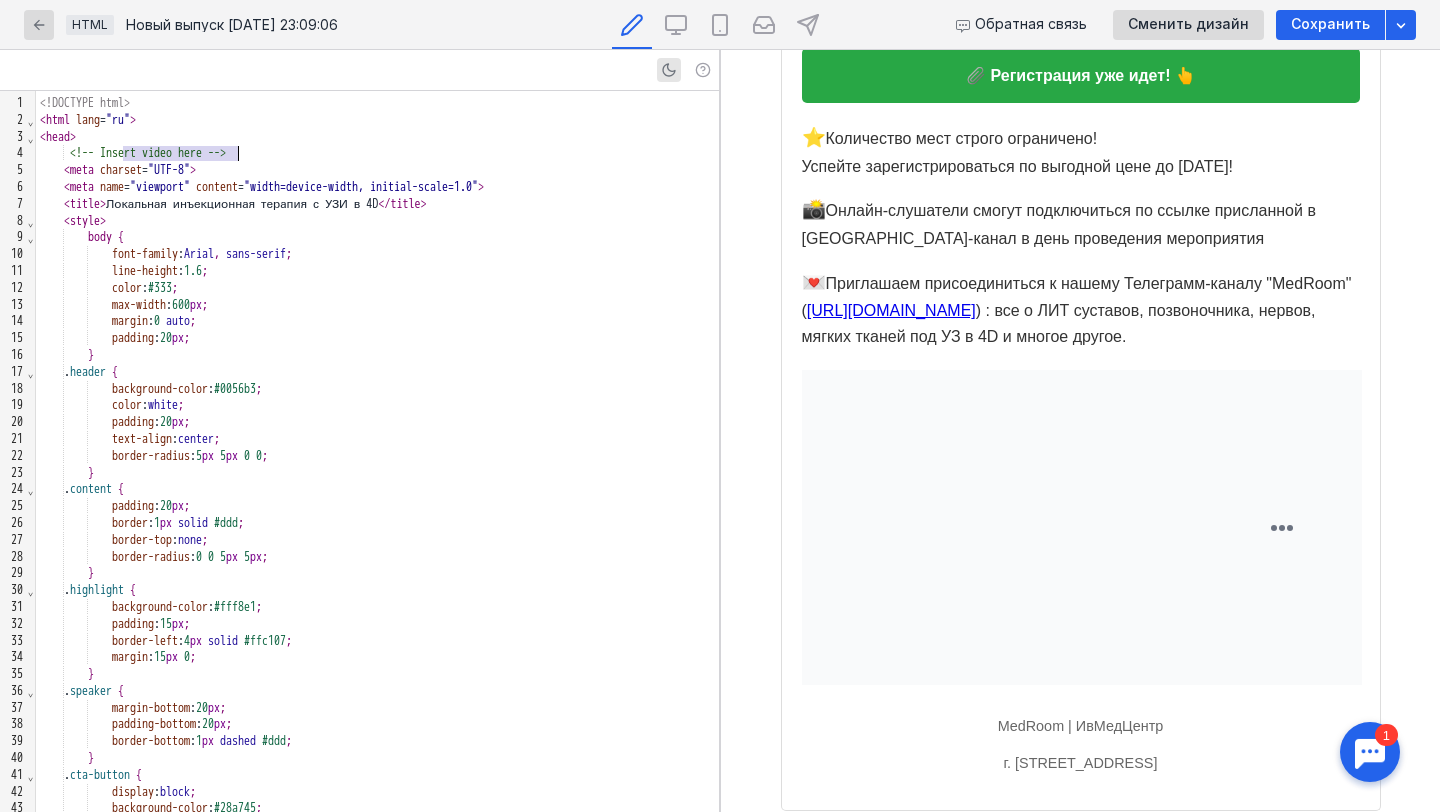 drag, startPoint x: 121, startPoint y: 153, endPoint x: 236, endPoint y: 153, distance: 115 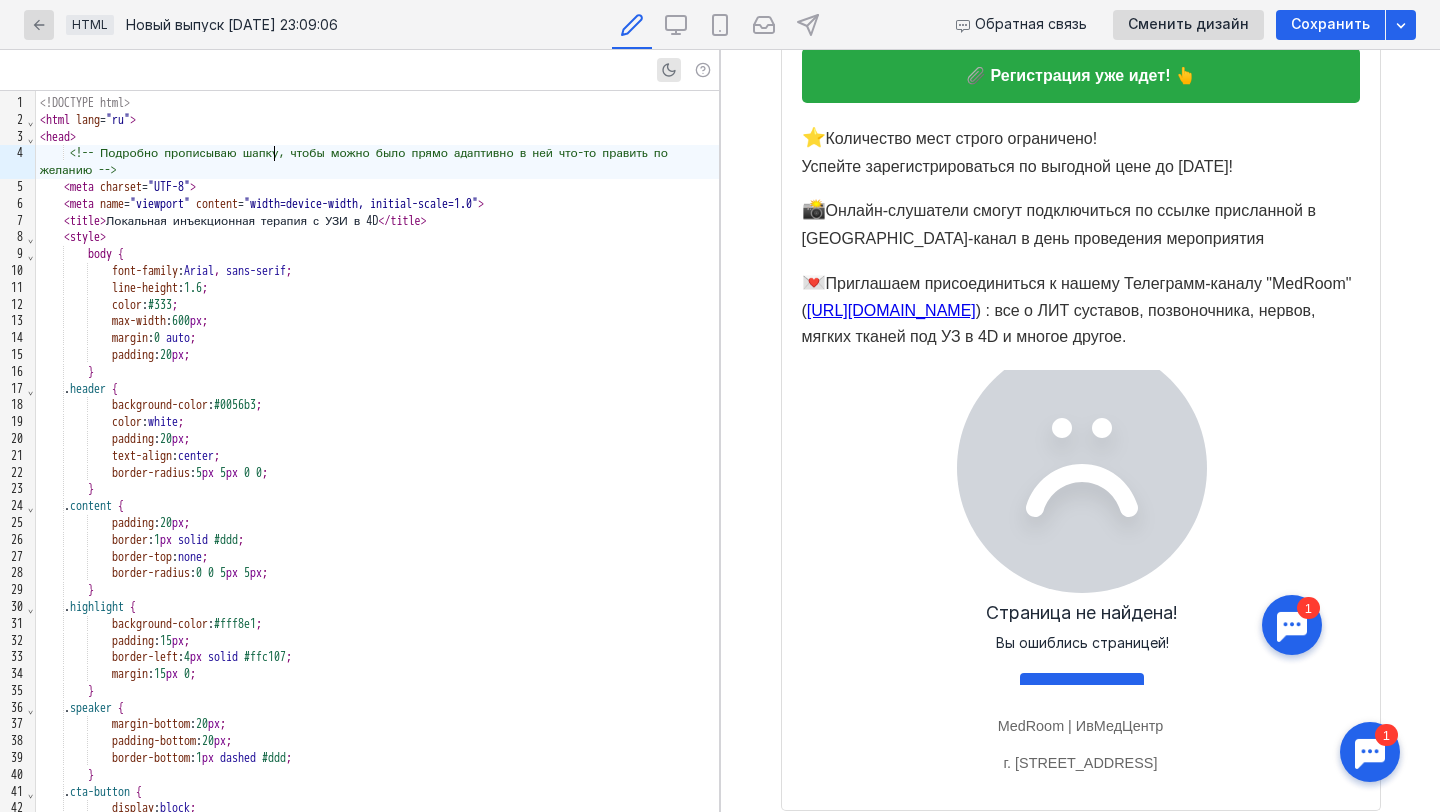 click on "<!-- Подробно прописываю шапку, чтобы можно было прямо адаптивно в ней что-то править по желанию -->" at bounding box center (357, 161) 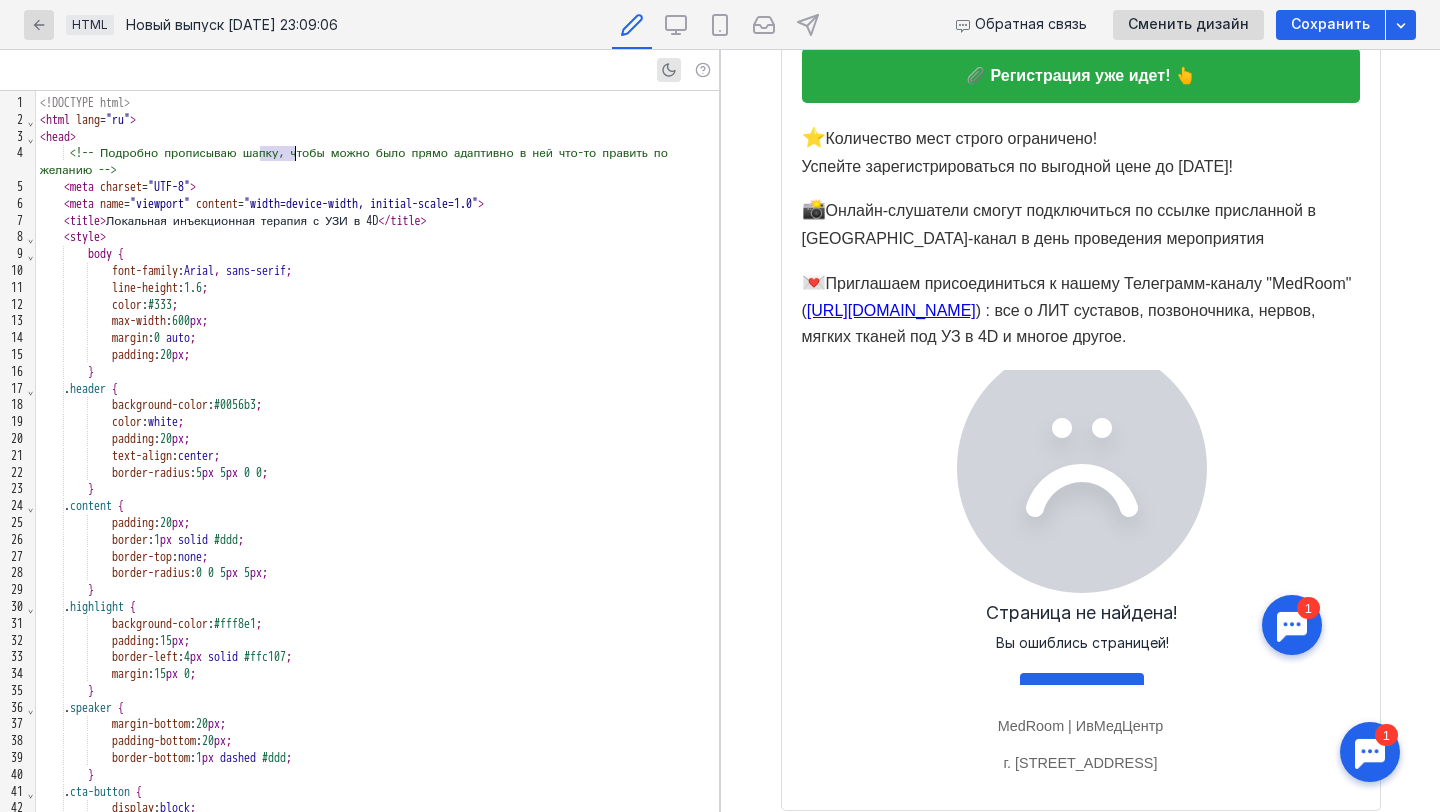 click on "<!-- Подробно прописываю шапку, чтобы можно было прямо адаптивно в ней что-то править по желанию -->" at bounding box center (357, 161) 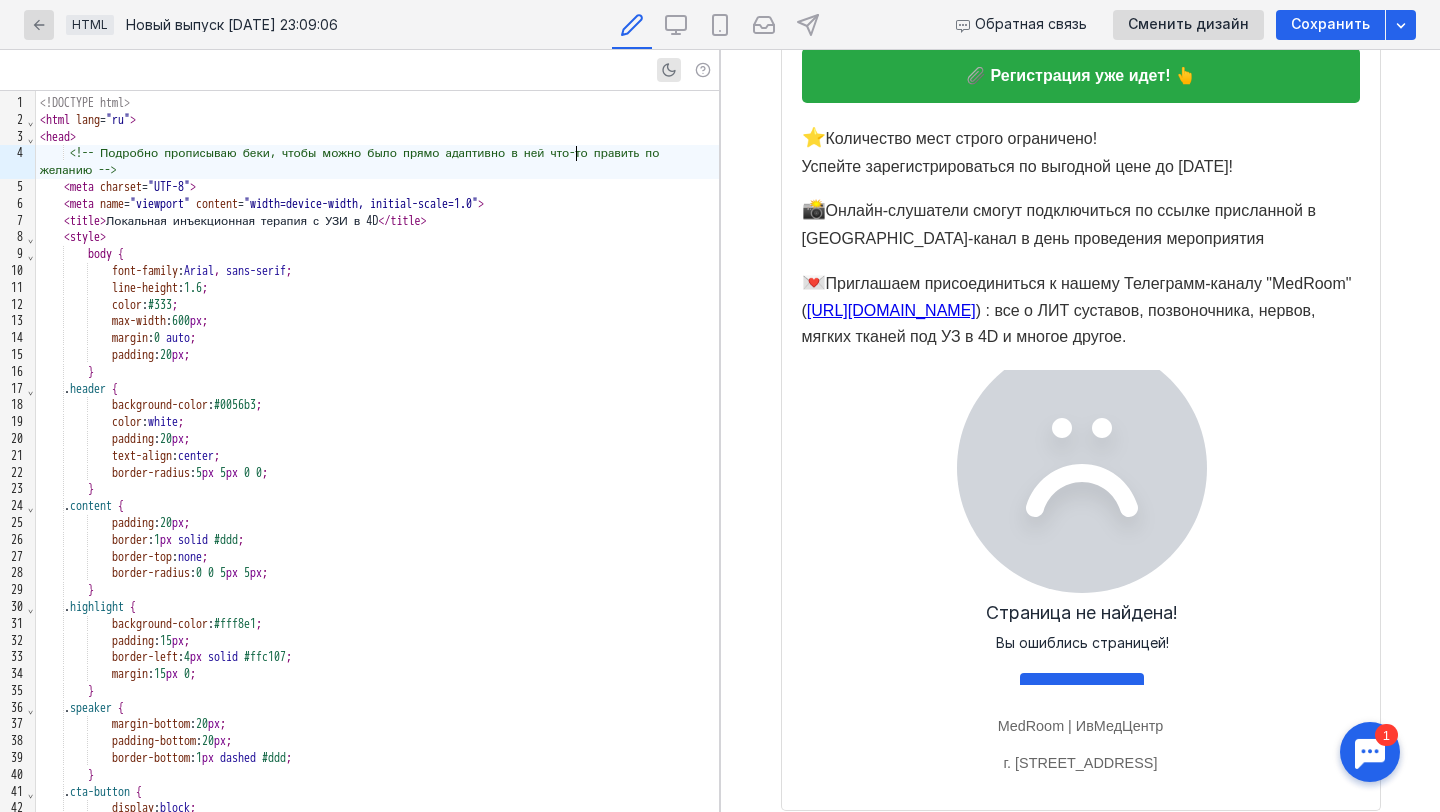 click on "<!-- Подробно прописываю беки, чтобы можно было прямо адаптивно в ней что-то править по желанию -->" at bounding box center [352, 161] 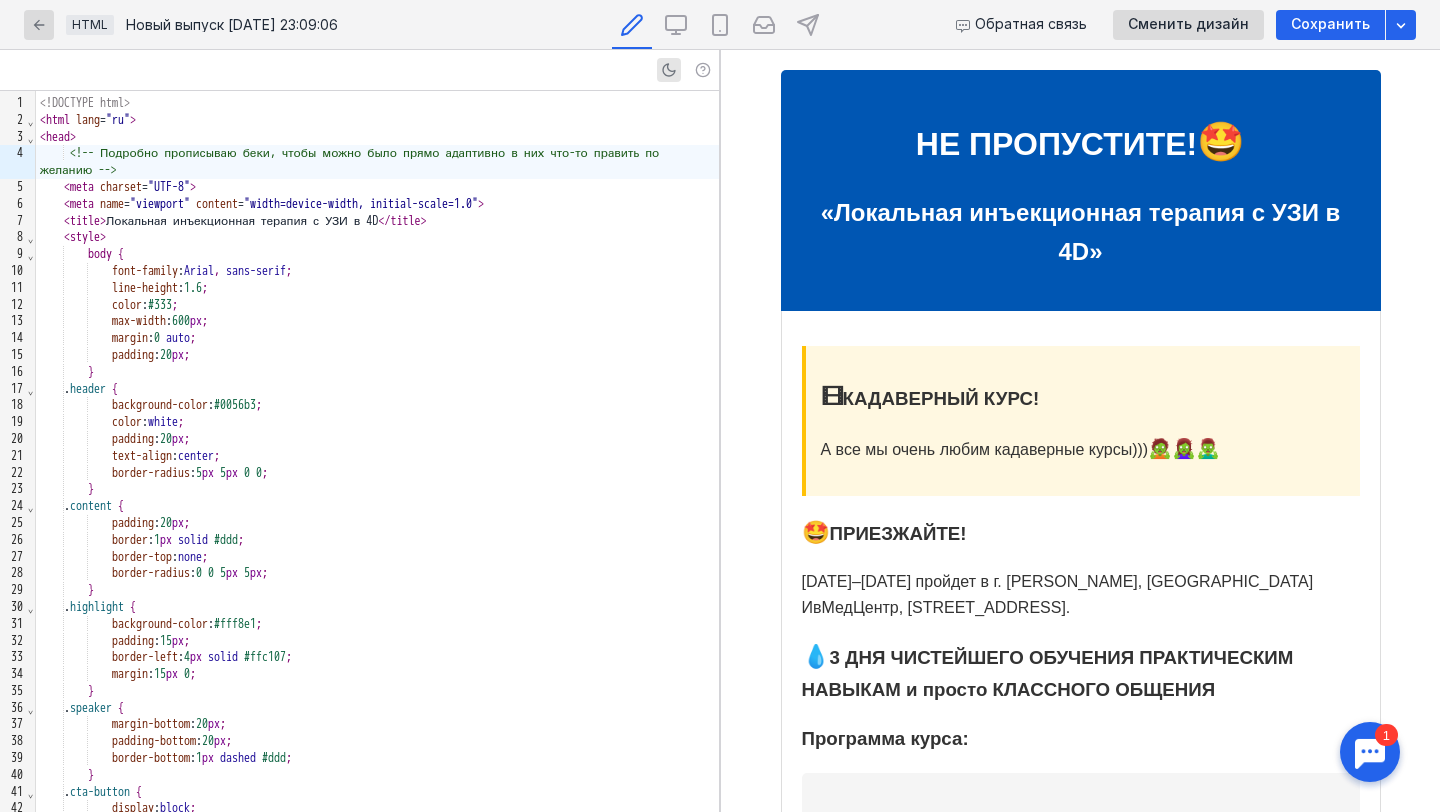 click on "«Локальная инъекционная терапия с УЗИ в 4D»" at bounding box center [1081, 232] 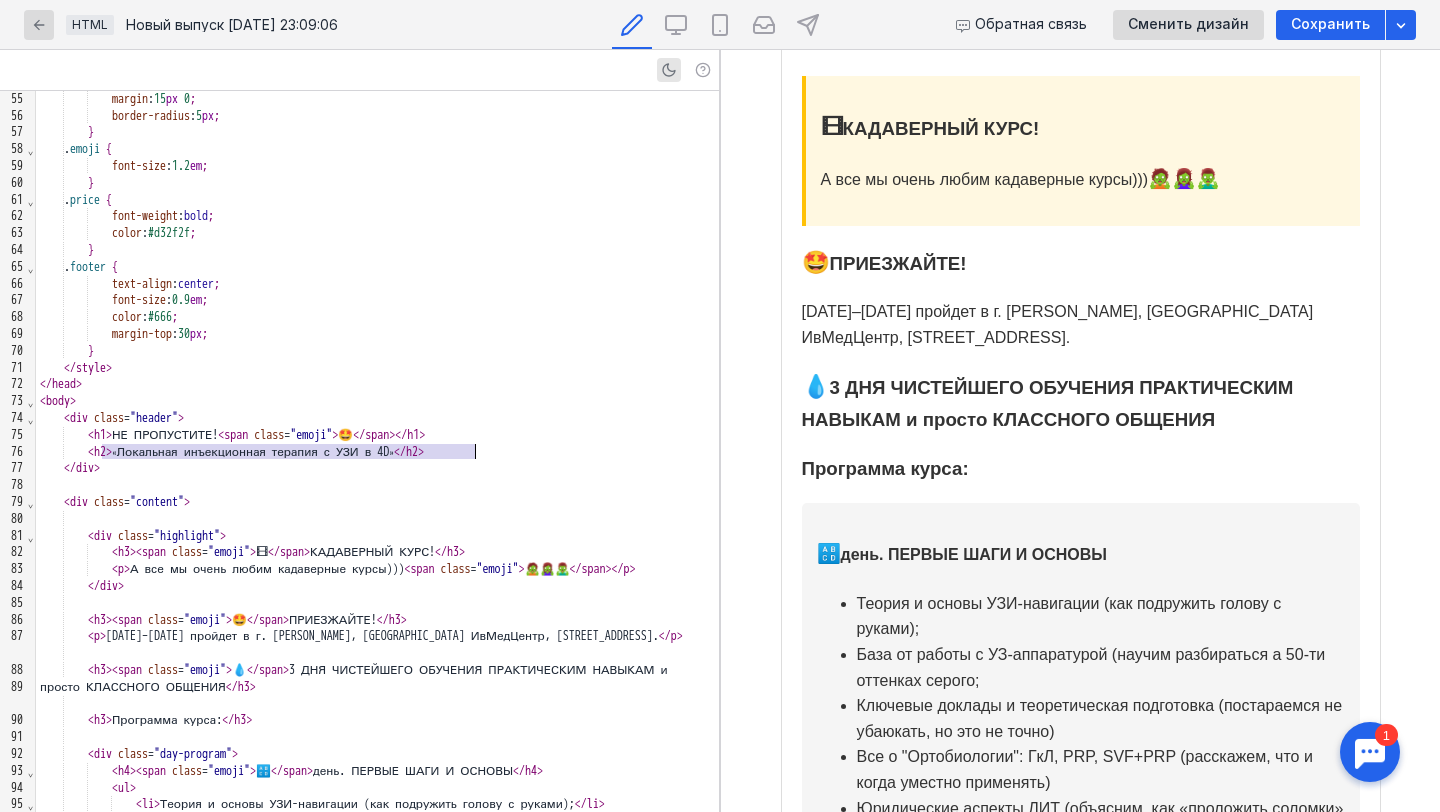 scroll, scrollTop: 268, scrollLeft: 0, axis: vertical 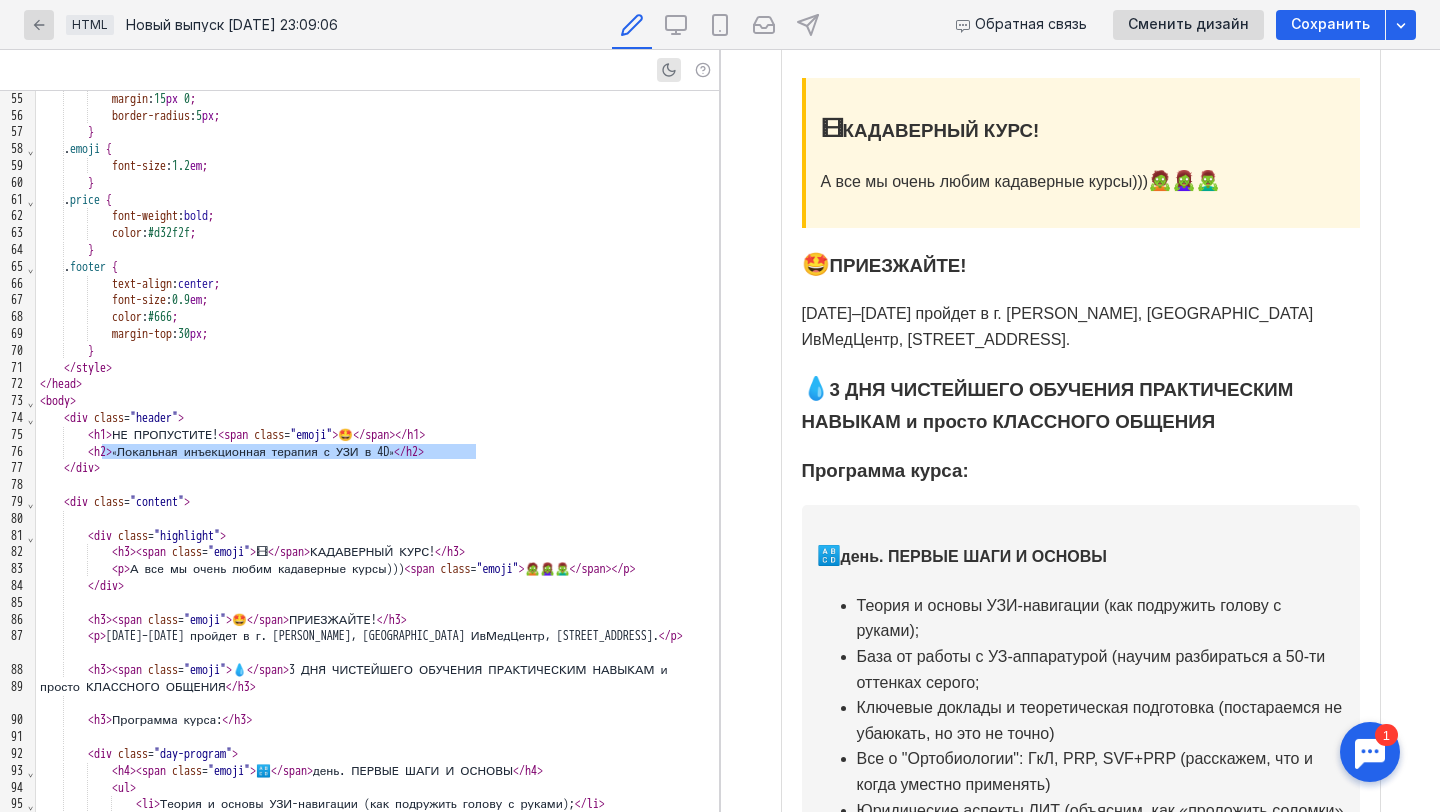 click on "🔠 день. ПЕРВЫЕ ШАГИ И ОСНОВЫ" at bounding box center [1081, 556] 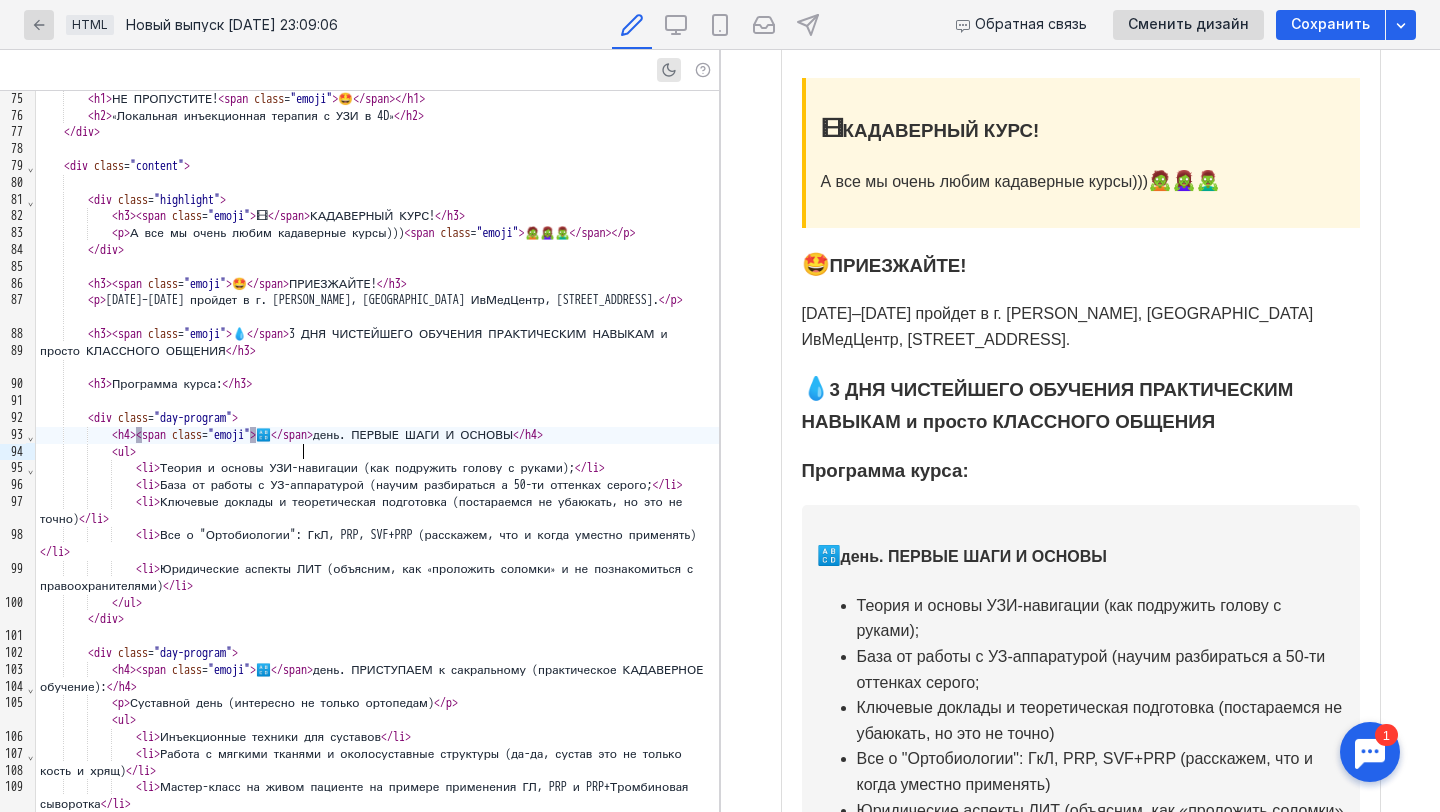 click on "</" at bounding box center (277, 435) 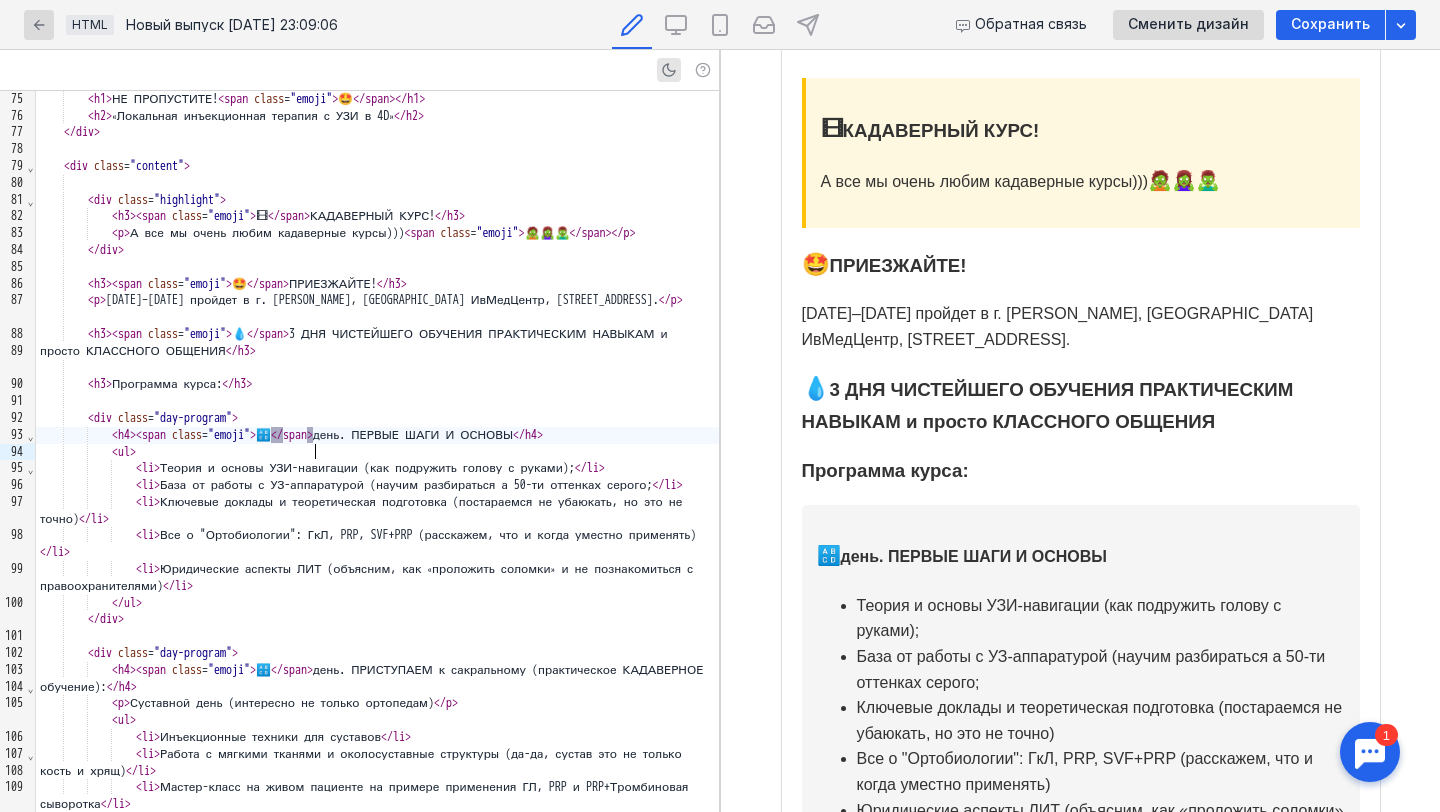 click on "< li > Теория и основы УЗИ-навигации (как подружить голову с руками); </ li >" at bounding box center [377, 468] 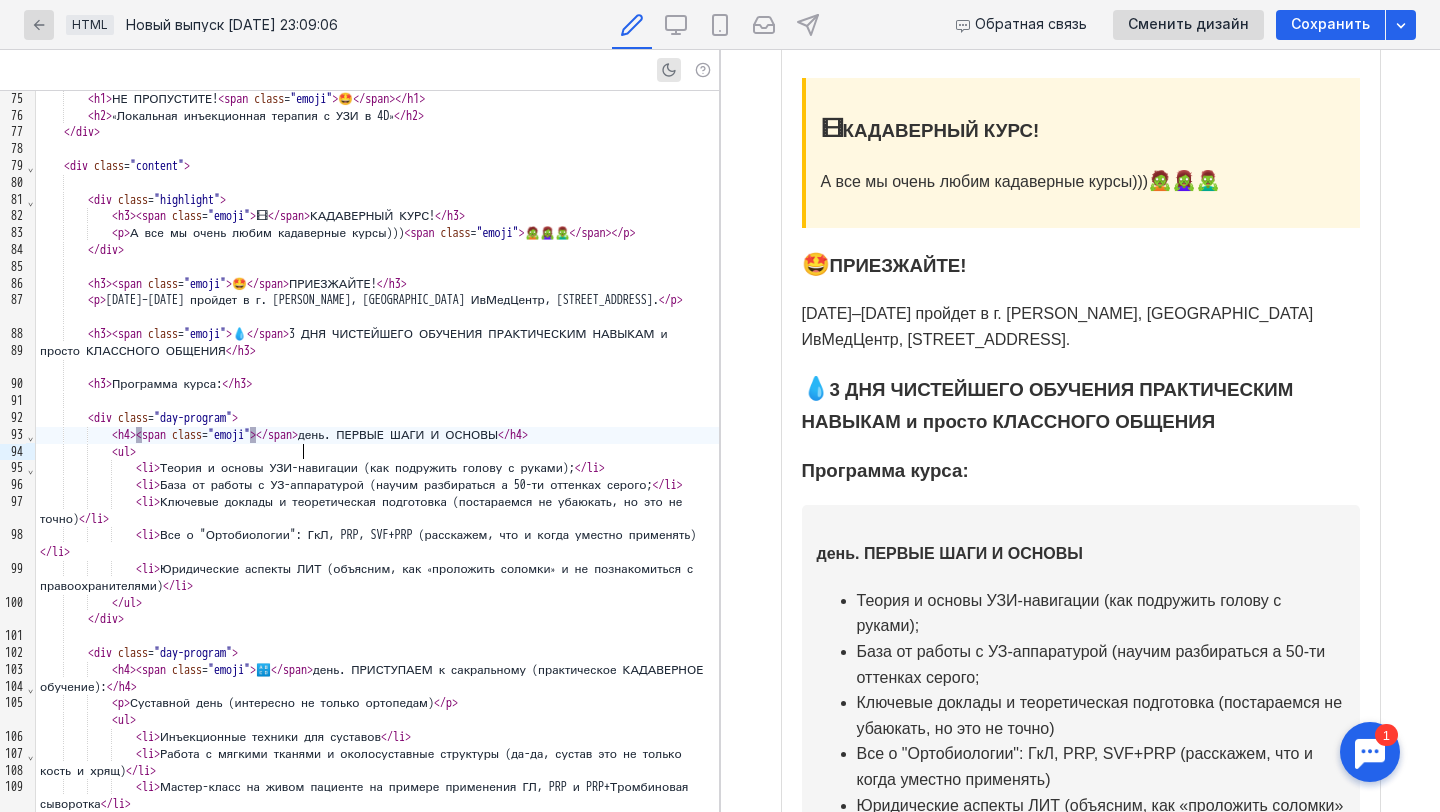 scroll, scrollTop: 268, scrollLeft: 0, axis: vertical 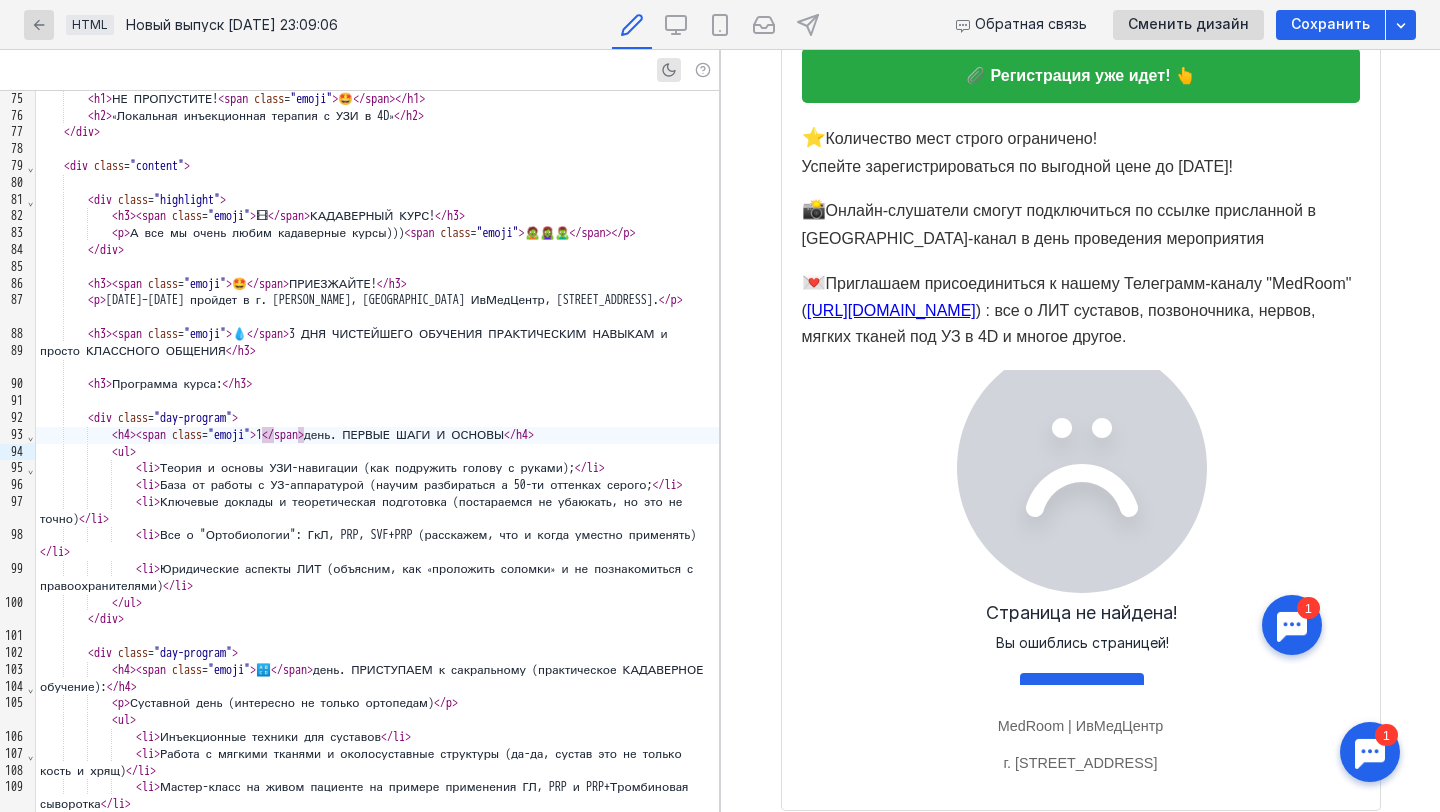 click 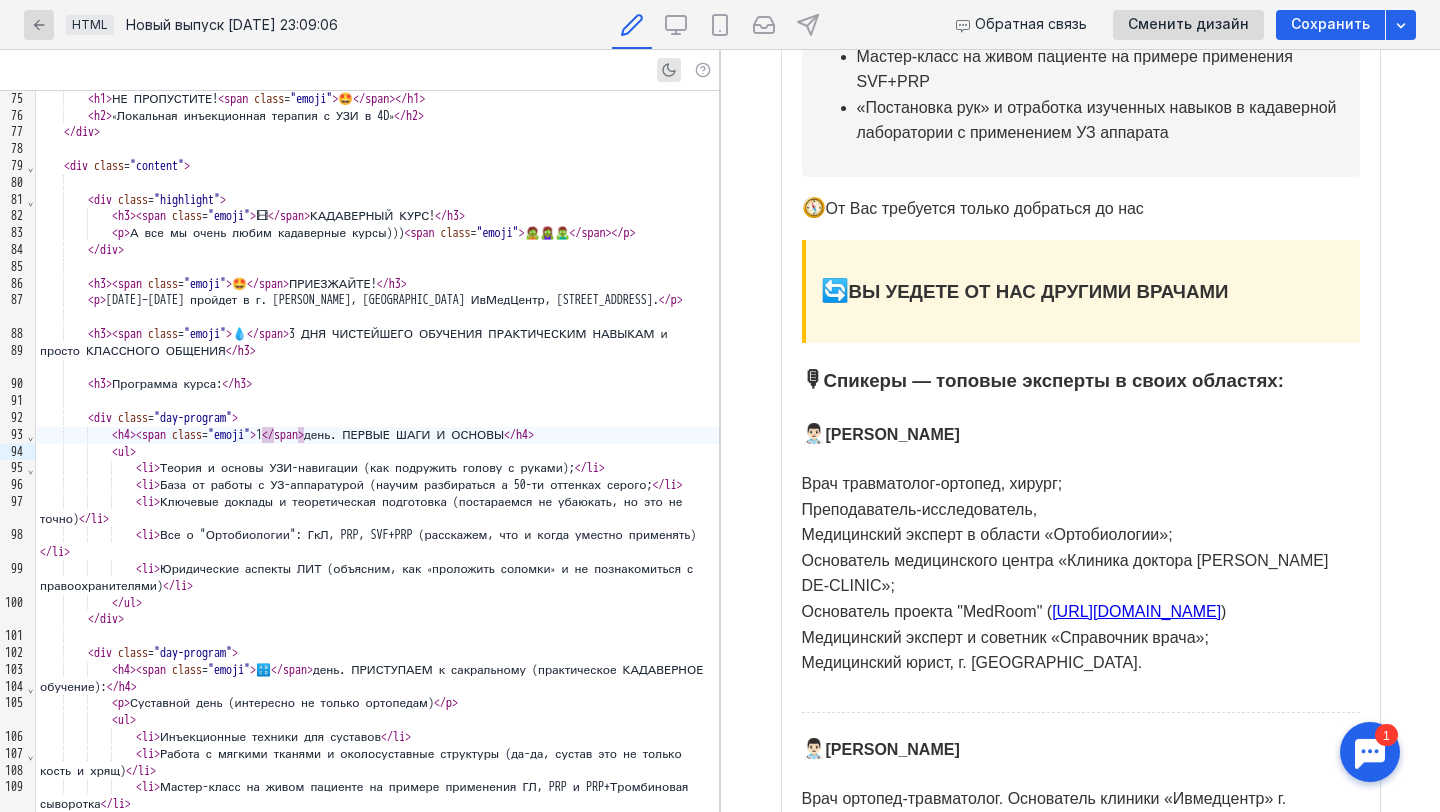 scroll, scrollTop: 1731, scrollLeft: 0, axis: vertical 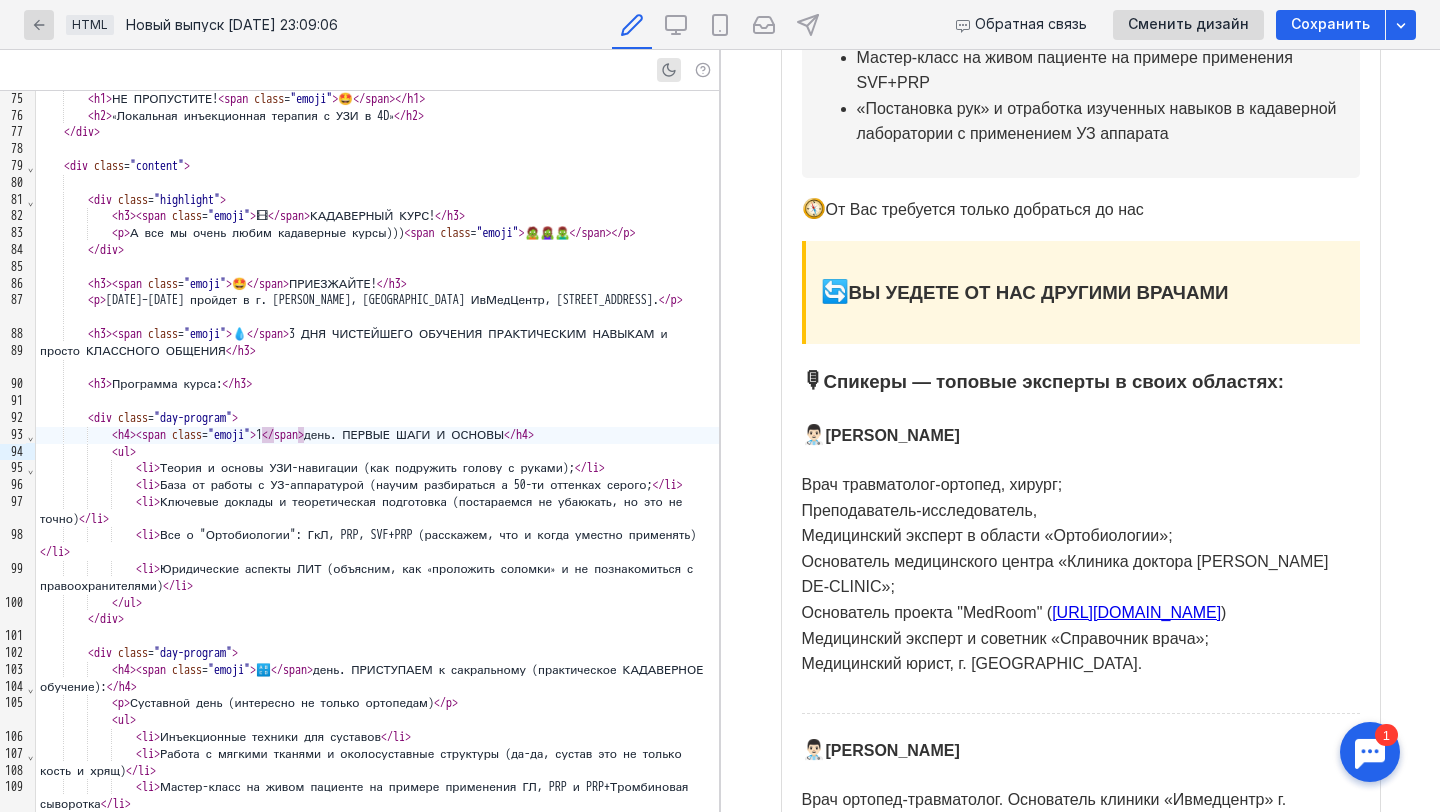 click on "🔄  ВЫ УЕДЕТЕ ОТ НАС ДРУГИМИ ВРАЧАМИ" at bounding box center (1083, 292) 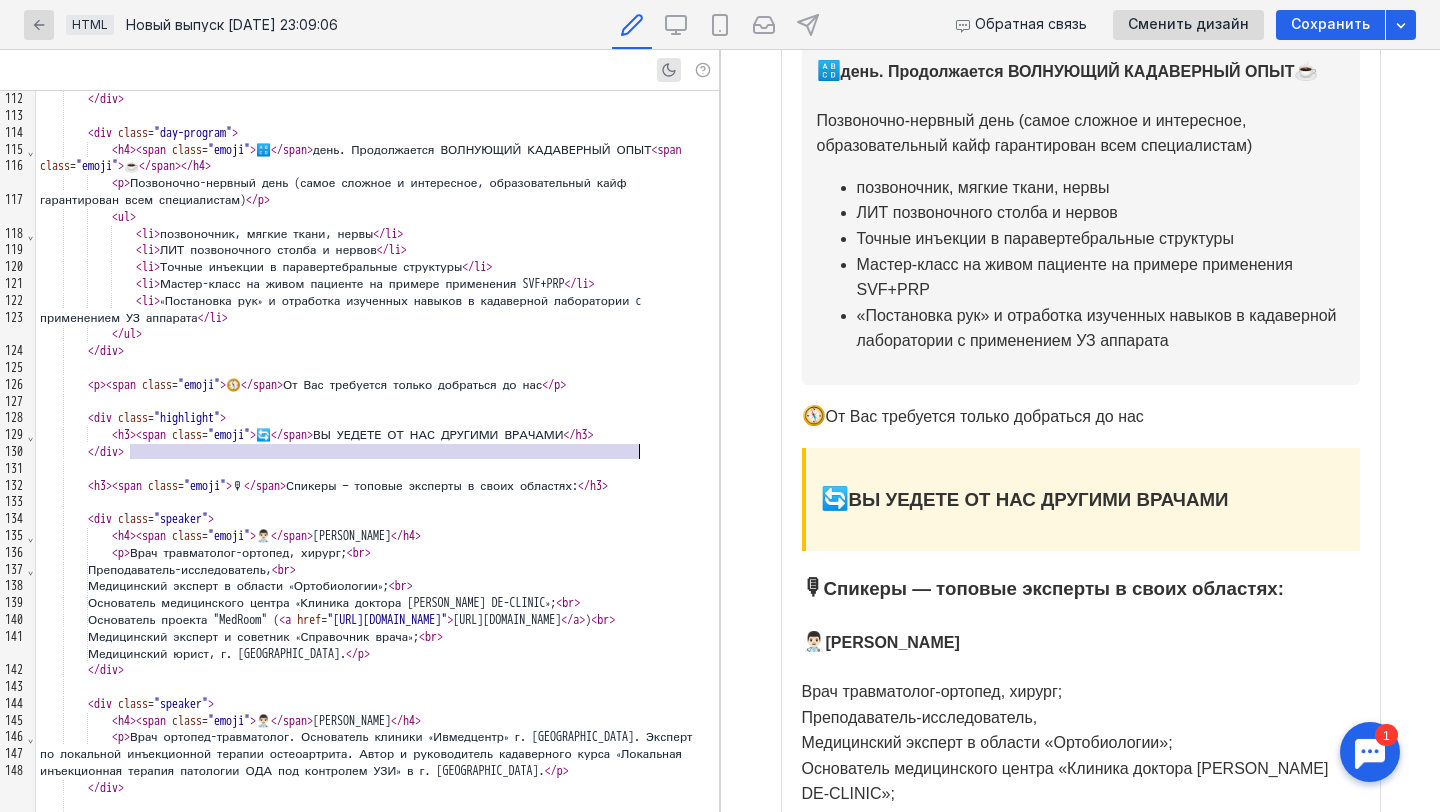 scroll, scrollTop: 1431, scrollLeft: 0, axis: vertical 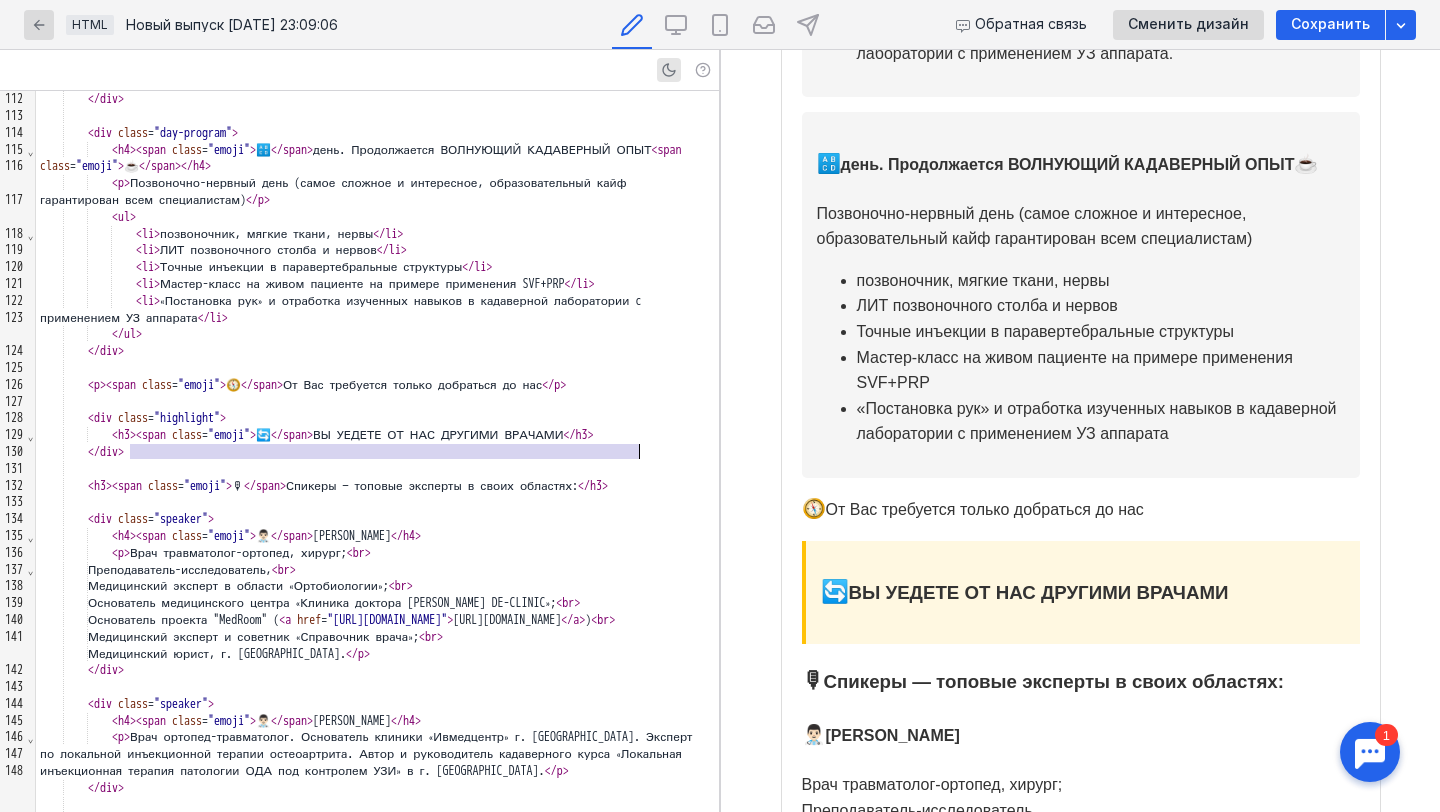 click on "🔠 день. Продолжается ВОЛНУЮЩИЙ КАДАВЕРНЫЙ ОПЫТ ☕️" at bounding box center (1081, 164) 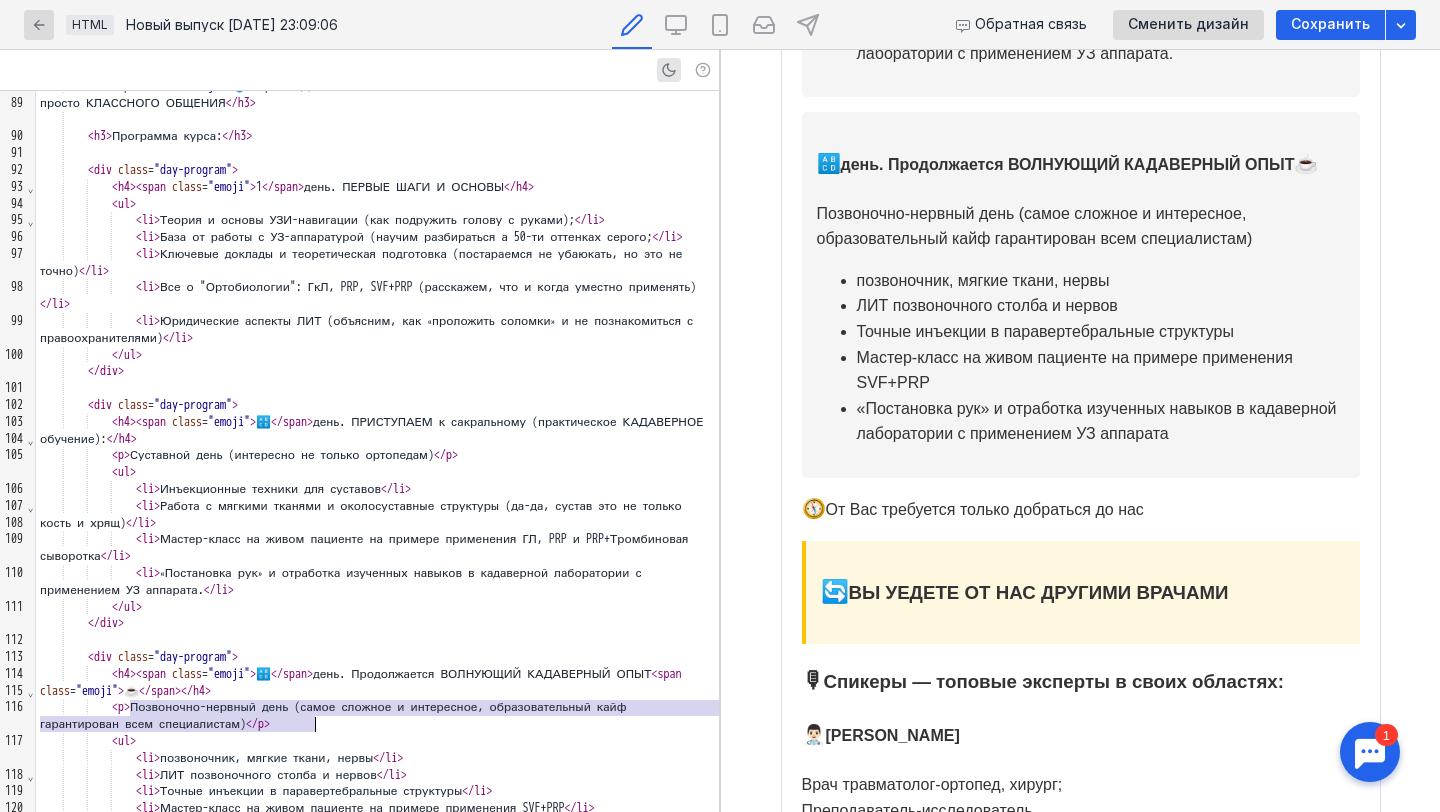 scroll, scrollTop: 1513, scrollLeft: 0, axis: vertical 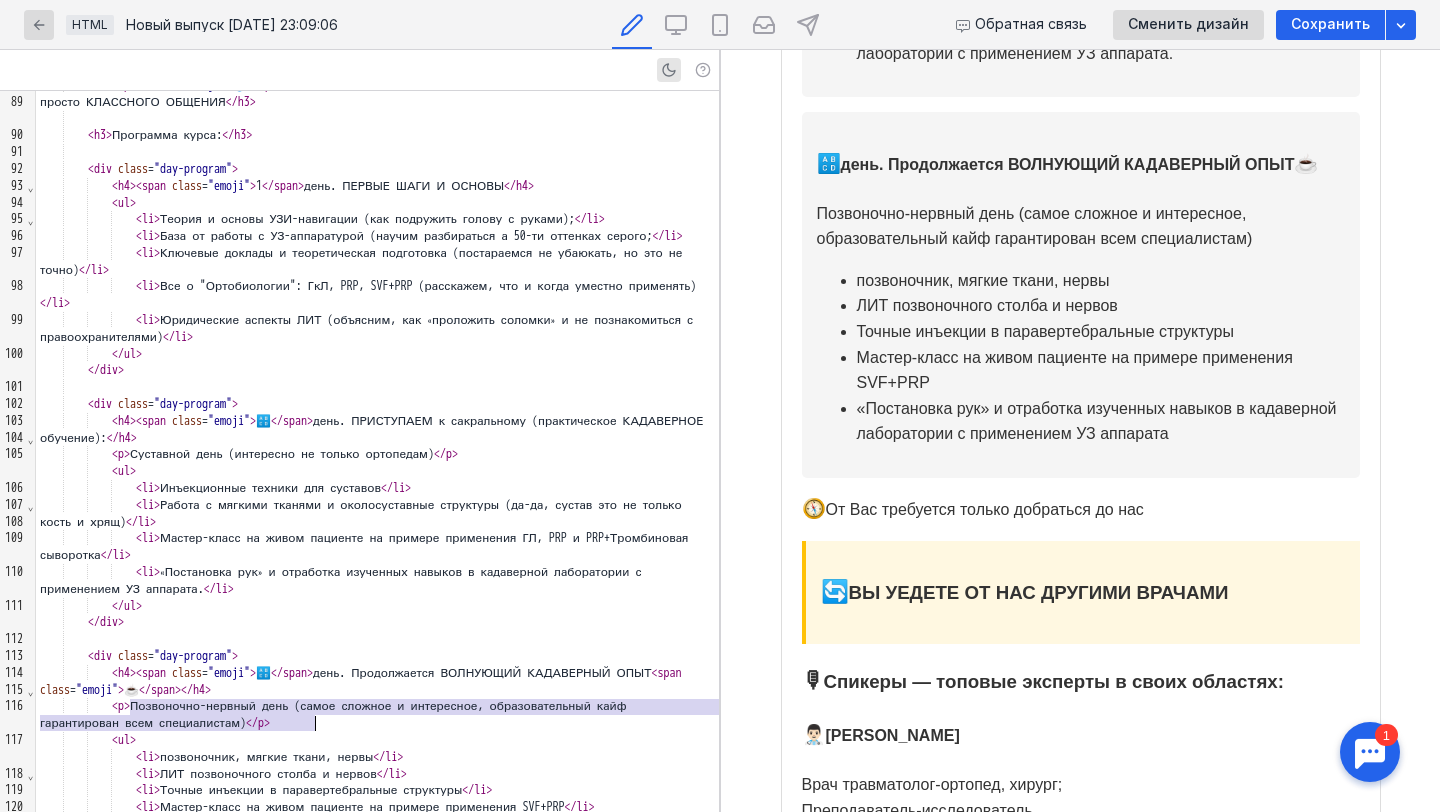 click on "</" at bounding box center [277, 421] 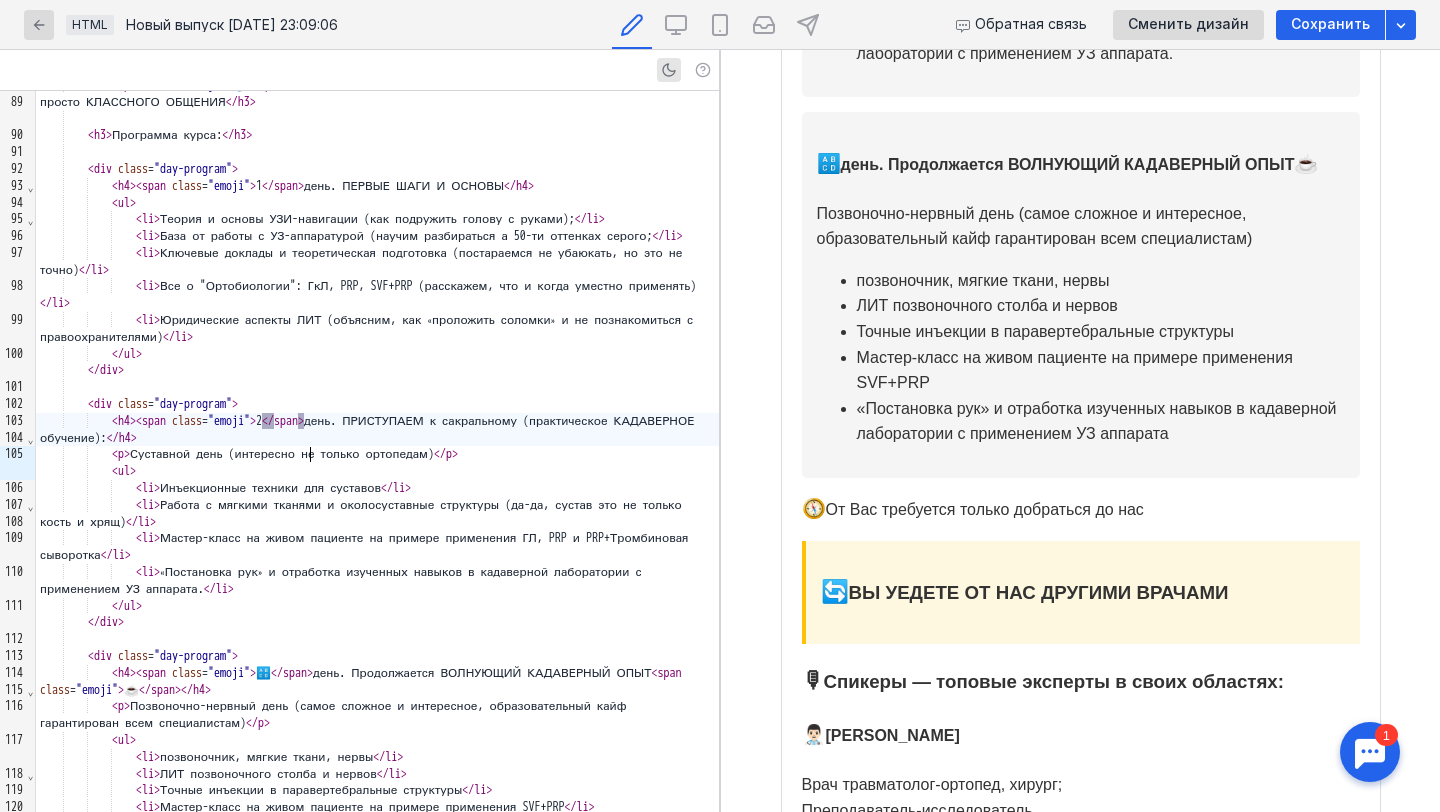 scroll, scrollTop: 1431, scrollLeft: 0, axis: vertical 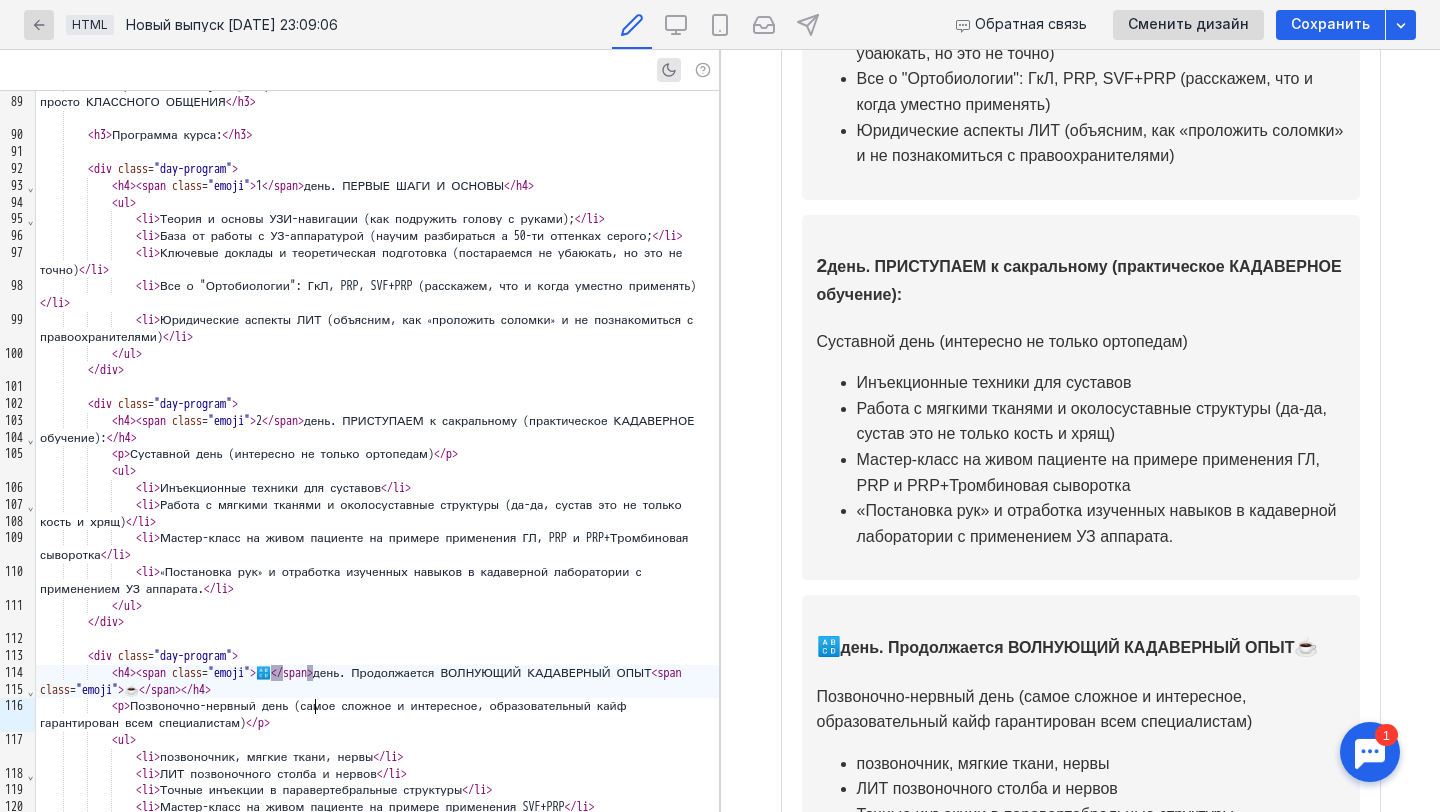 click on "</" at bounding box center (277, 673) 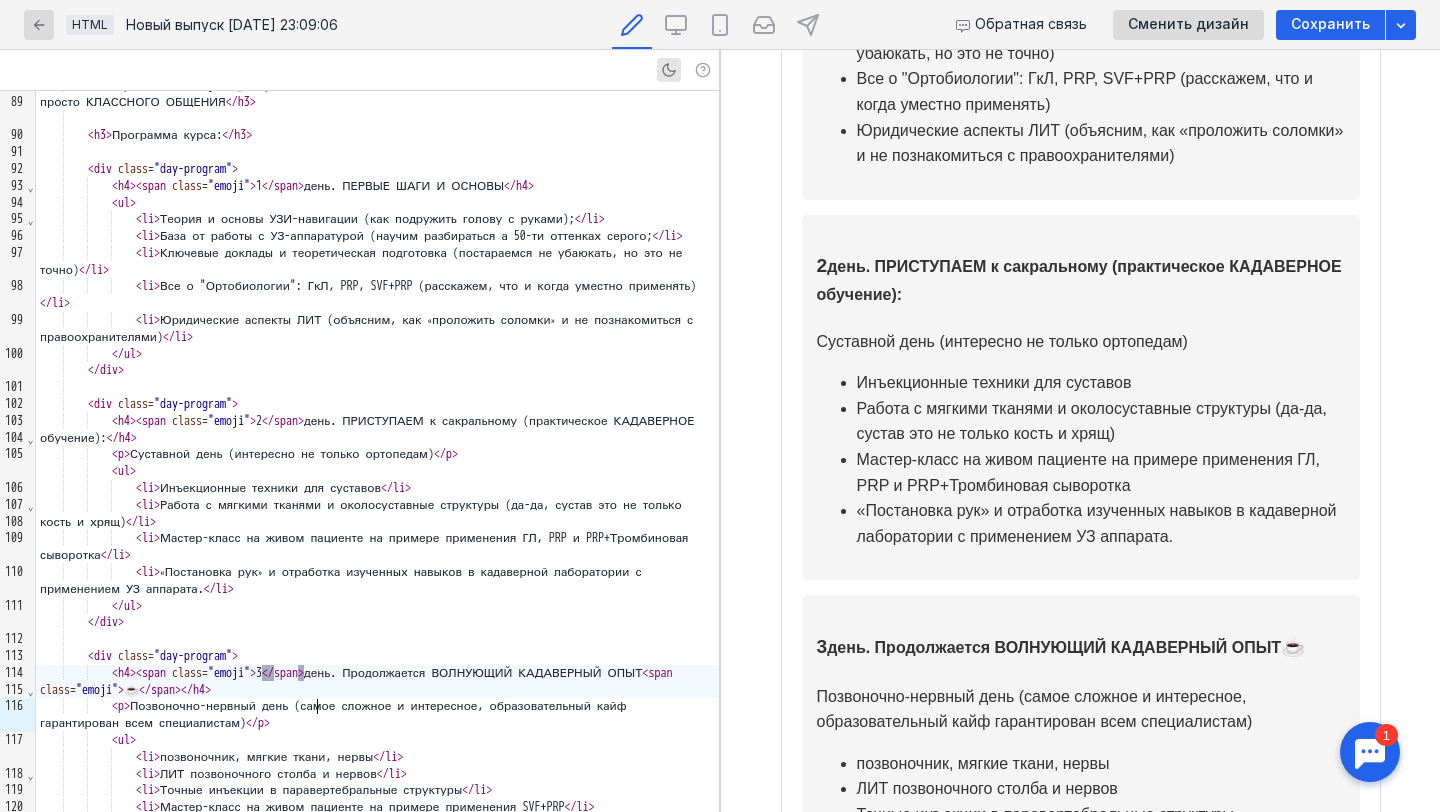 scroll, scrollTop: 948, scrollLeft: 0, axis: vertical 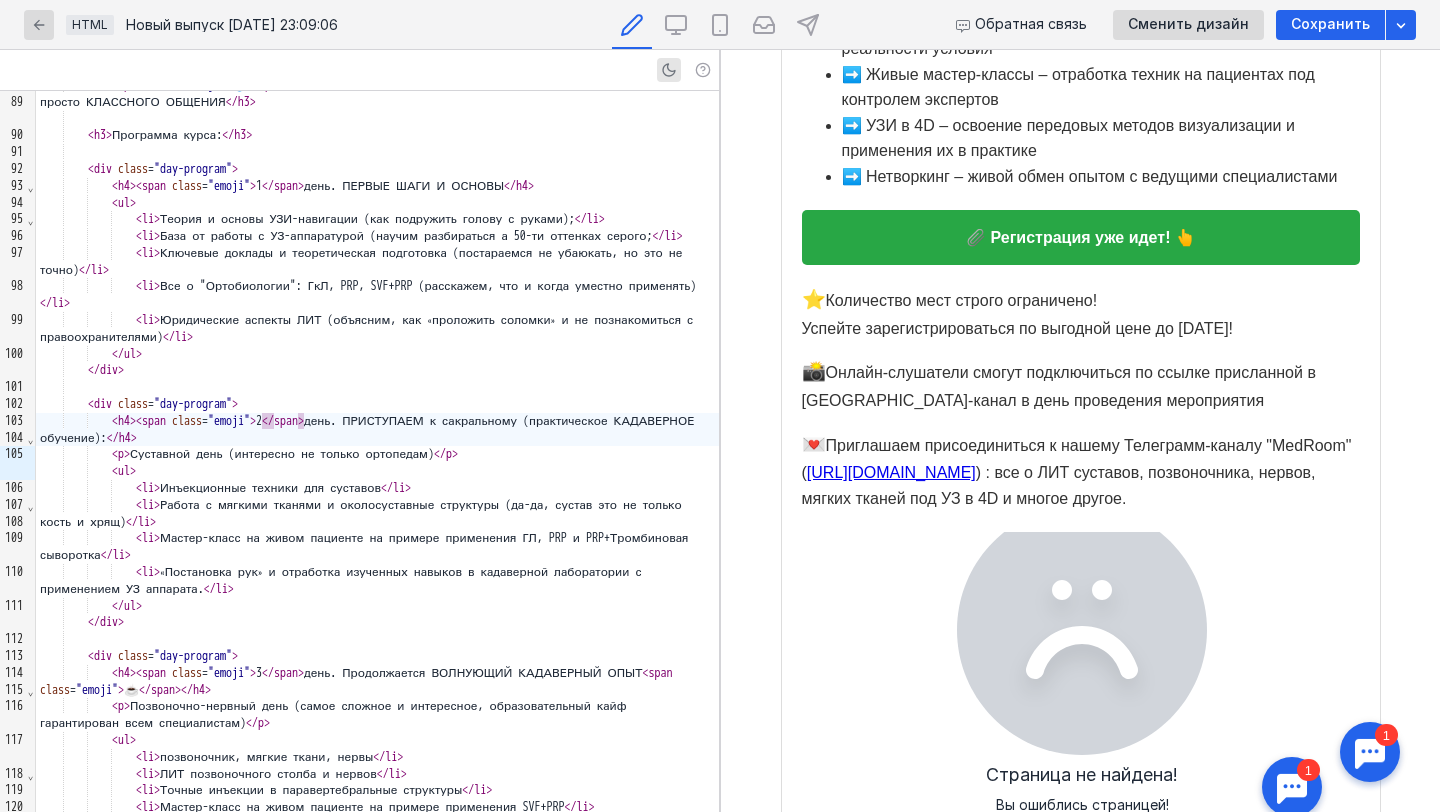 click on "⭐️ Количество мест строго ограничено!
Успейте зарегистрироваться по выгодной цене до [DATE]!" at bounding box center (1081, 313) 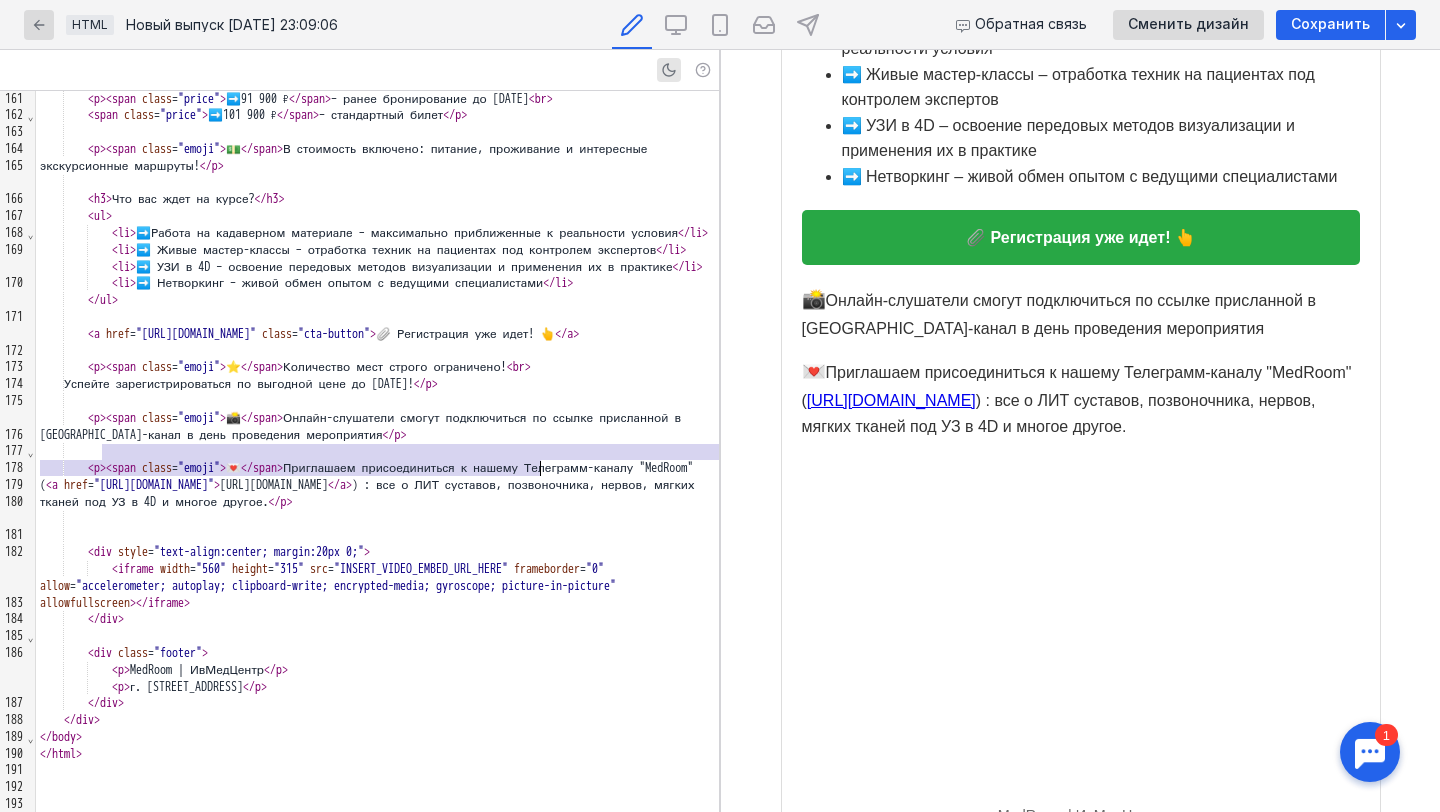 scroll, scrollTop: 3261, scrollLeft: 0, axis: vertical 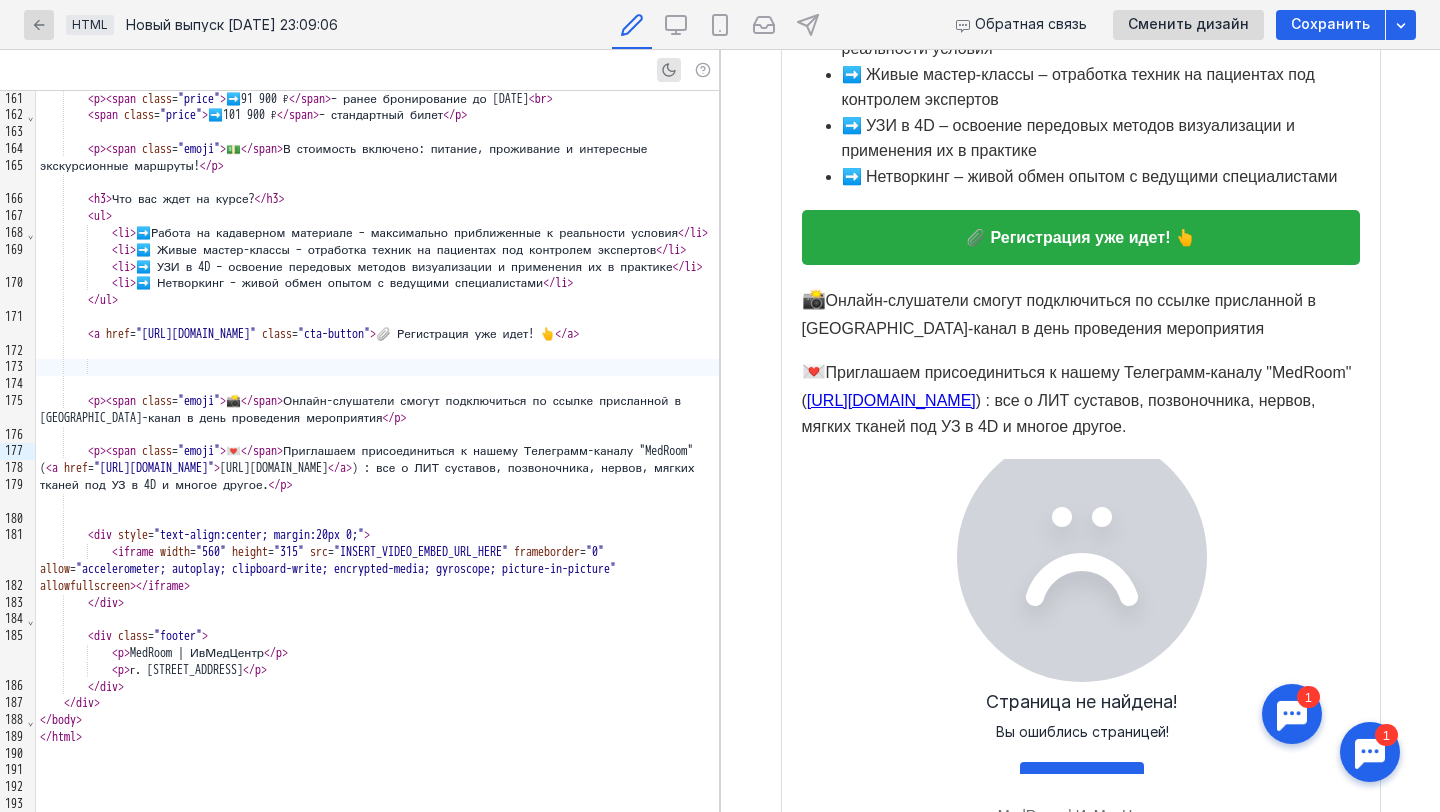 click at bounding box center [377, 317] 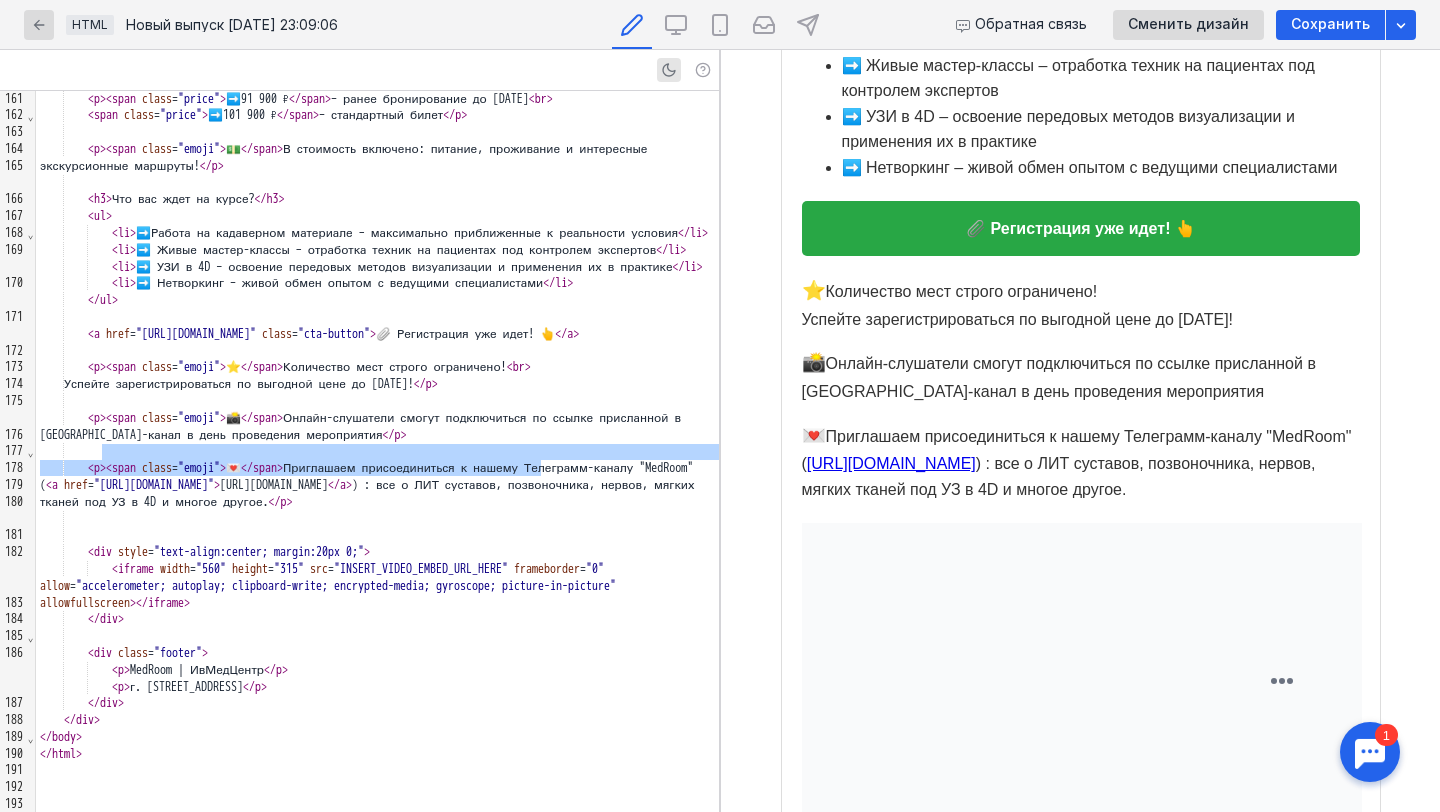 click on "< p > < span   class = "emoji" > ⭐️ </ span > Количество мест строго ограничено! < br >" at bounding box center (377, 367) 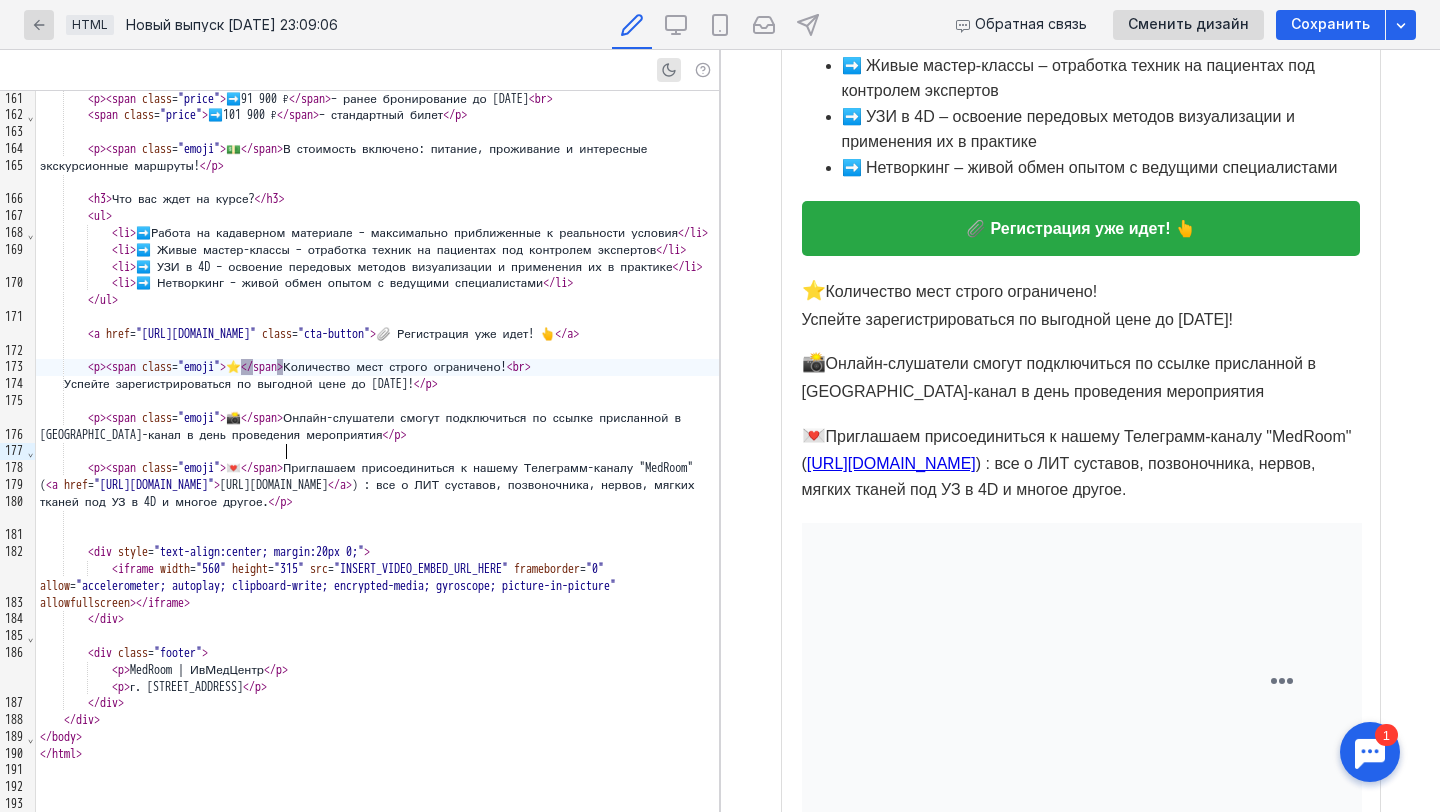 click on "</" at bounding box center (247, 418) 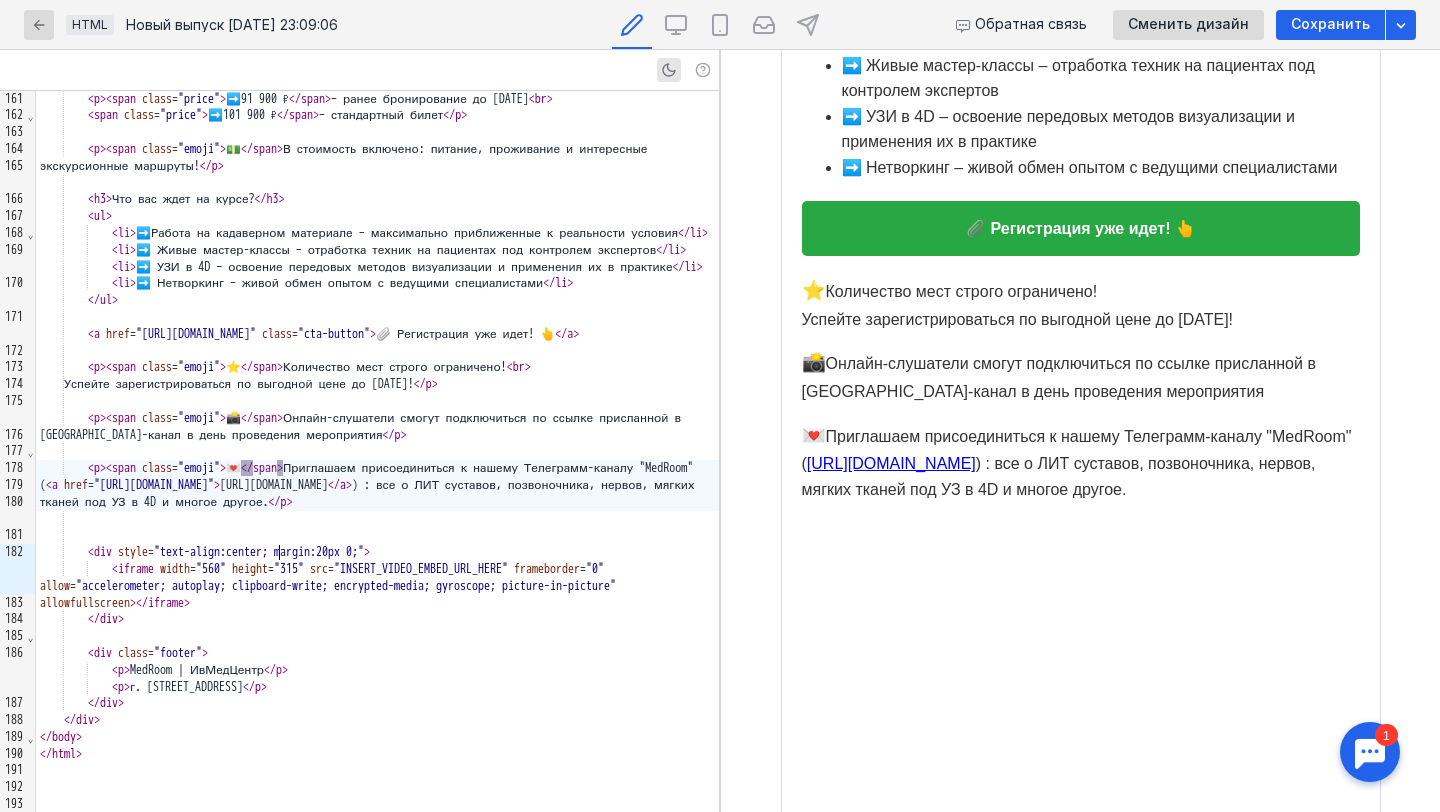 click on "</" at bounding box center (247, 468) 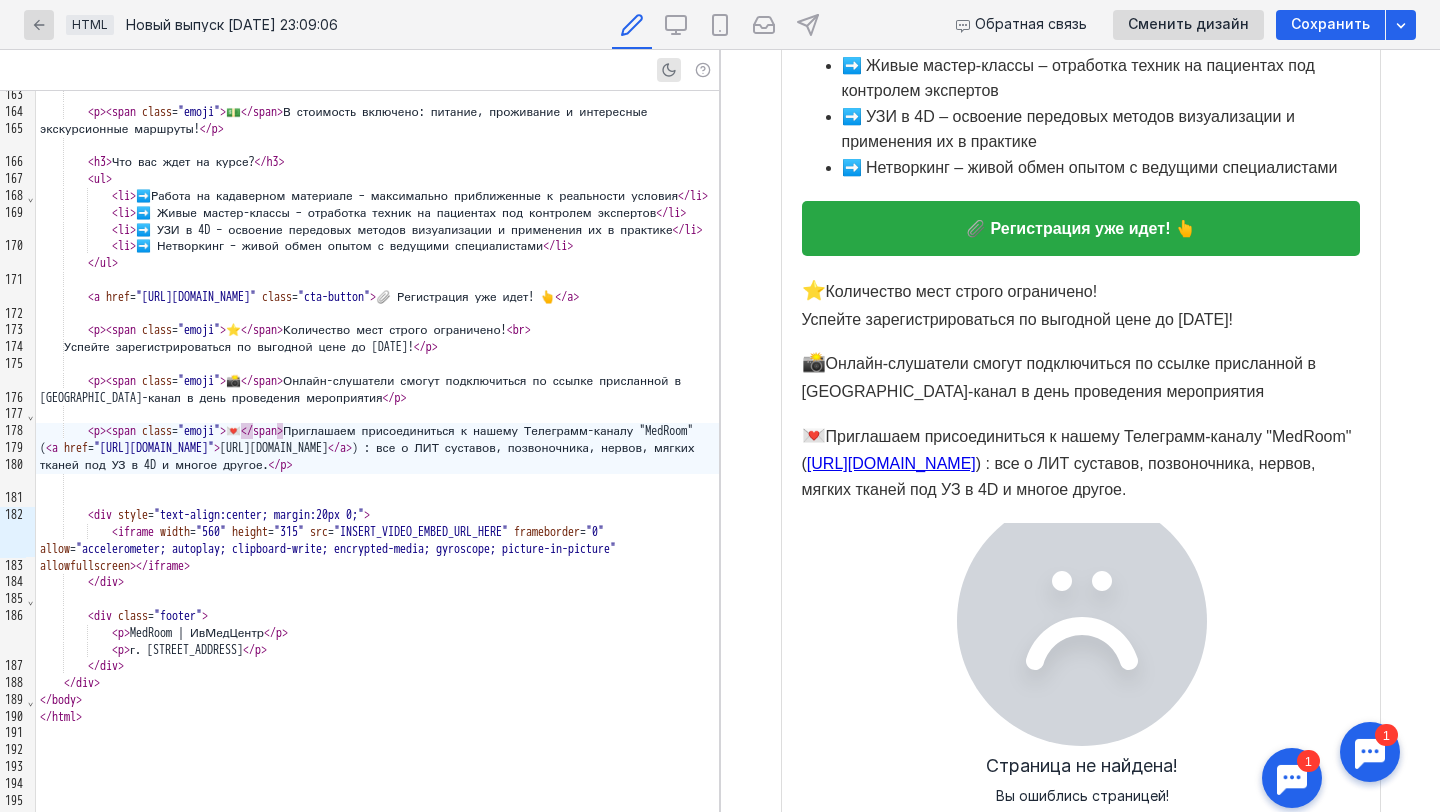 click 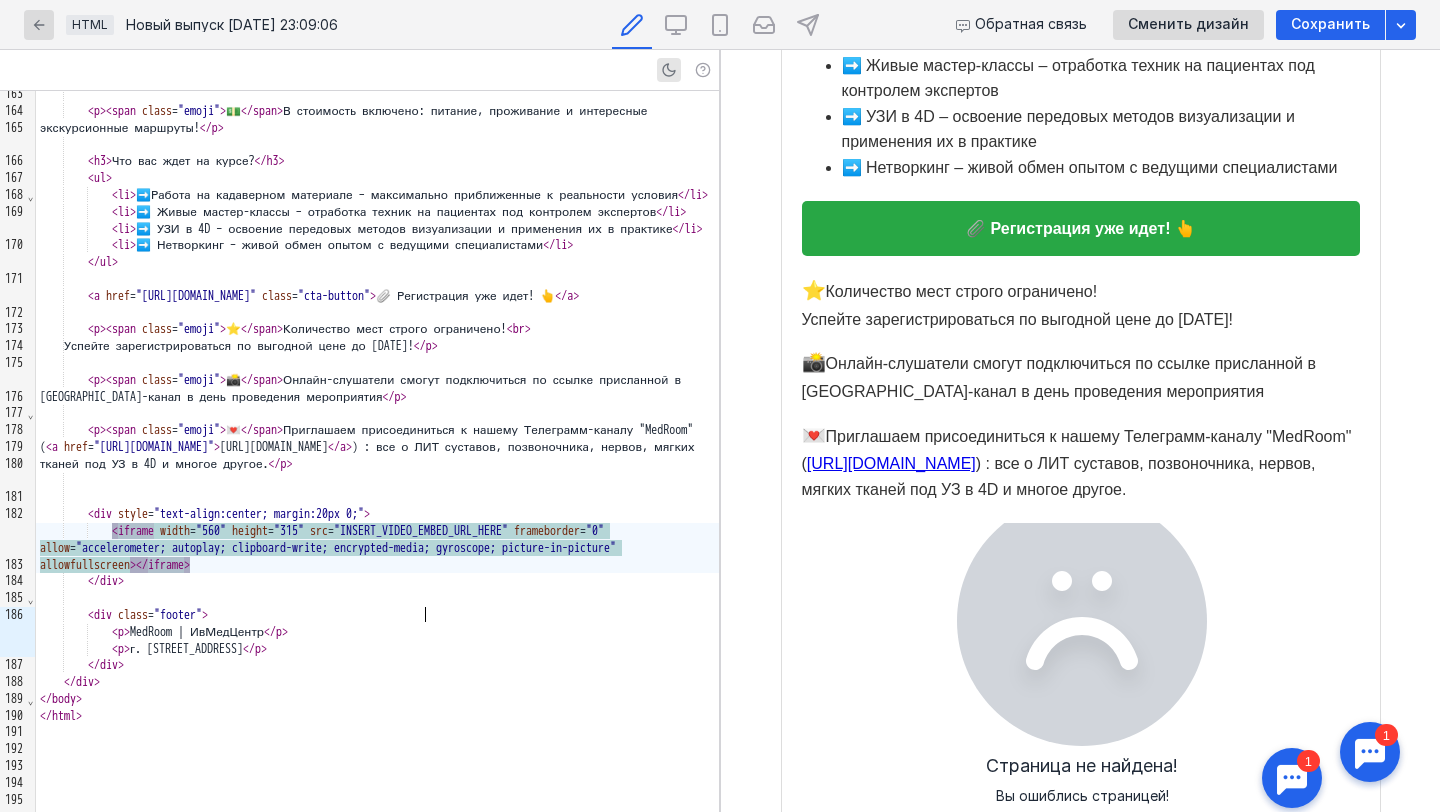 click at bounding box center [377, 497] 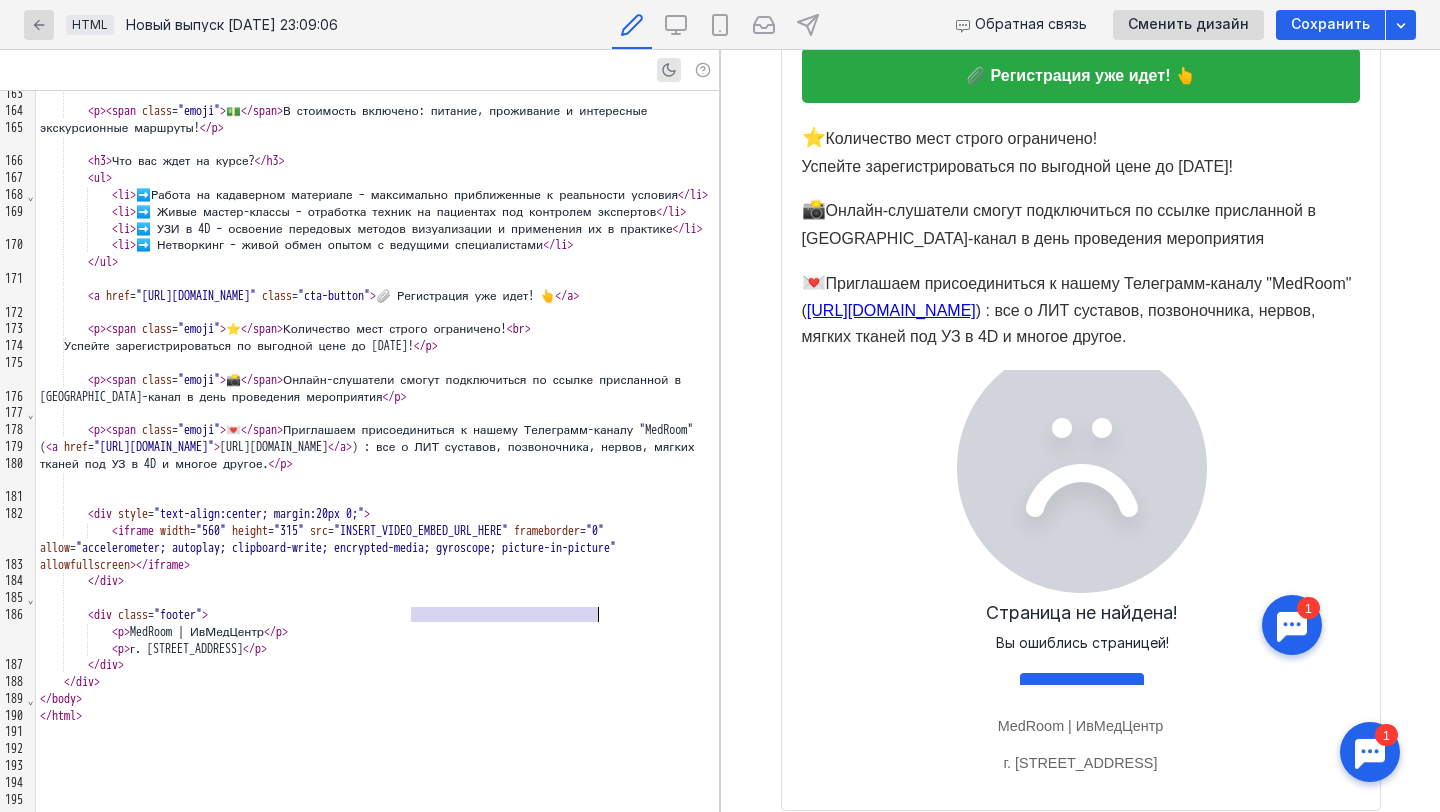 drag, startPoint x: 408, startPoint y: 613, endPoint x: 599, endPoint y: 611, distance: 191.01047 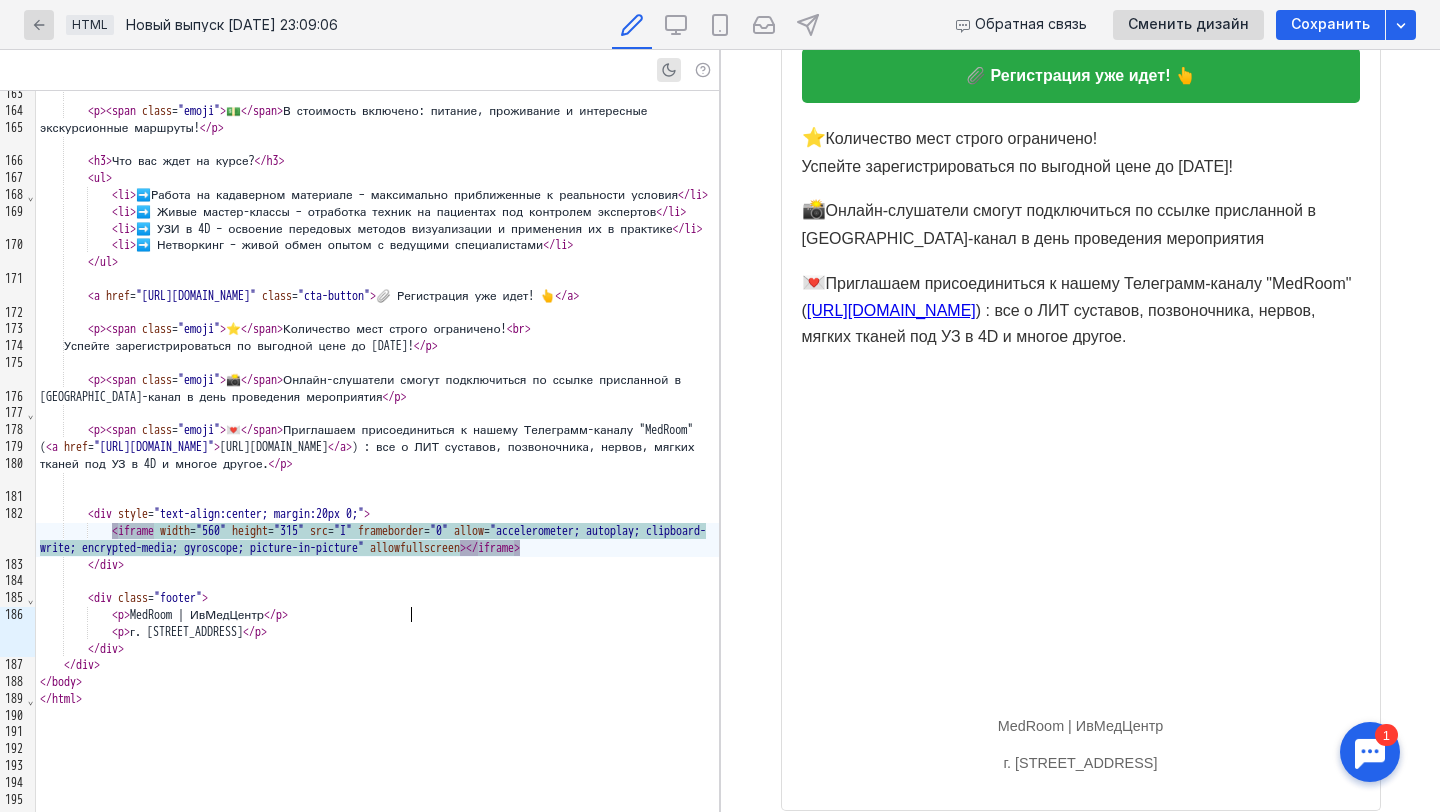 scroll, scrollTop: 3423, scrollLeft: 0, axis: vertical 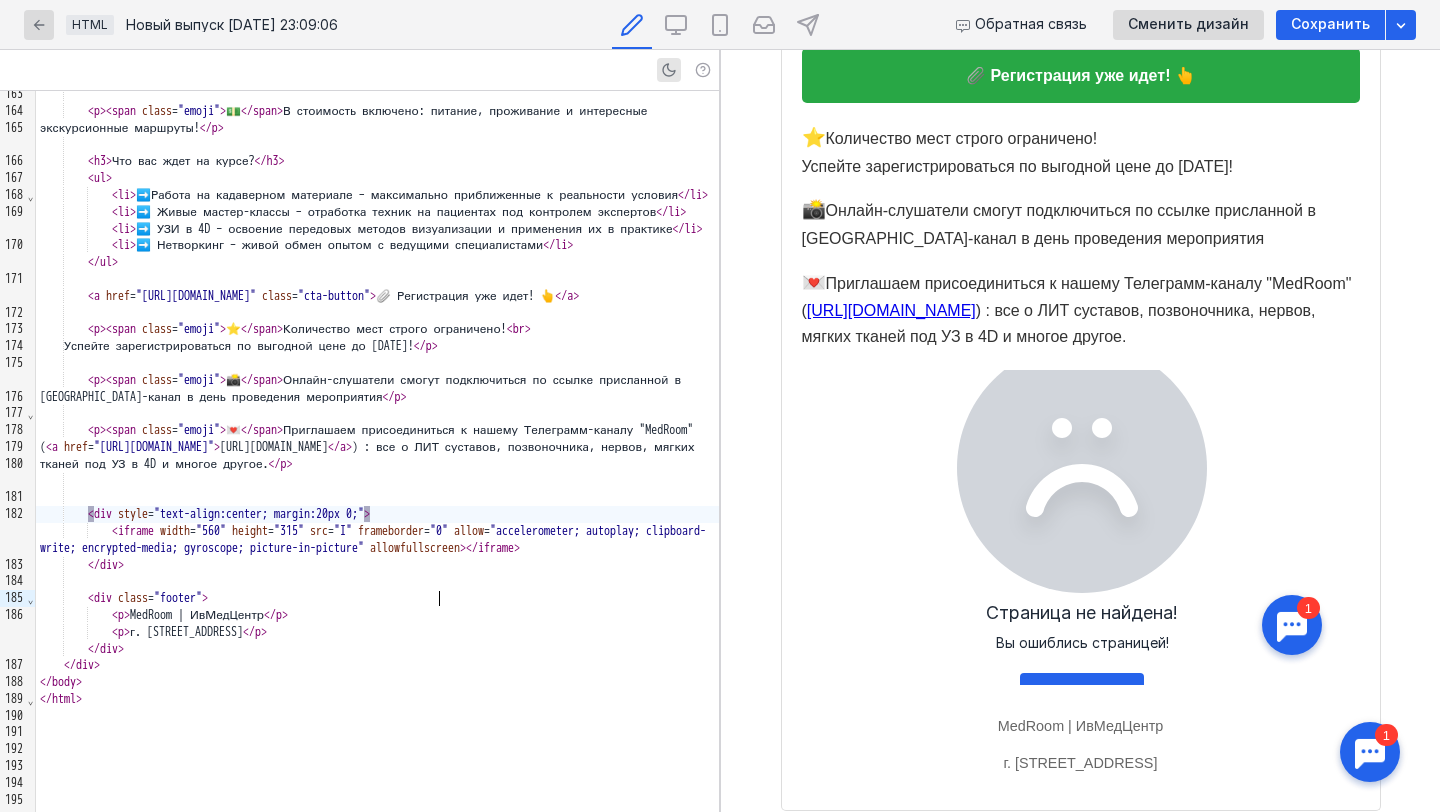 click on "< div   style = "text-align:center; margin:20px 0;" >" at bounding box center [377, 514] 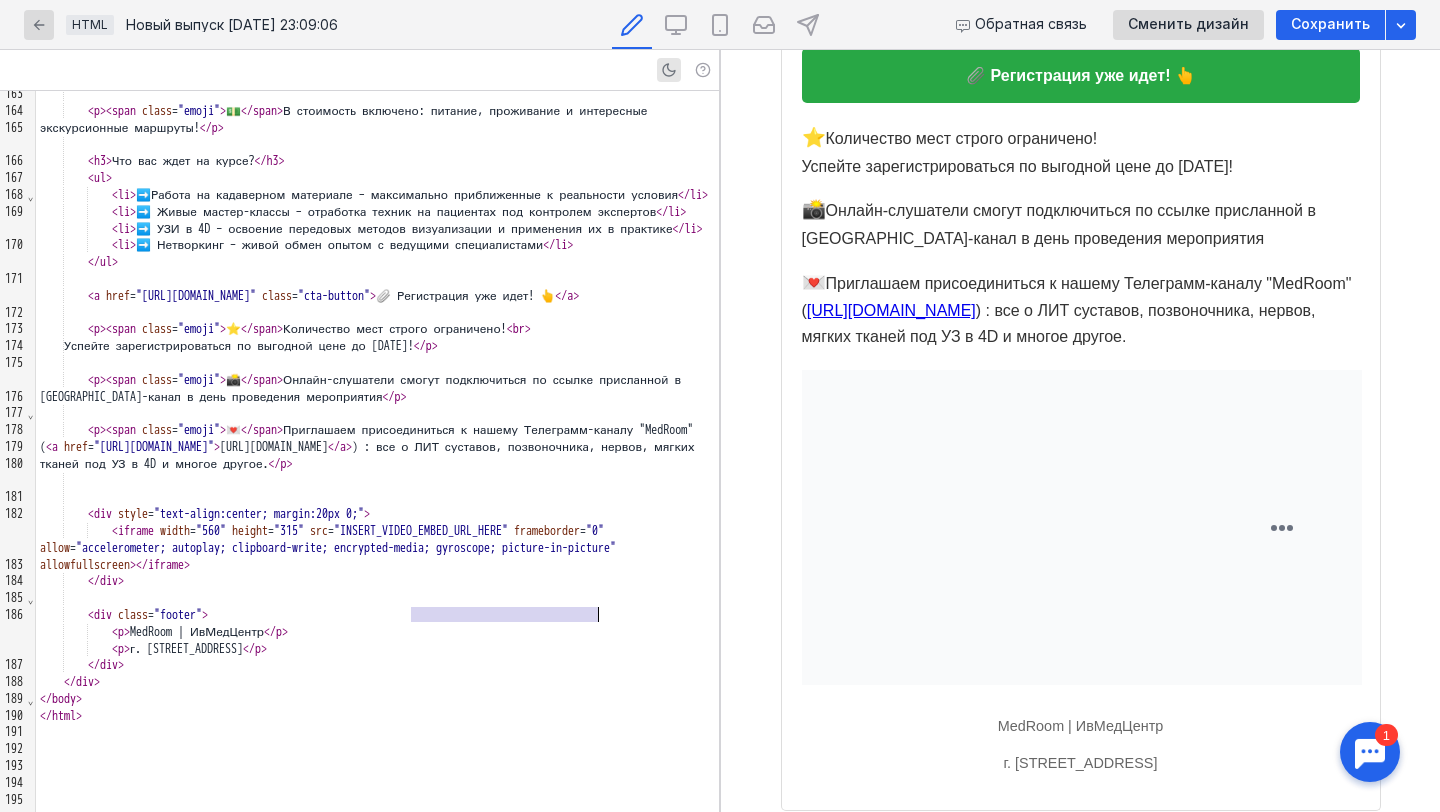 scroll, scrollTop: 3423, scrollLeft: 0, axis: vertical 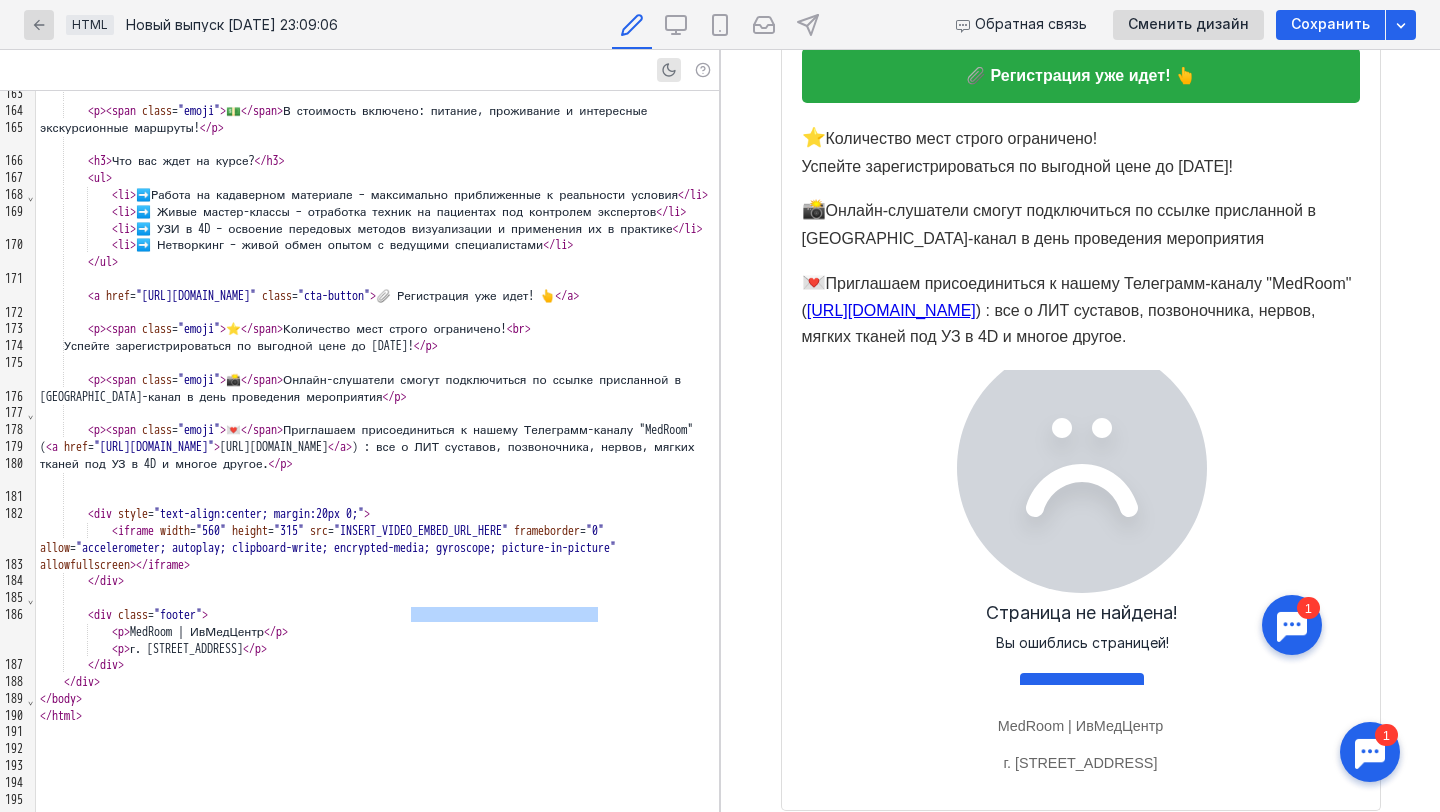click on "< li > ➡️ Живые мастер-классы – отработка техник на пациентах под контролем экспертов </ li >" at bounding box center [377, 212] 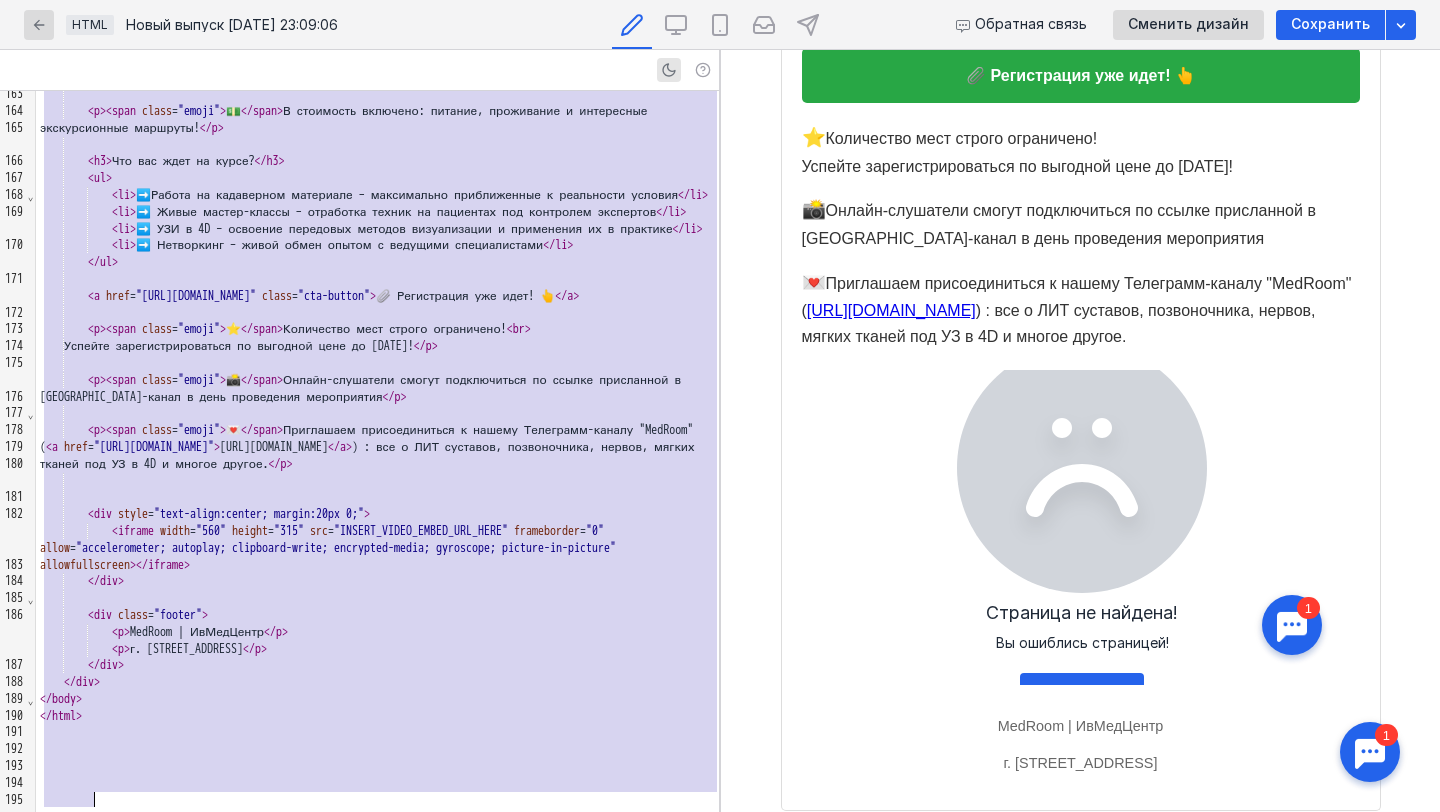copy on "<!LOREMIP dolo>              < s5 > < amet   conse = "adipi" > 👨🏻‍⚕️ </ elit > Seddoe Tempori Utlaboreet </ d9 >                 < m > Aliq enimadminim-veniamq, nostru; < ex >                Ullamcolabori-nisialiquipex, < ea >                Commodocons duisaut i inrepre «Voluptatevel»; < es >                Cillumfugi nullapariatu except «Sintocc cupidat N.P.Suntcul QU-OFFICI»; < de >                Mollitanim idestla "PerSpic" ( < u   omni = "isten://e.vo/acc_dolo_lauda" > totam://r.ap/eaq_ipsa_quaea </ i > ) < in >                Veritatisqu archite b vitaedic «Explicabon enimi»; < qu >                Voluptasasp autod, f. Conseq. </ m >           </ dol >                     < eos   ratio = "sequine" >                 < n4 > < porr   quisq = "dolor" > 👨🏻‍⚕️ </ adip > Numquameiu Moditem Inciduntma </ q0 >                 < e > Minu solutan-eligendiopt. Cumquenihi impedit «Quoplaceat» f. Possimu. Assumen re temporibu autemquibusd officii debitisrerum. Neces s evenietvolup repudiandae recus «Itaqueear hic..." 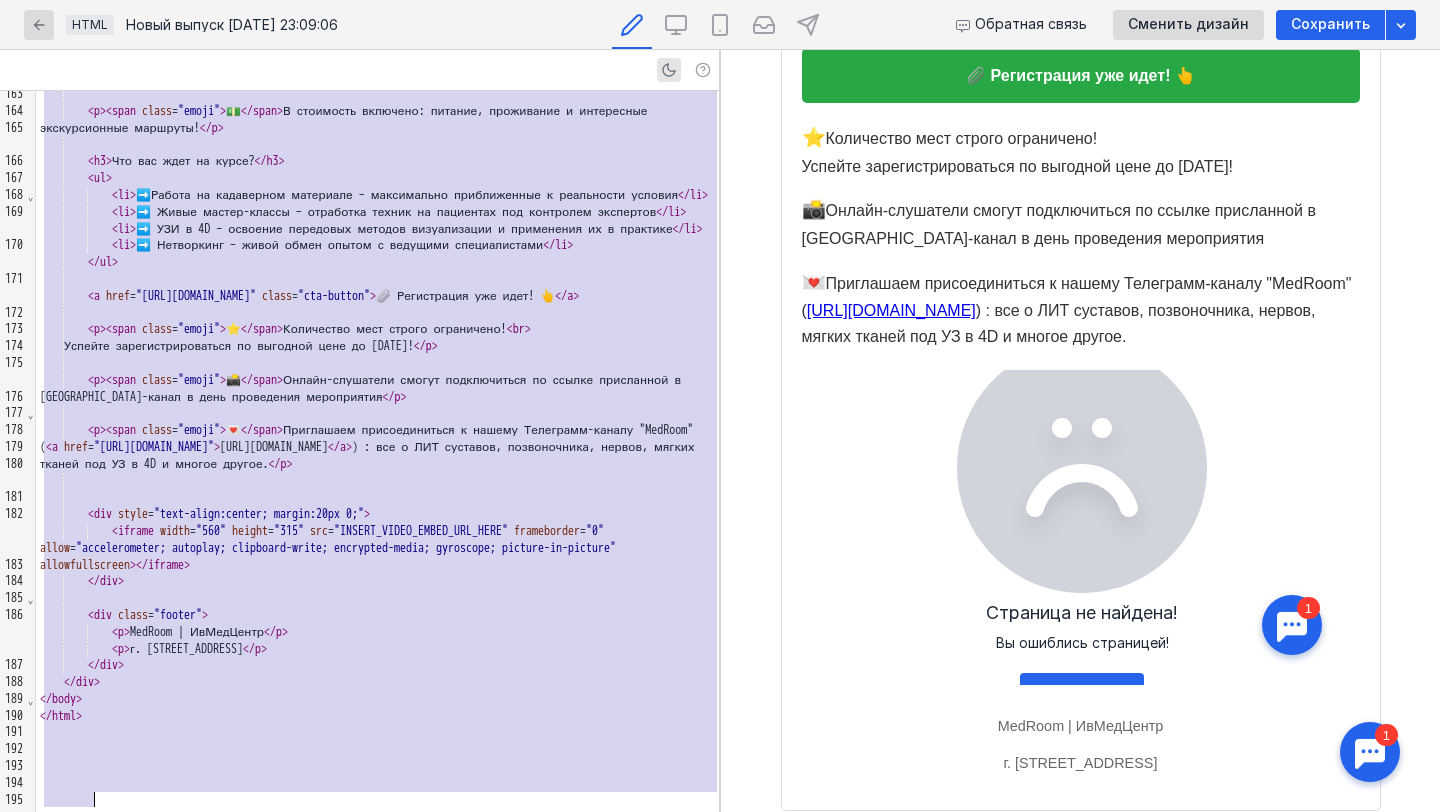 click on "Успейте зарегистрироваться по выгодной цене до [DATE]! </ p >" at bounding box center [377, 346] 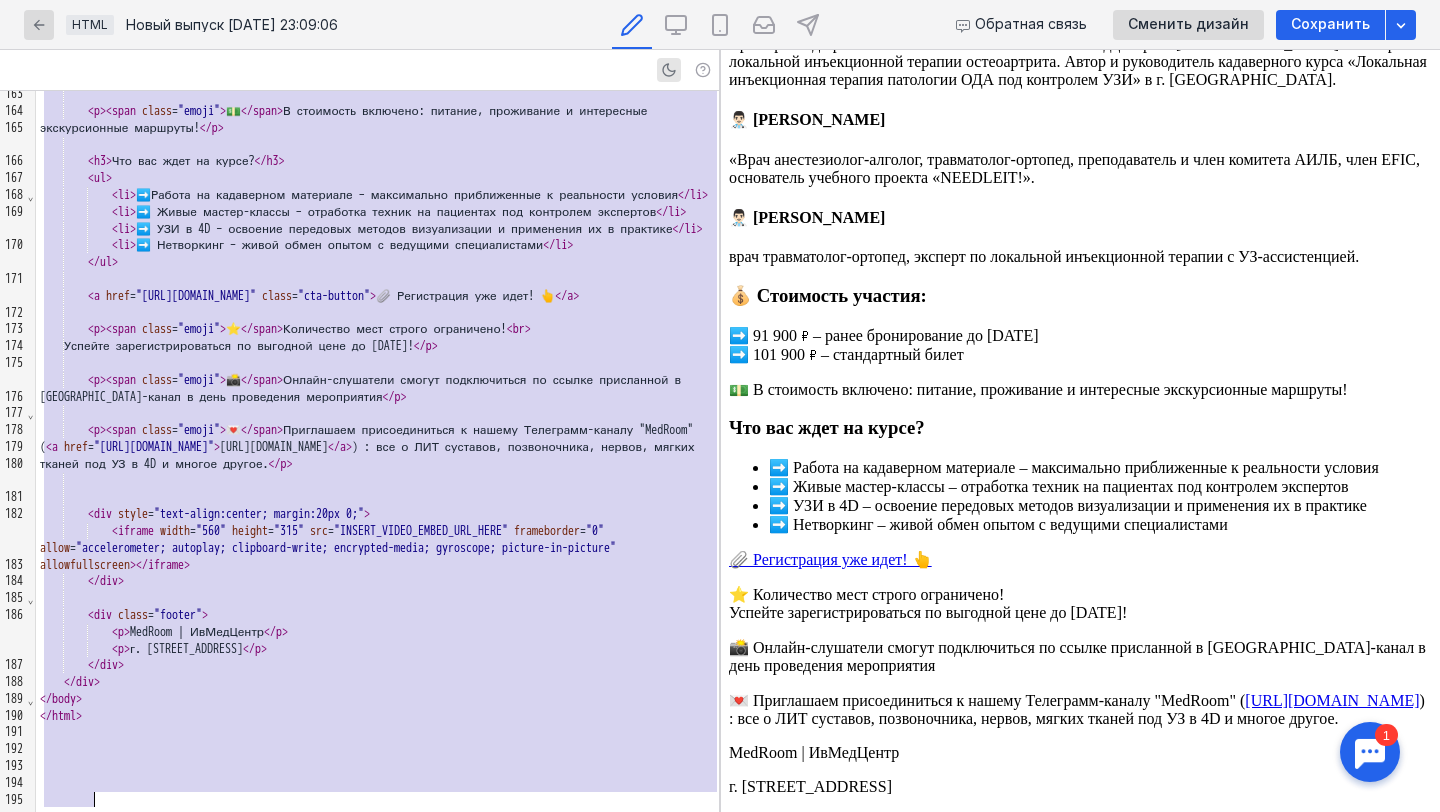 scroll, scrollTop: 1269, scrollLeft: 0, axis: vertical 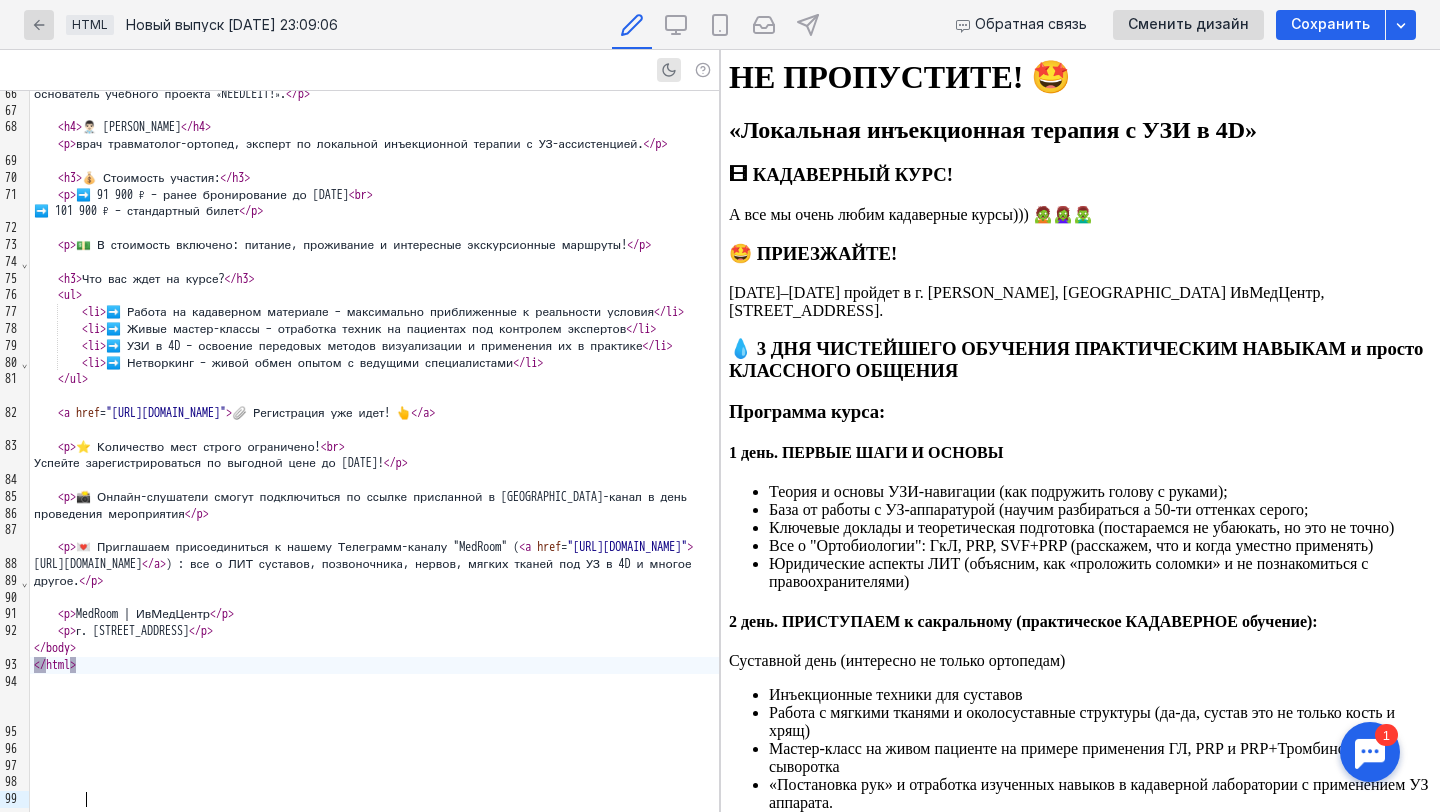 click on "< p > 💵 В стоимость включено: питание, проживание и интересные экскурсионные маршруты! </ p >" at bounding box center (374, 245) 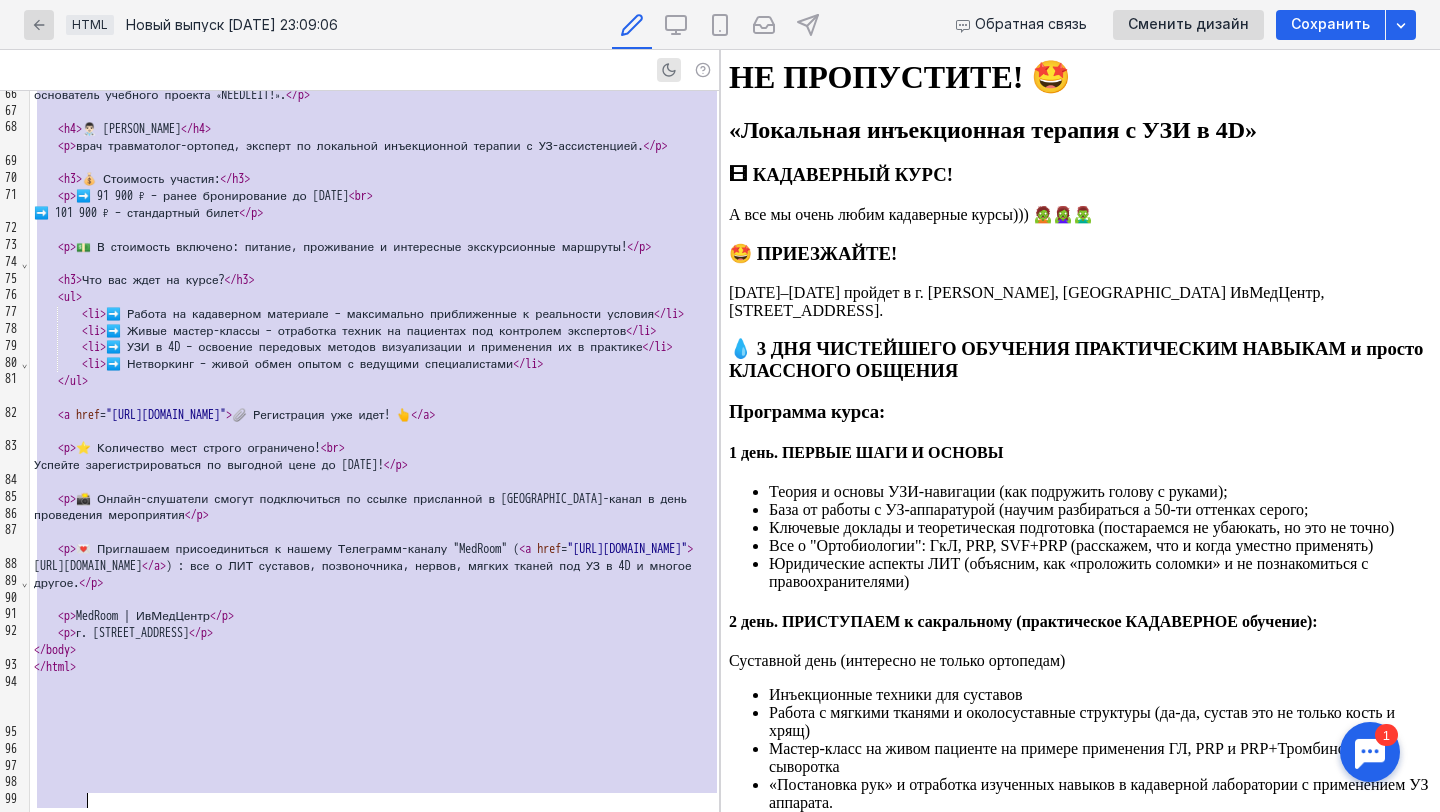 scroll, scrollTop: 1270, scrollLeft: 0, axis: vertical 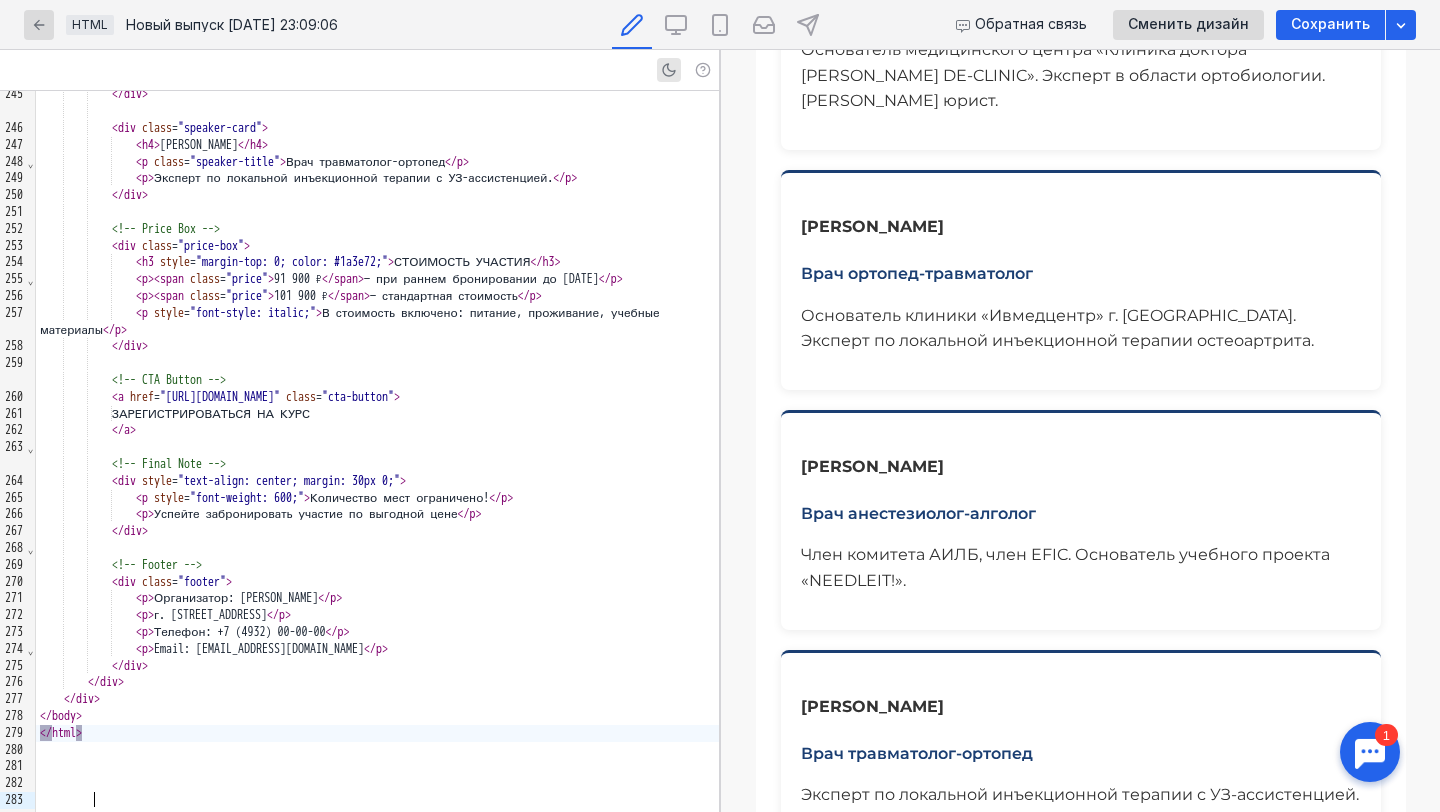 click on "101 900 ₽" at bounding box center [973, 1010] 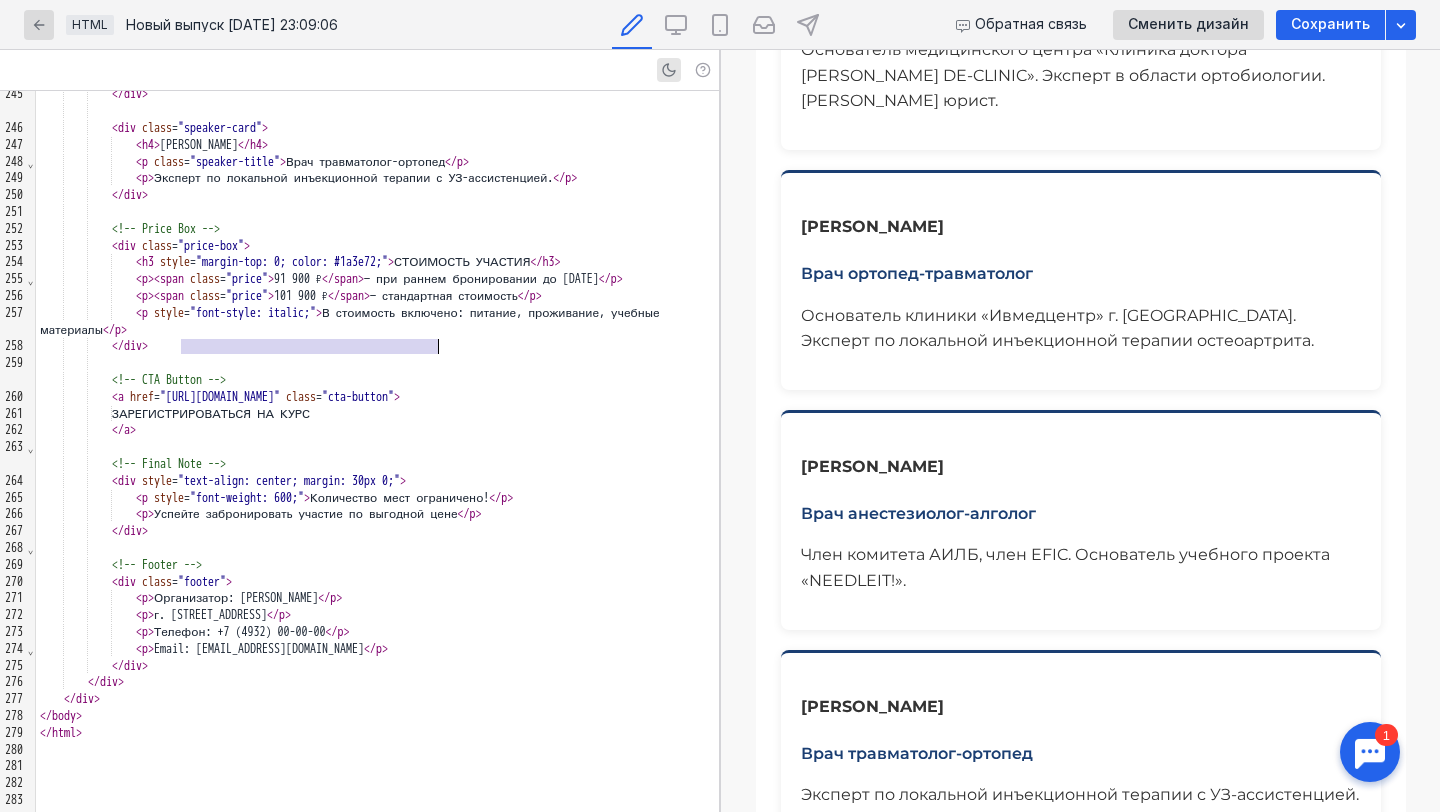 scroll, scrollTop: 3750, scrollLeft: 0, axis: vertical 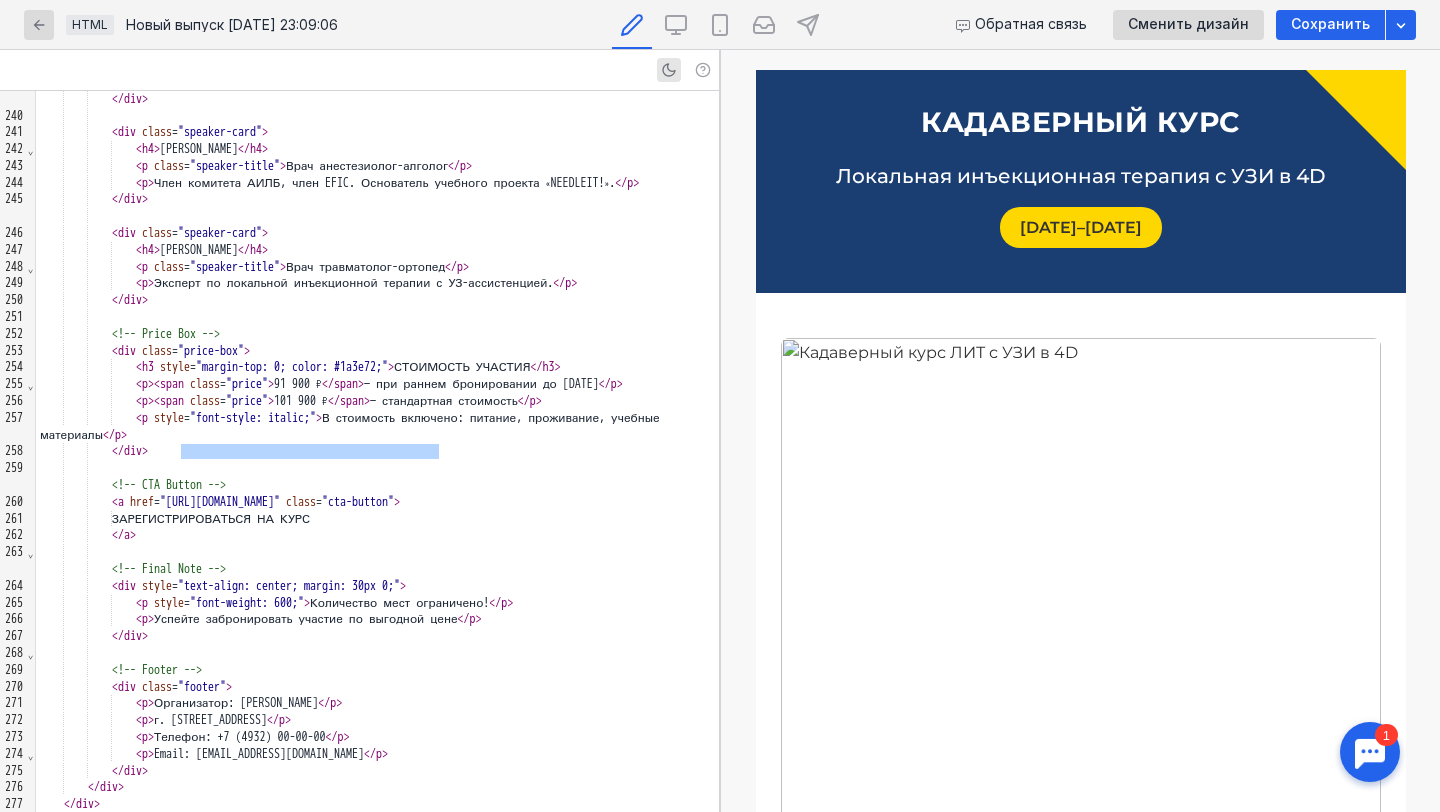 click at bounding box center (1081, 719) 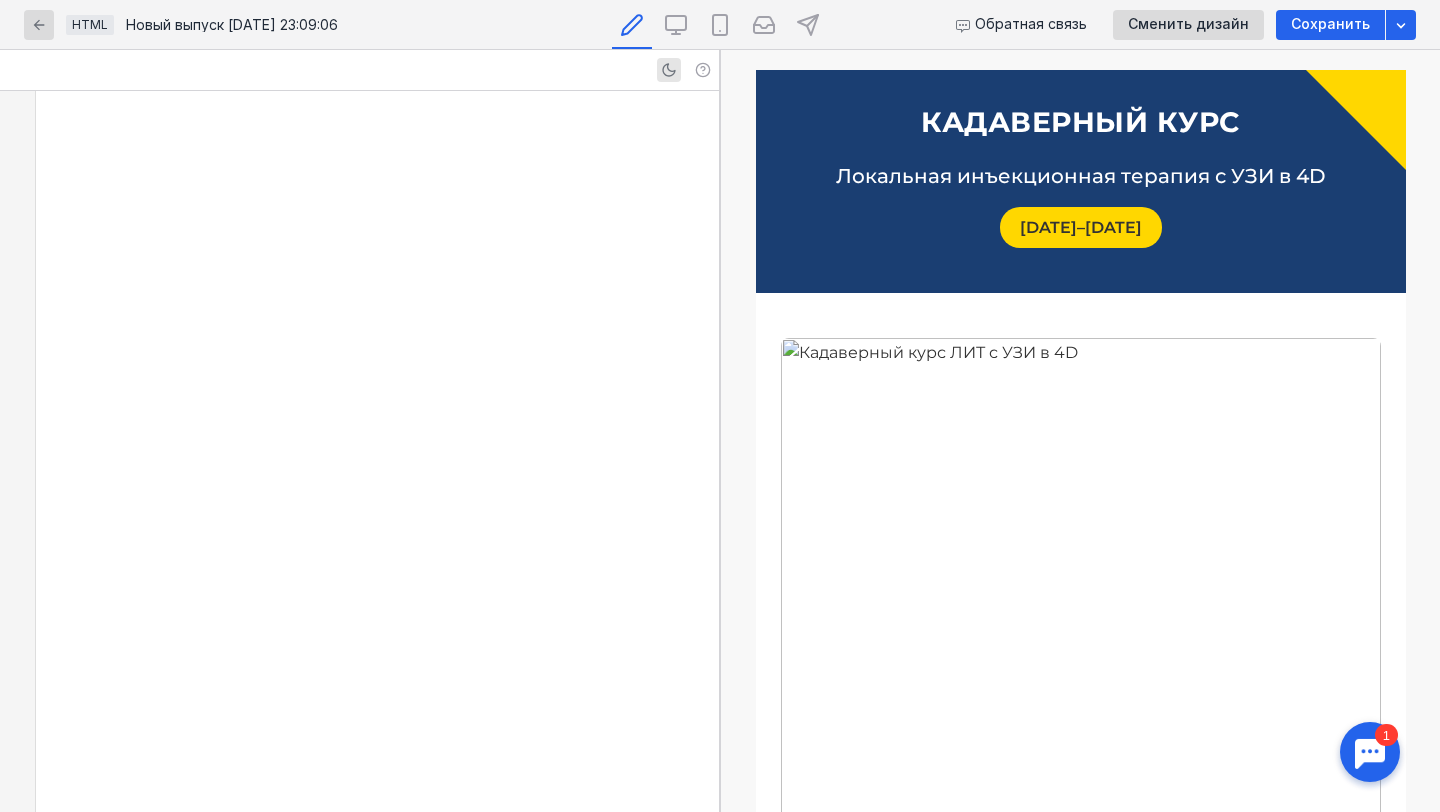 scroll, scrollTop: 2322, scrollLeft: 0, axis: vertical 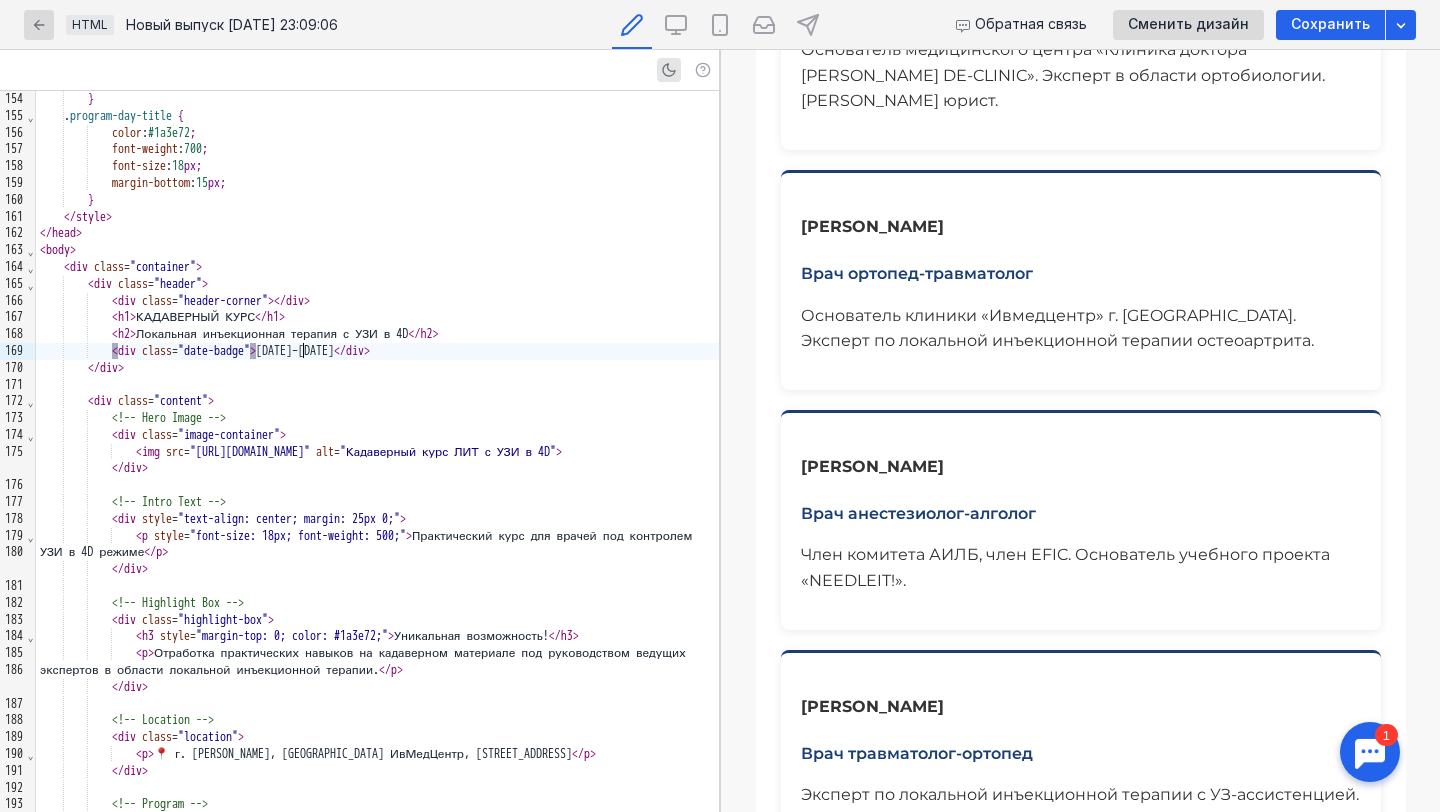 click on ">" at bounding box center (253, 351) 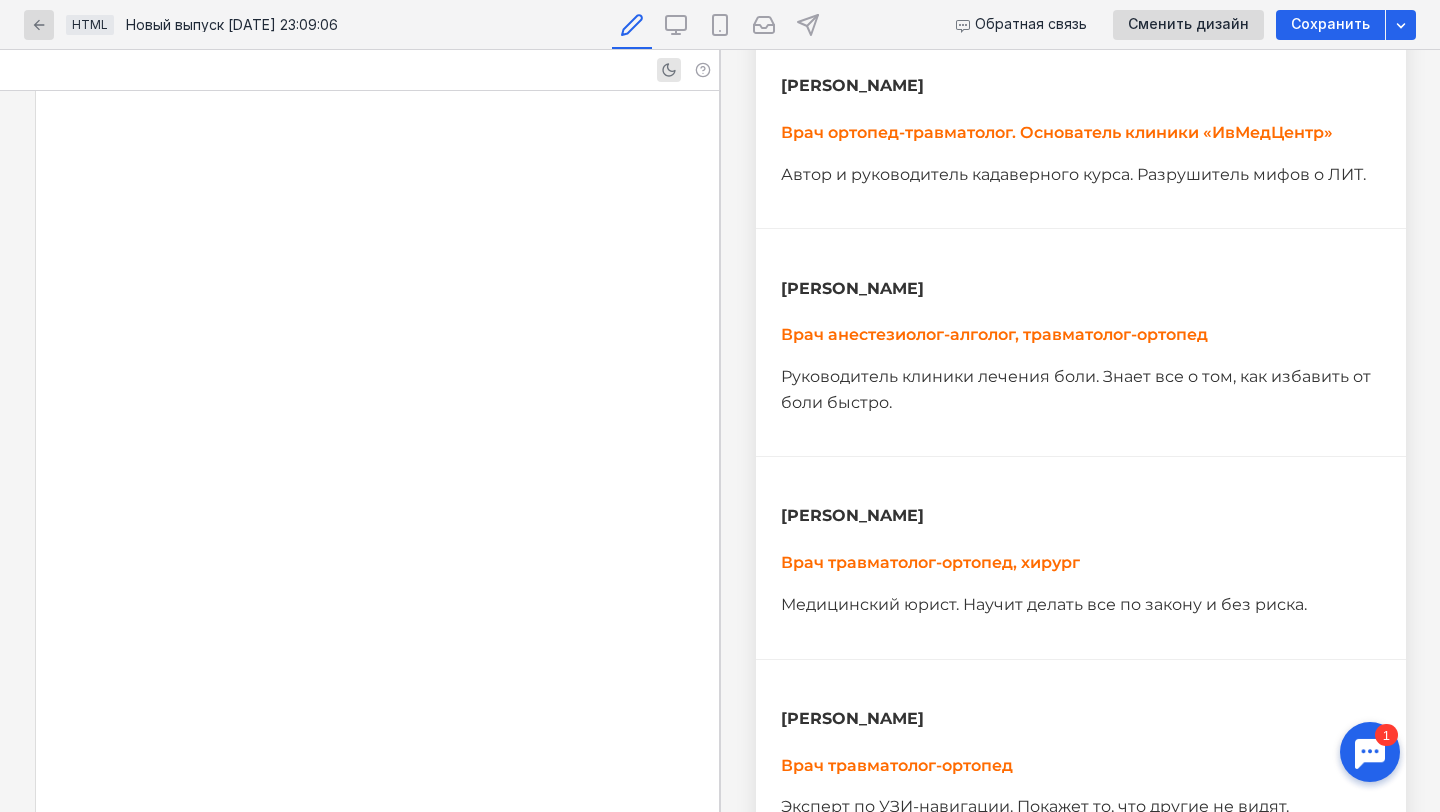 scroll, scrollTop: 5535, scrollLeft: 0, axis: vertical 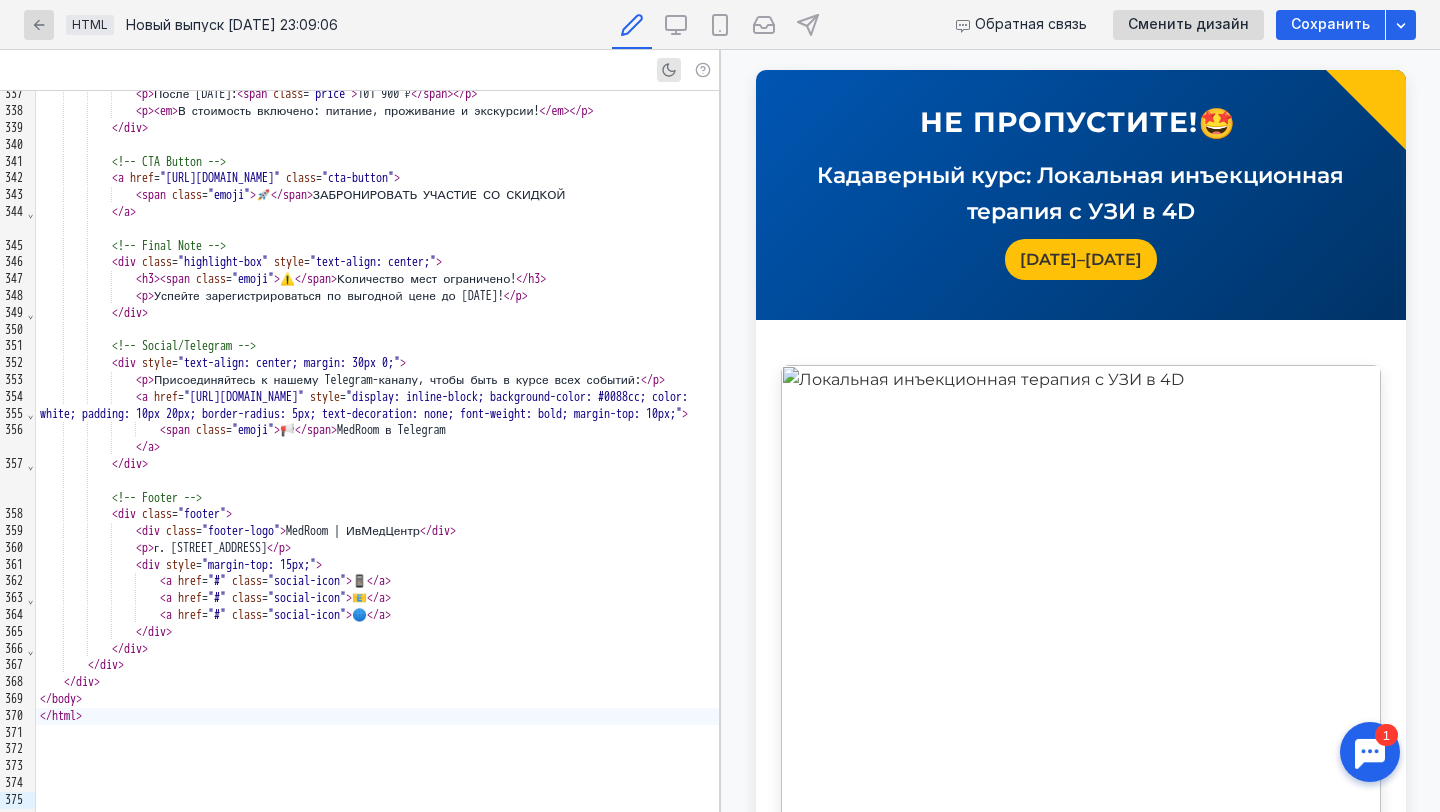 click on "НЕ ПРОПУСТИТЕ!  🤩
Кадаверный курс: Локальная инъекционная терапия с УЗИ в 4D
[DATE]–[DATE]" at bounding box center [1081, 195] 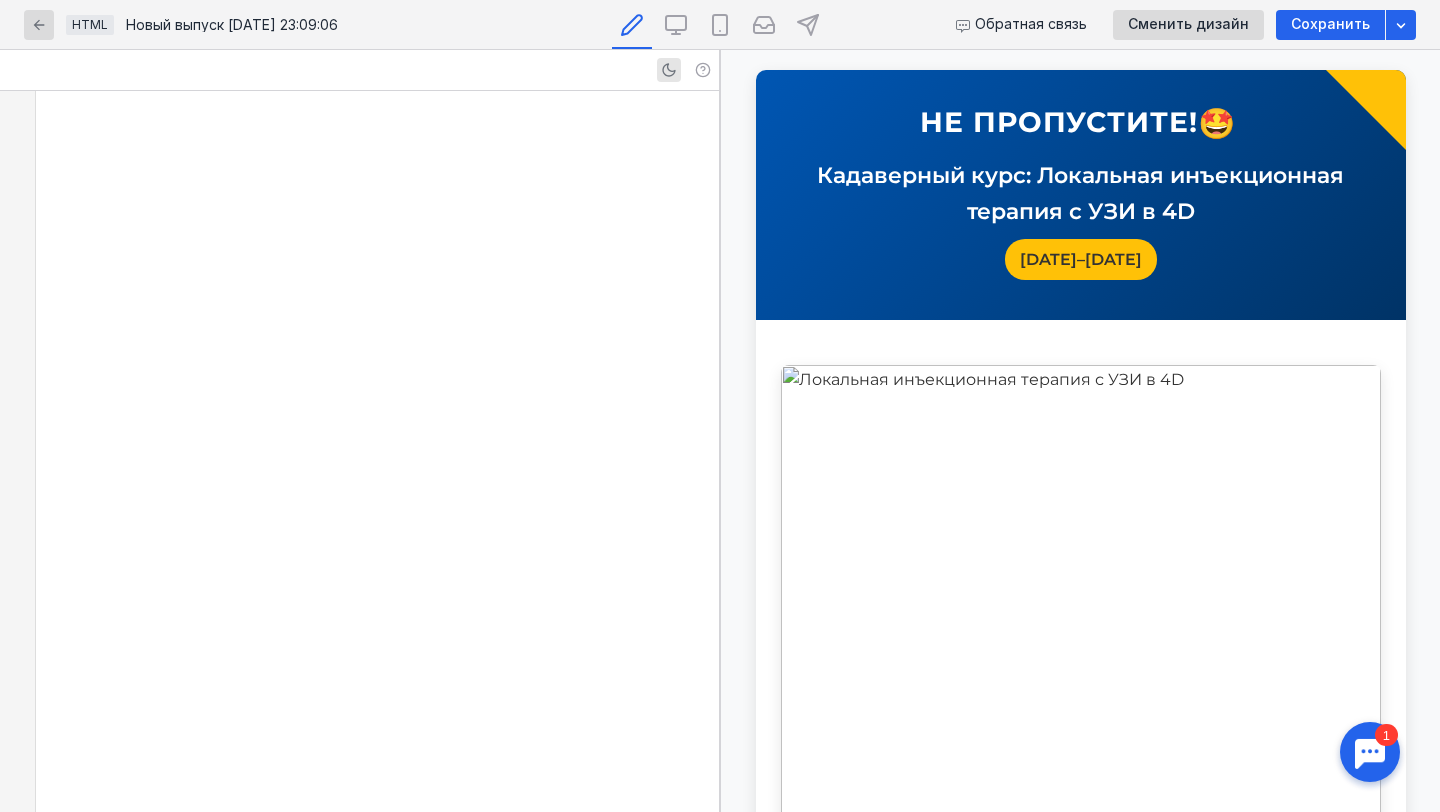 scroll, scrollTop: 3246, scrollLeft: 0, axis: vertical 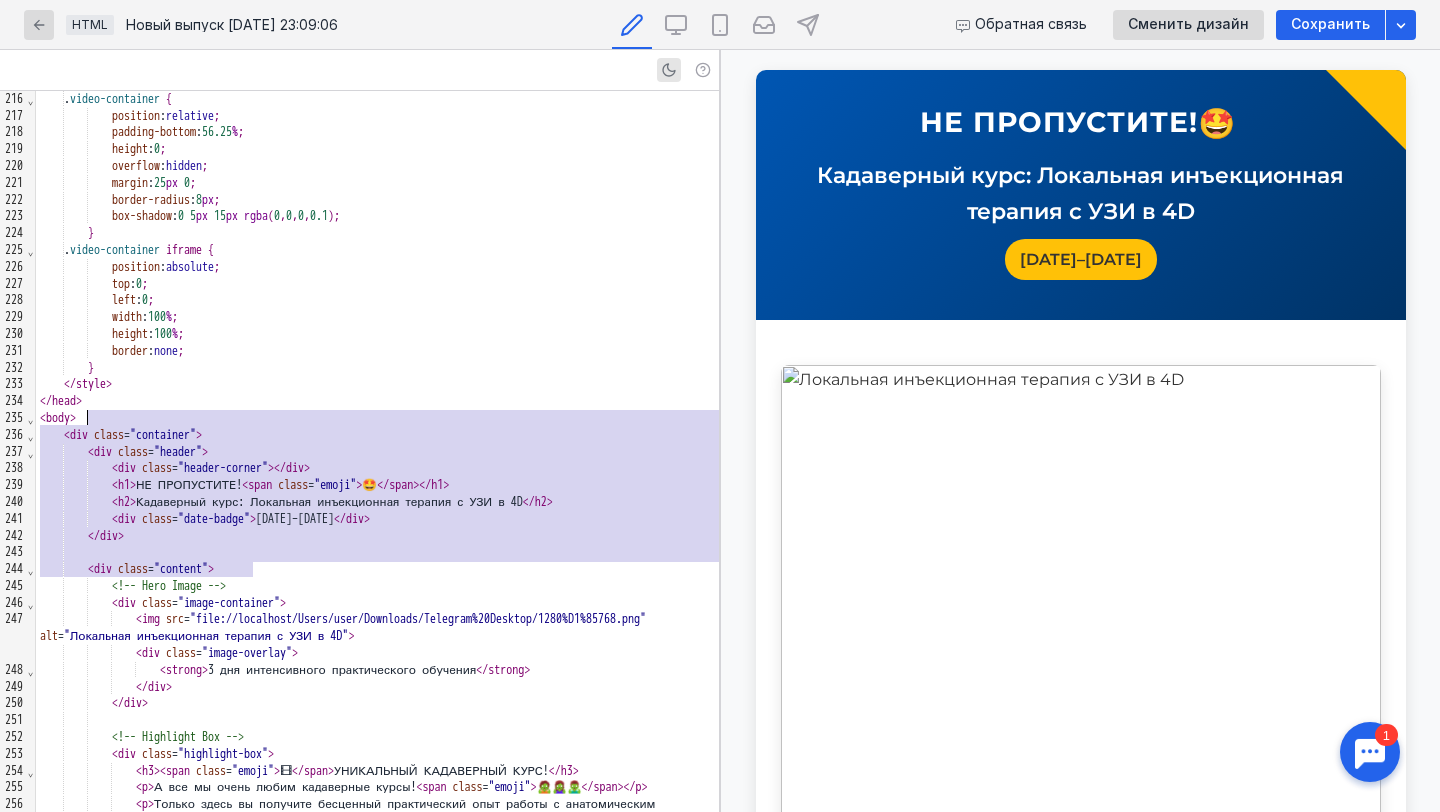 drag, startPoint x: 268, startPoint y: 568, endPoint x: 132, endPoint y: 426, distance: 196.62146 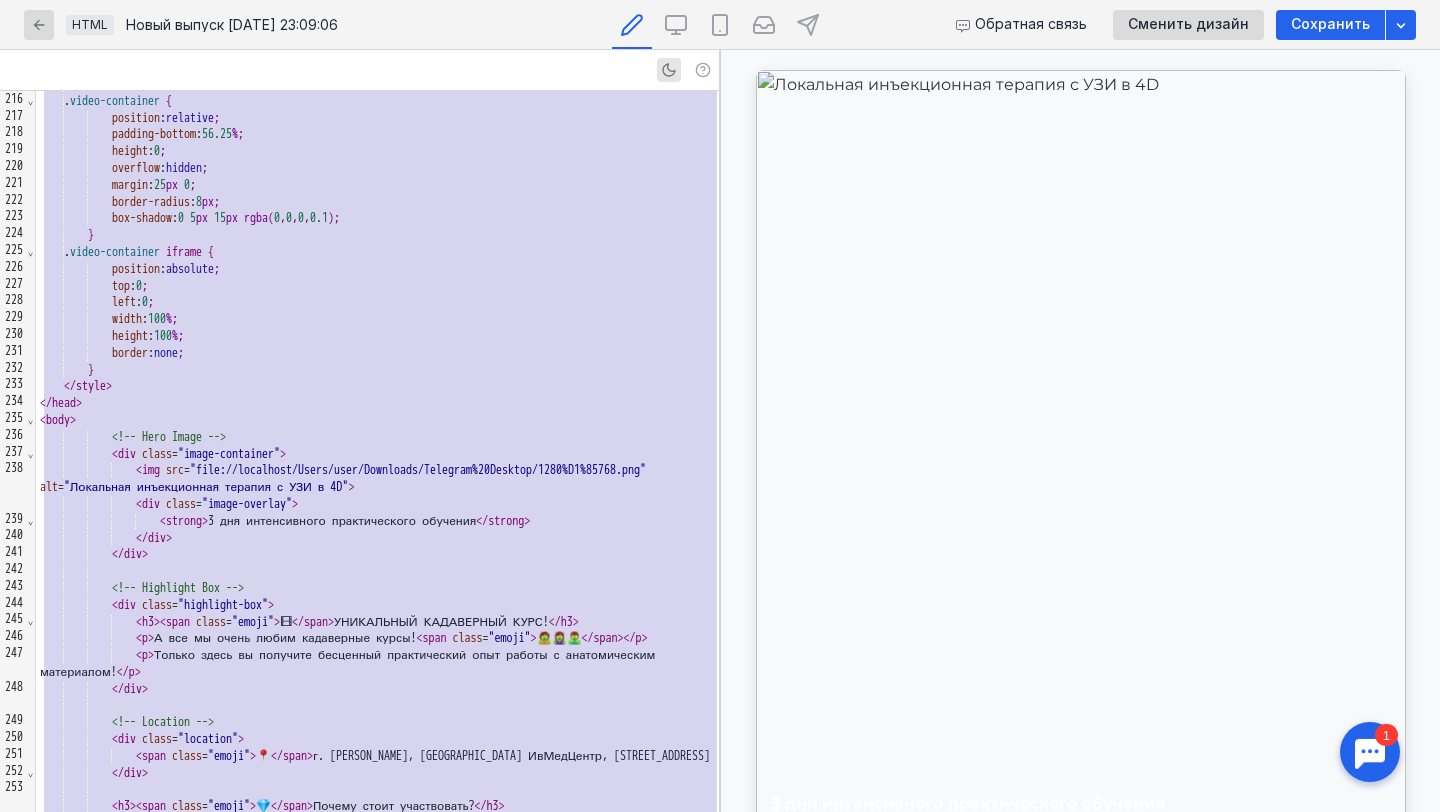 copy on "<!DOCTYPE html>              font-weight :  600 ;                 color :  #0056b3 ;                 margin :  15 px   0 ;           }          . social-icon   {                 display :  inline-block ;                 margin :  0   10 px ;                 font-size :  20 px ;                 color :  #0056b3 ;           }          . image-container   {                 position :  relative ;                 margin :  20 px   0 ;                 border-radius :  8 px ;                 overflow :  hidden ;                 box-shadow :  0   5 px   15 px   rgba ( 0 , 0 , 0 , 0.1 ) ;           }          . image-container   img   {                 width :  100 % ;                 height :  auto ;                 display :  block ;           }          . image-overlay   {                 position :  absolute ;                 bottom :  0 ;                 left :  0 ;                 right :  0 ;                 color :  white ;                 padding :  15 px ;           }          . video-container   {       ..." 